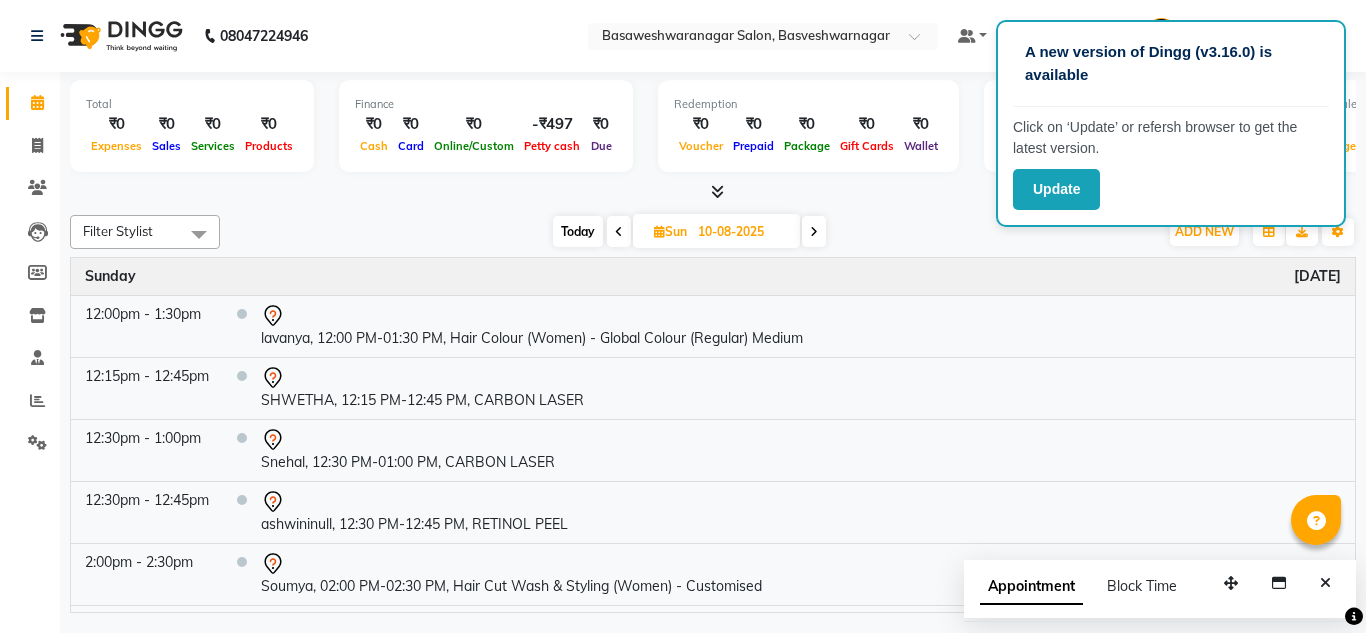 scroll, scrollTop: 0, scrollLeft: 0, axis: both 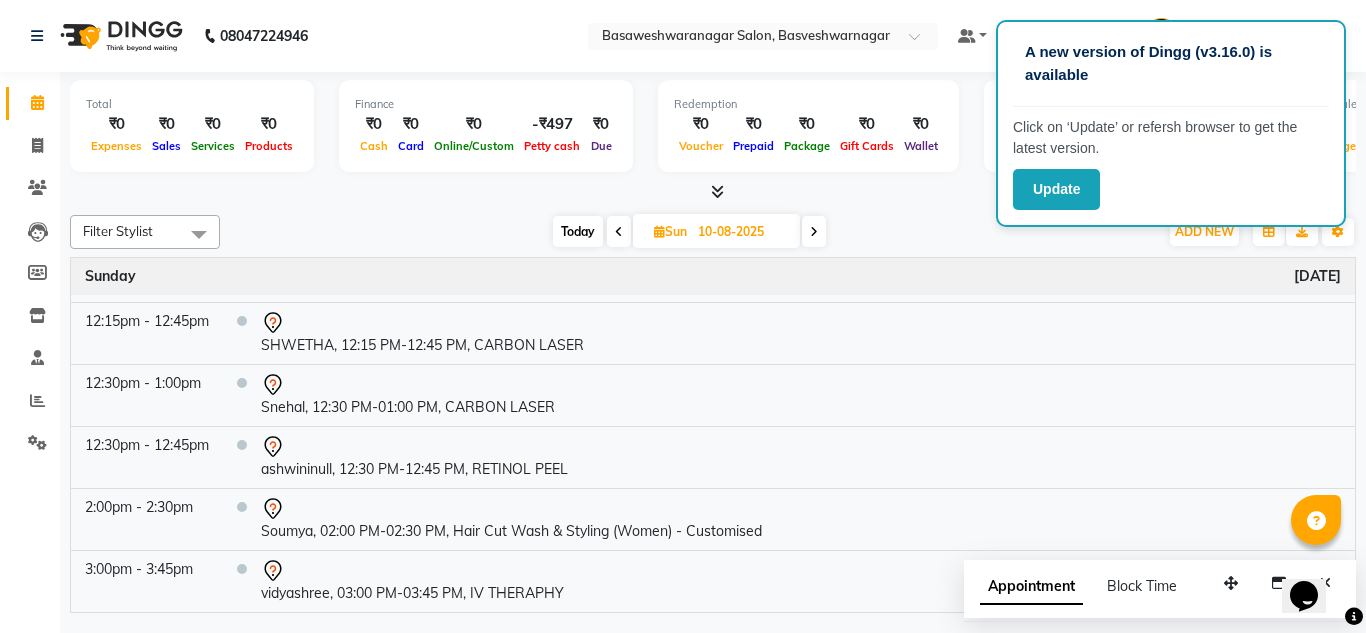 click at bounding box center [814, 232] 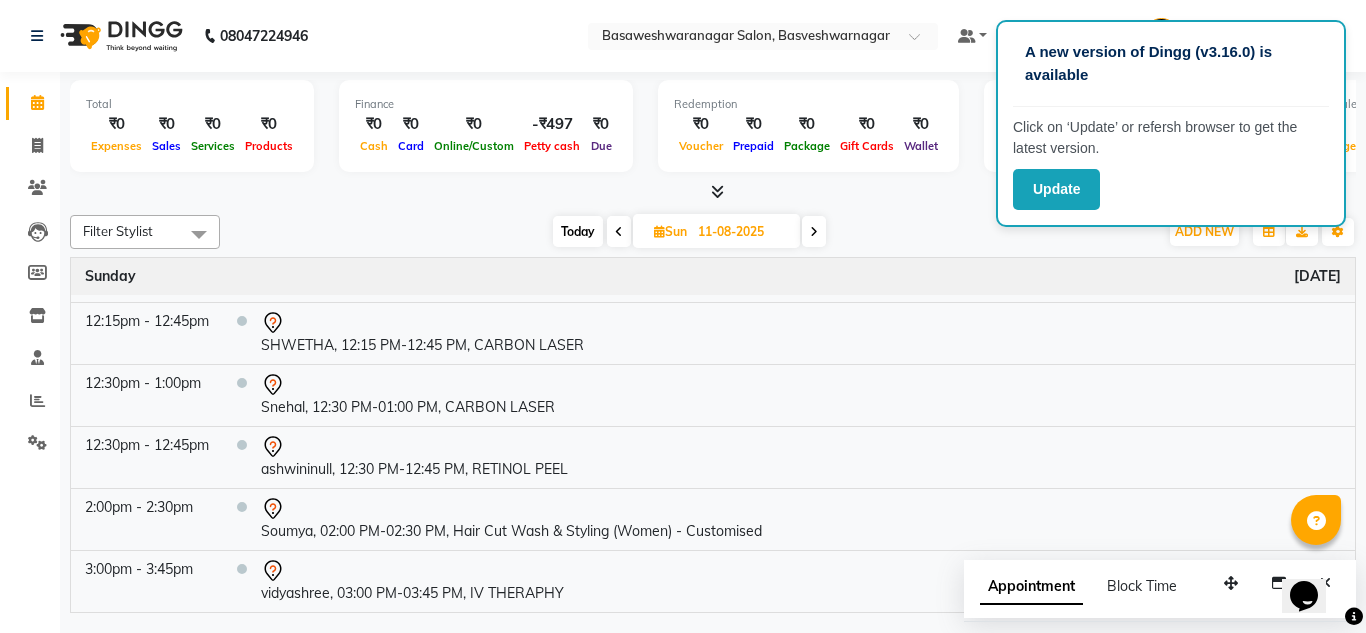 scroll, scrollTop: 0, scrollLeft: 0, axis: both 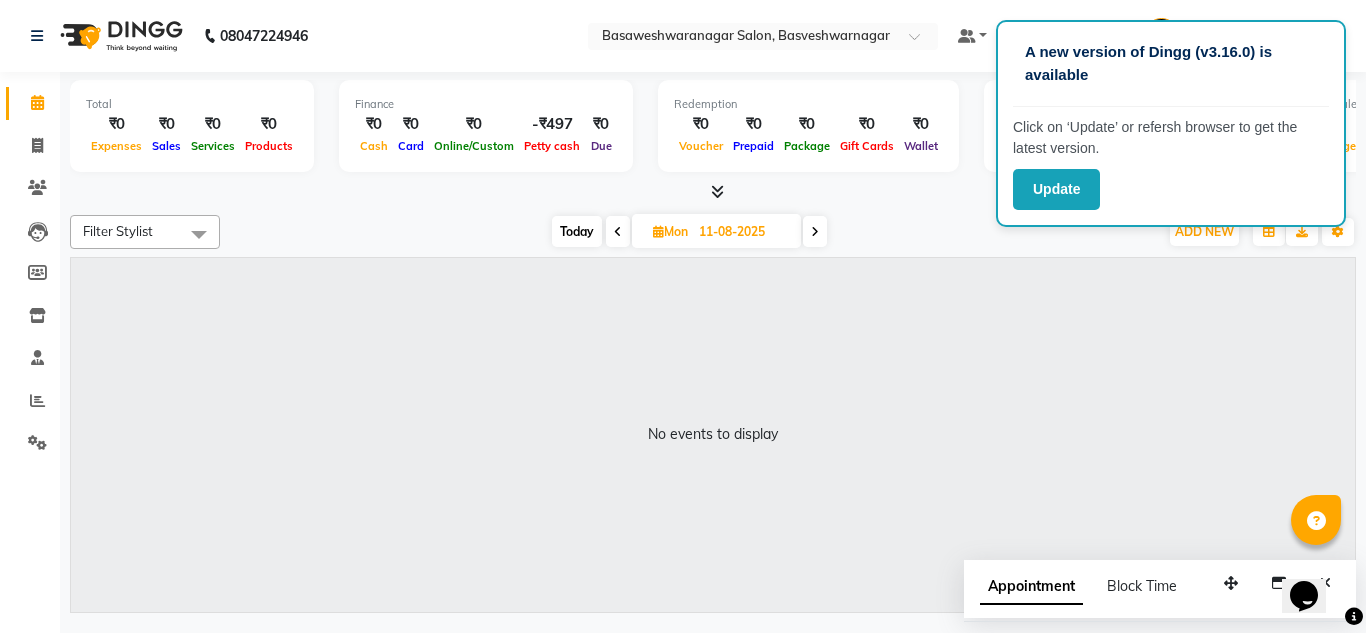 click at bounding box center [618, 231] 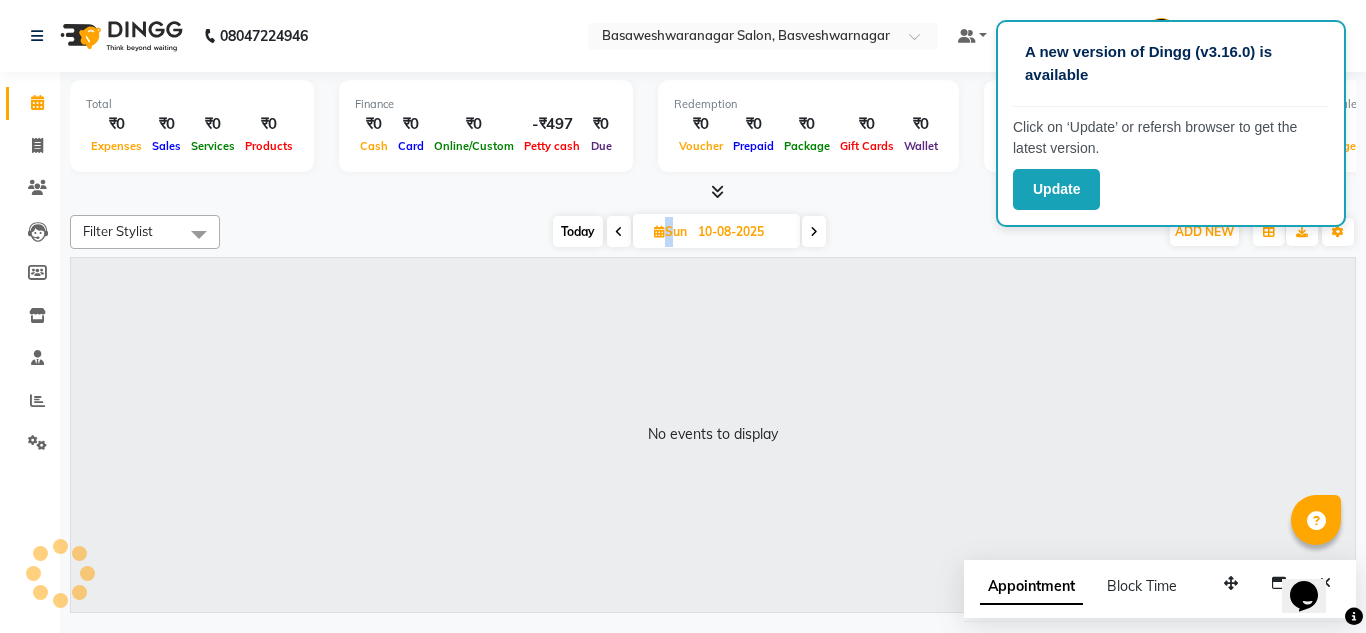 click at bounding box center [619, 231] 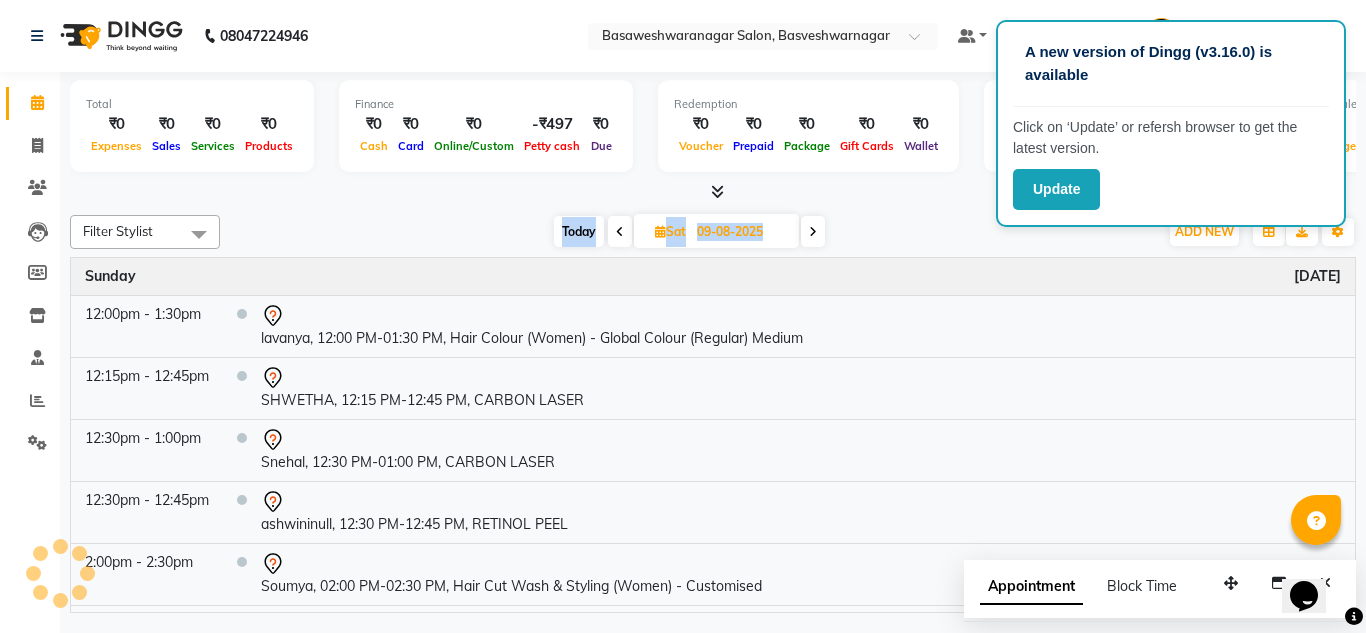click at bounding box center [620, 232] 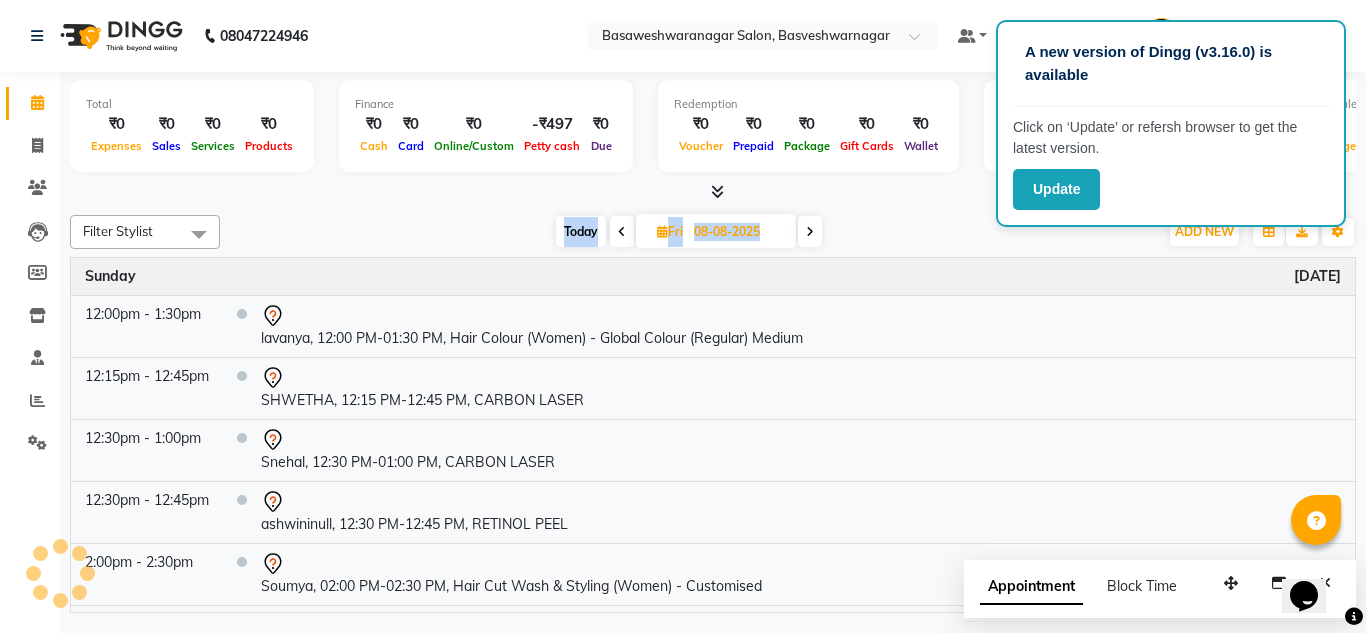 click at bounding box center [622, 232] 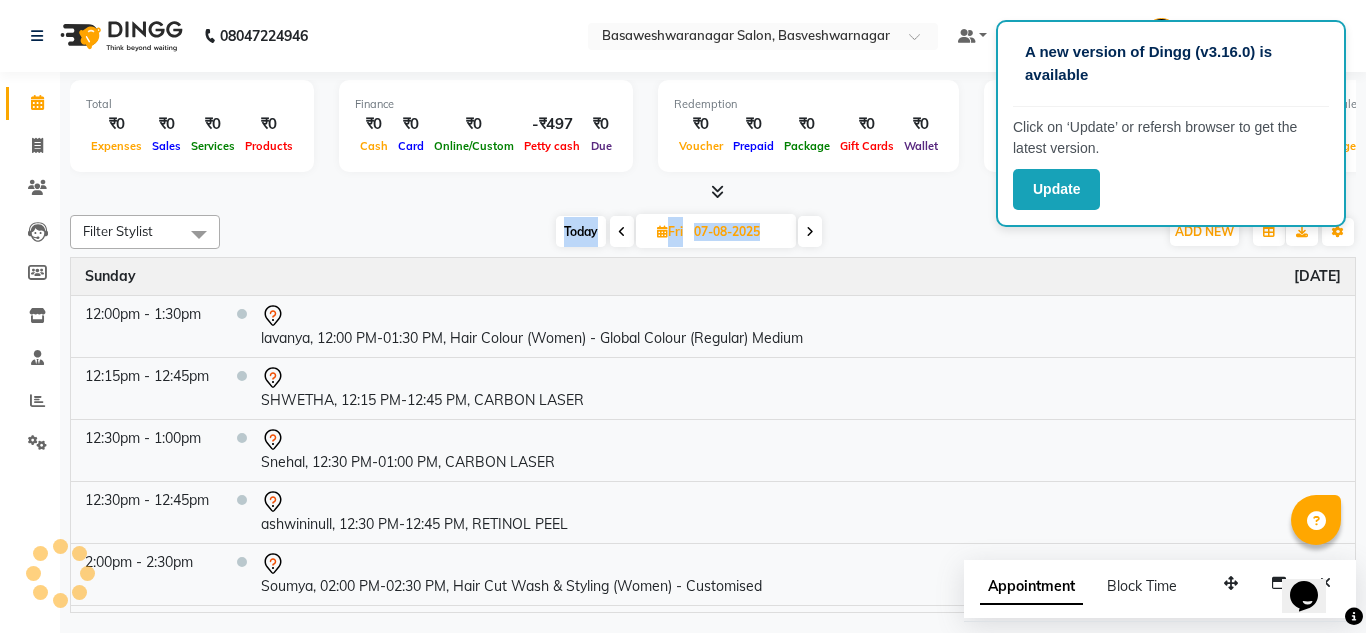 click at bounding box center (622, 231) 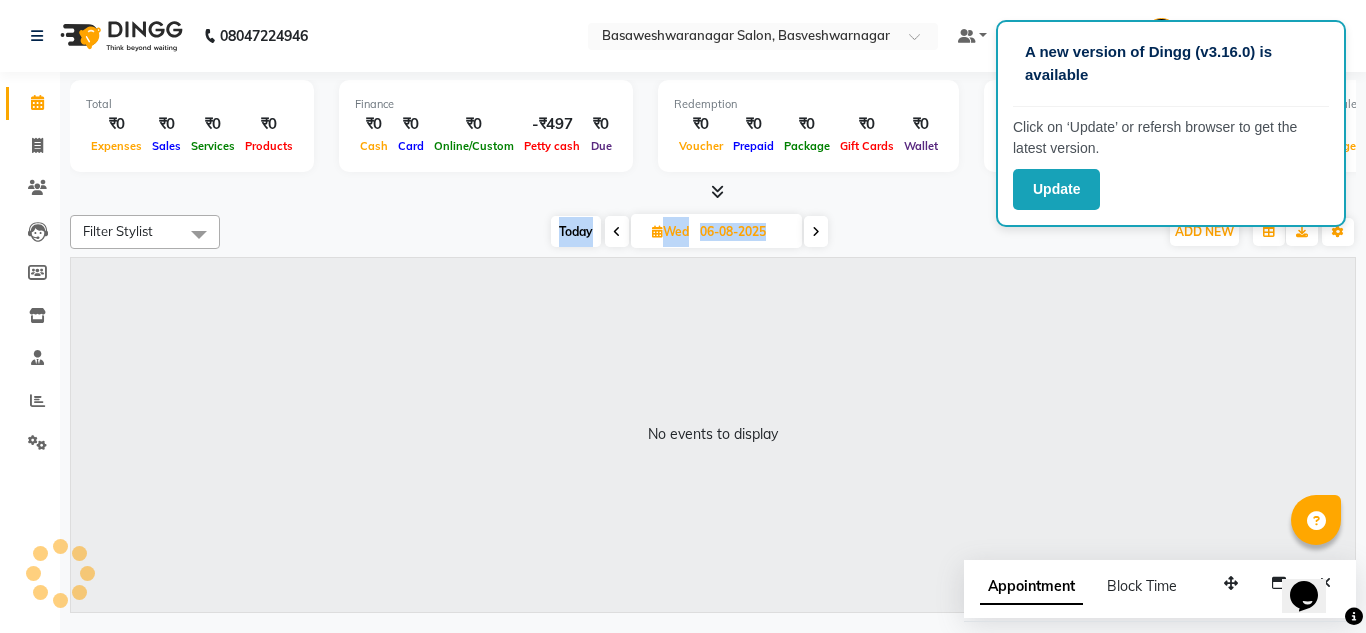 click at bounding box center (617, 231) 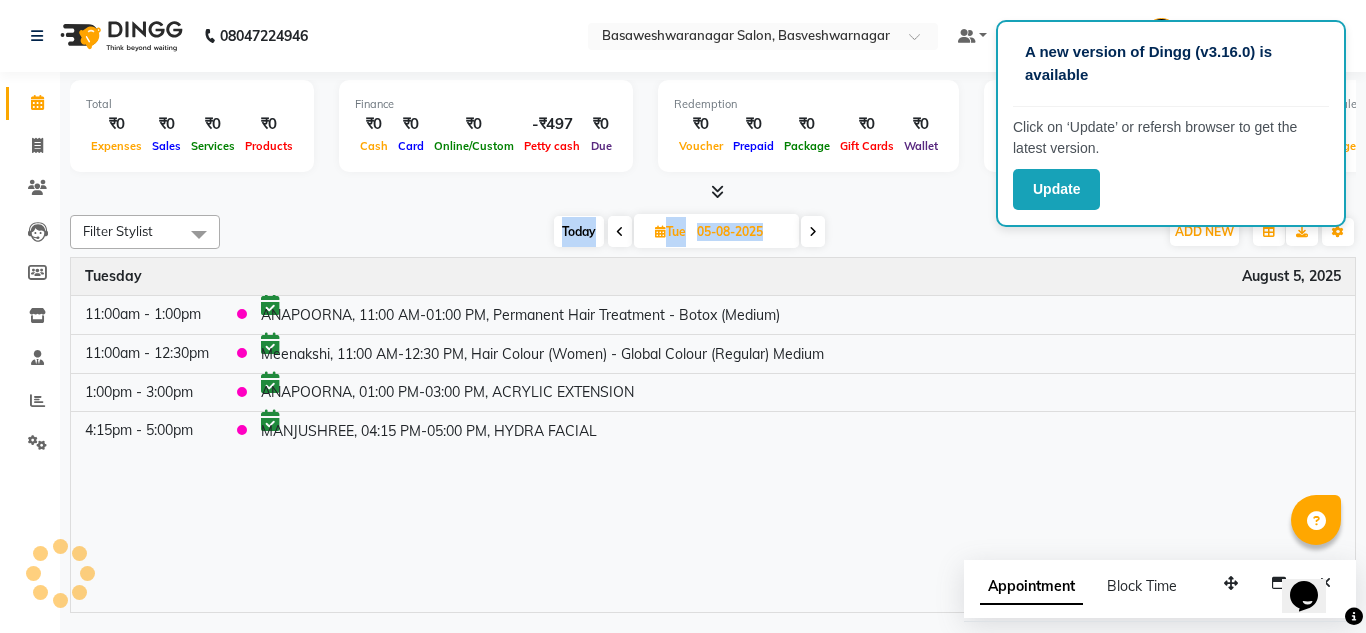click at bounding box center (620, 231) 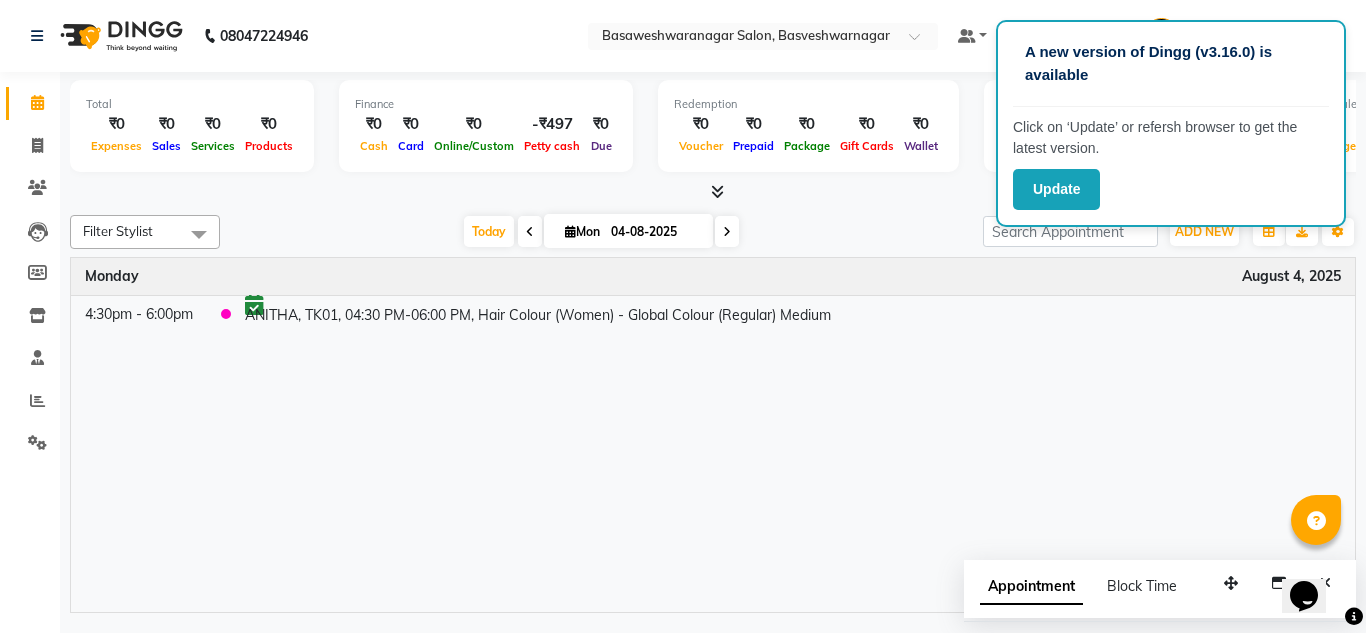 click on "Today  Mon 04-08-2025" at bounding box center [601, 232] 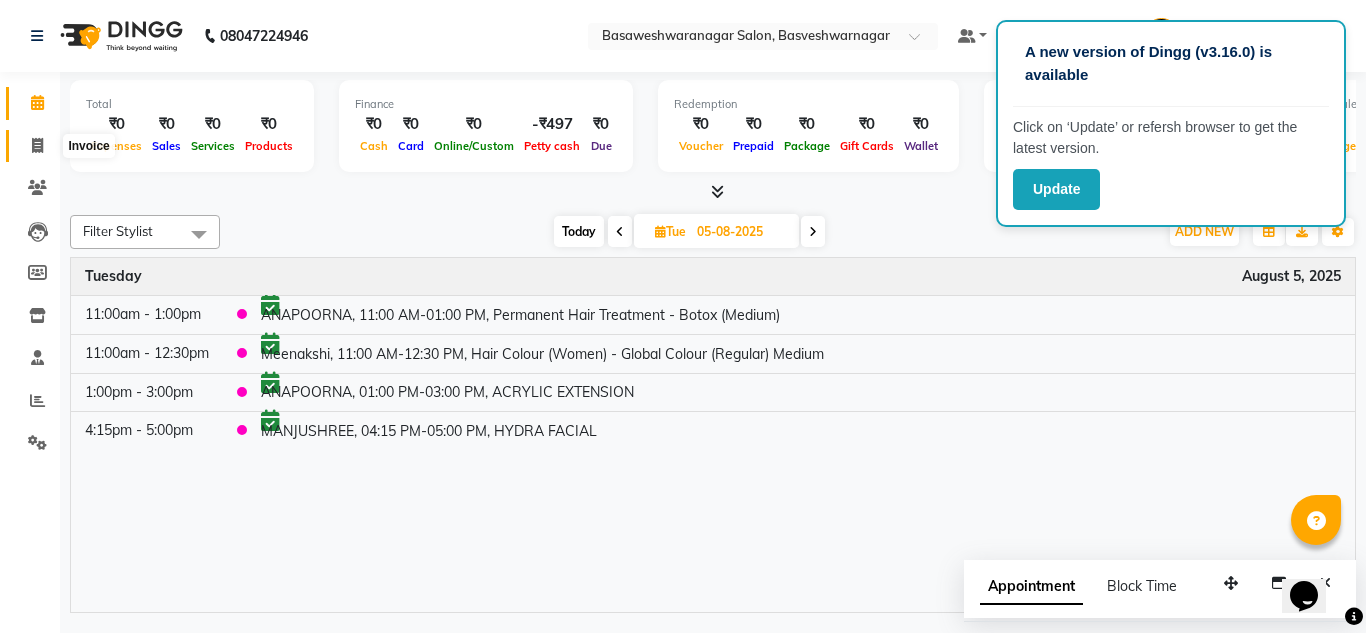 click 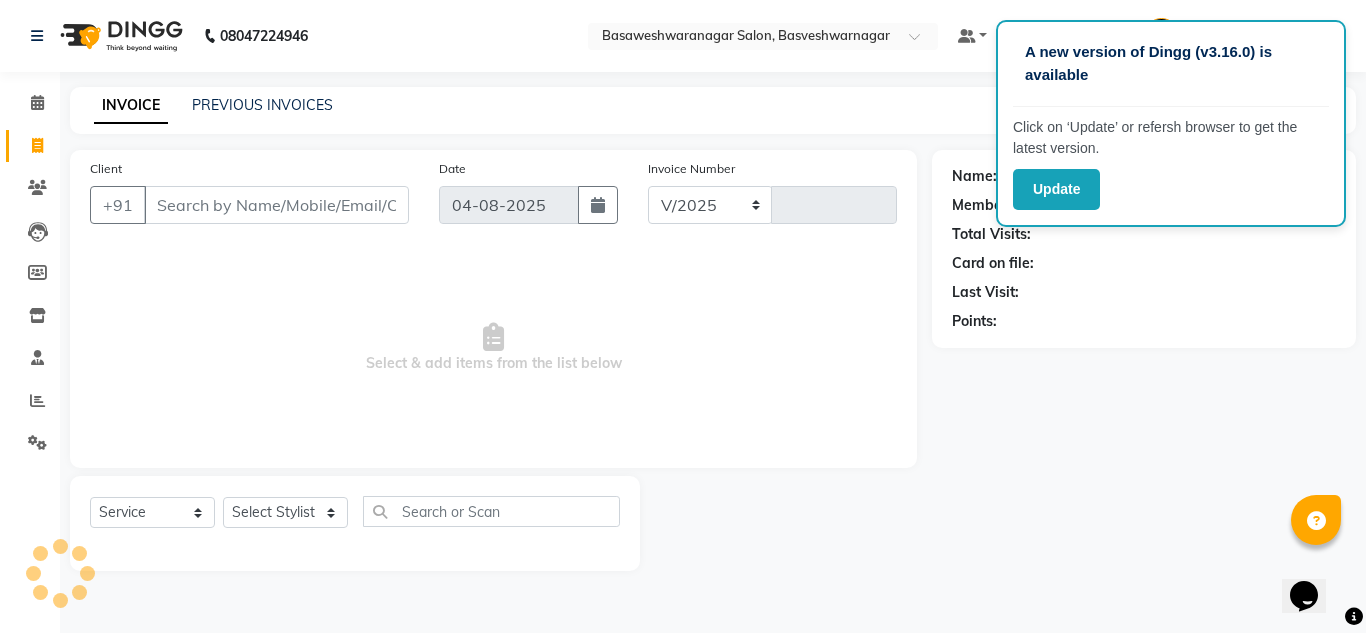 select on "842" 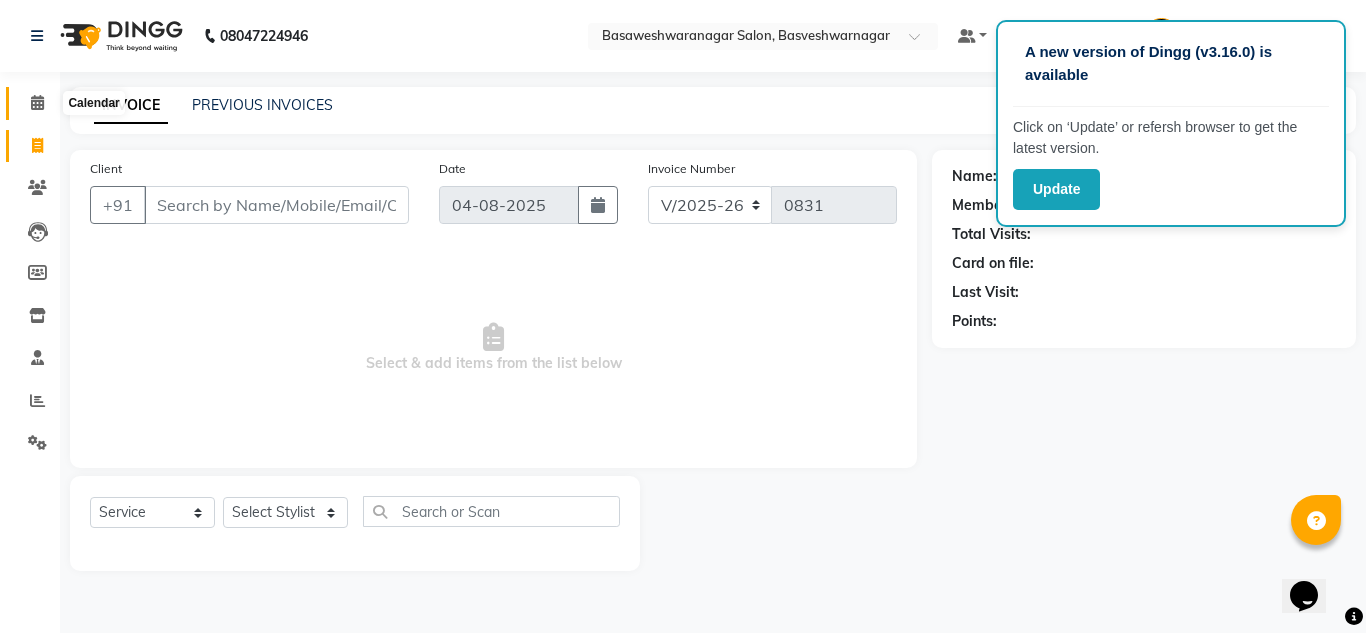 click 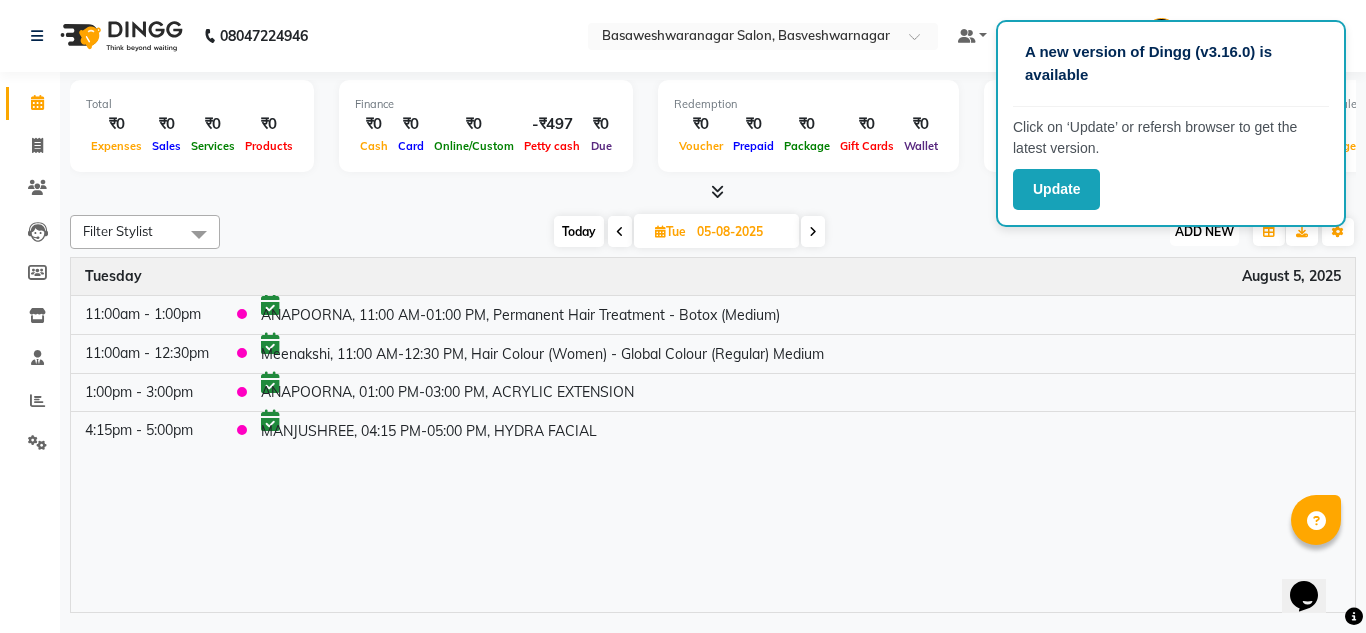 click on "ADD NEW Toggle Dropdown" at bounding box center [1204, 232] 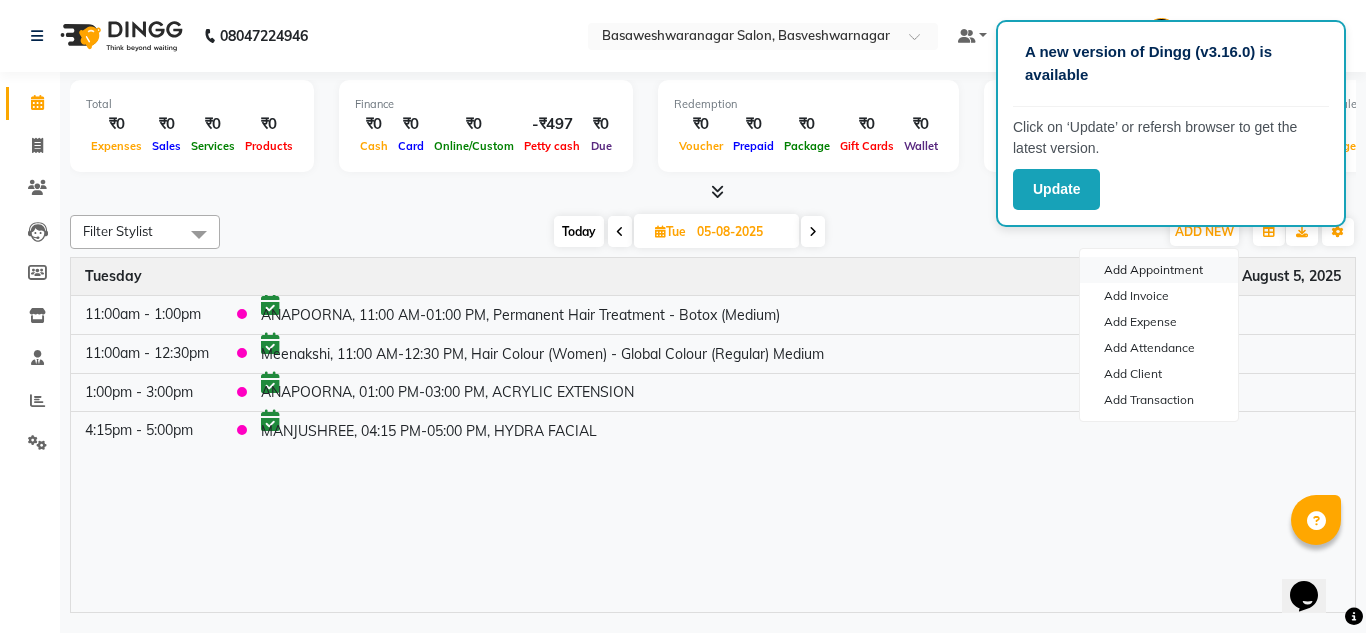click on "Add Appointment" at bounding box center [1159, 270] 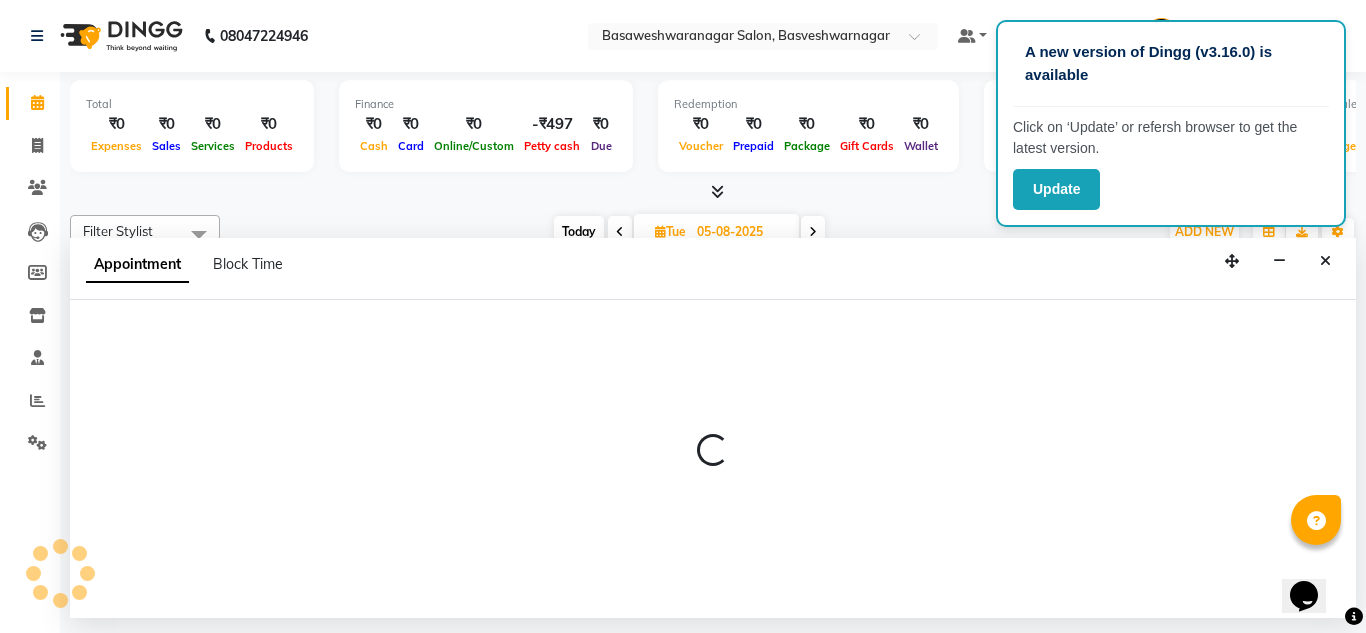 select on "540" 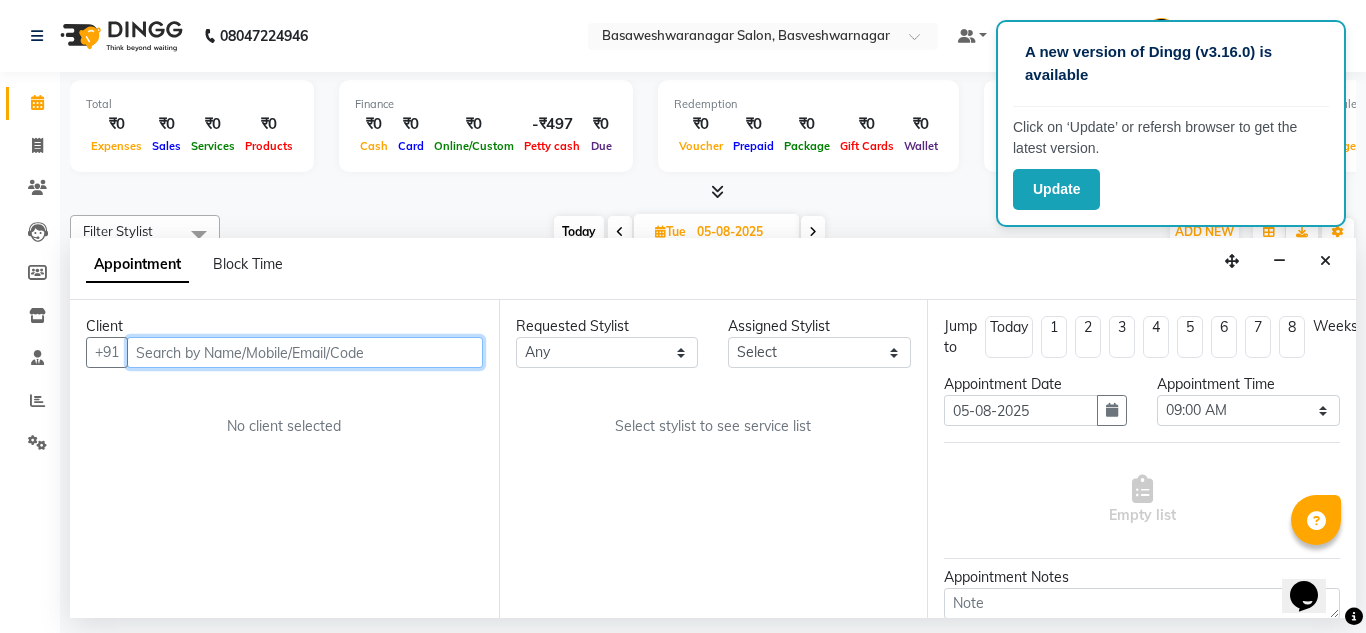 click at bounding box center (305, 352) 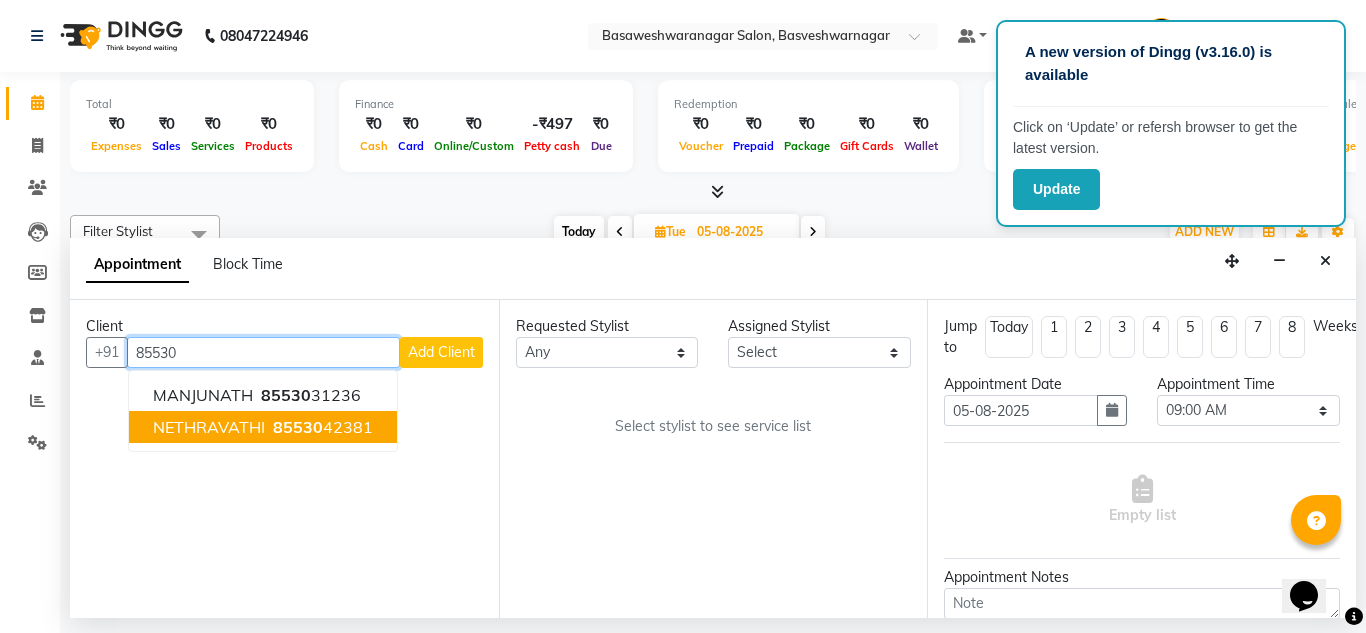 click on "[PHONE]" at bounding box center [321, 427] 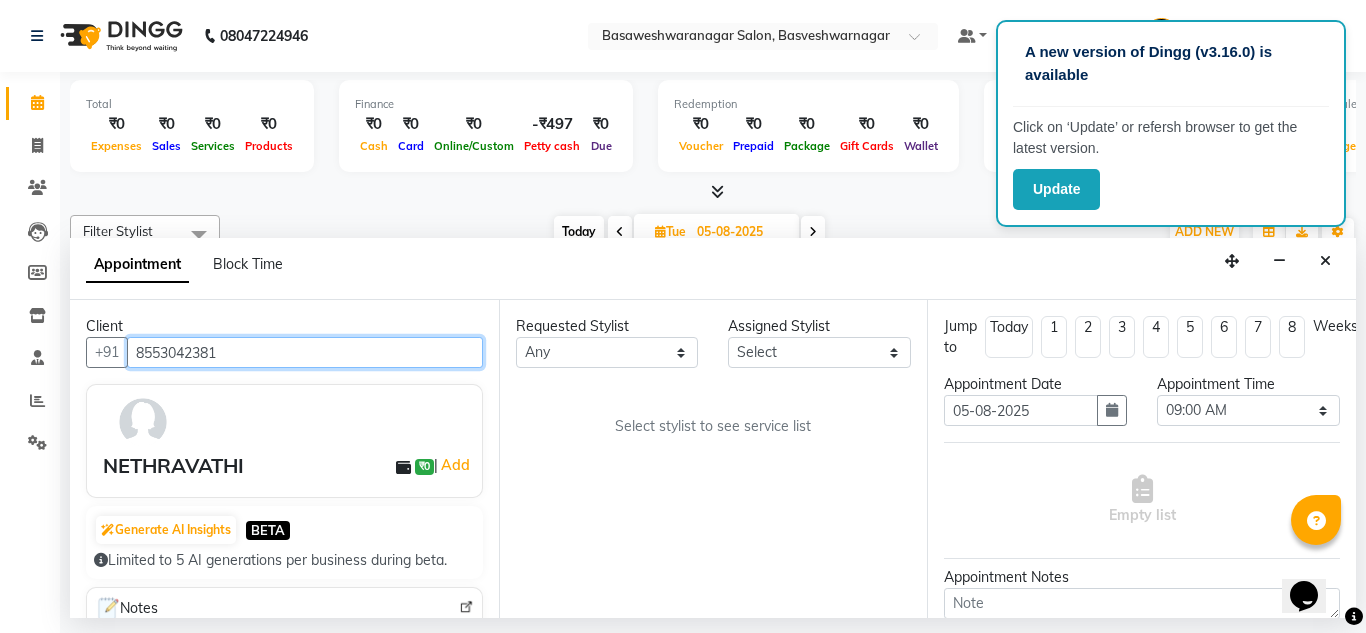 type on "8553042381" 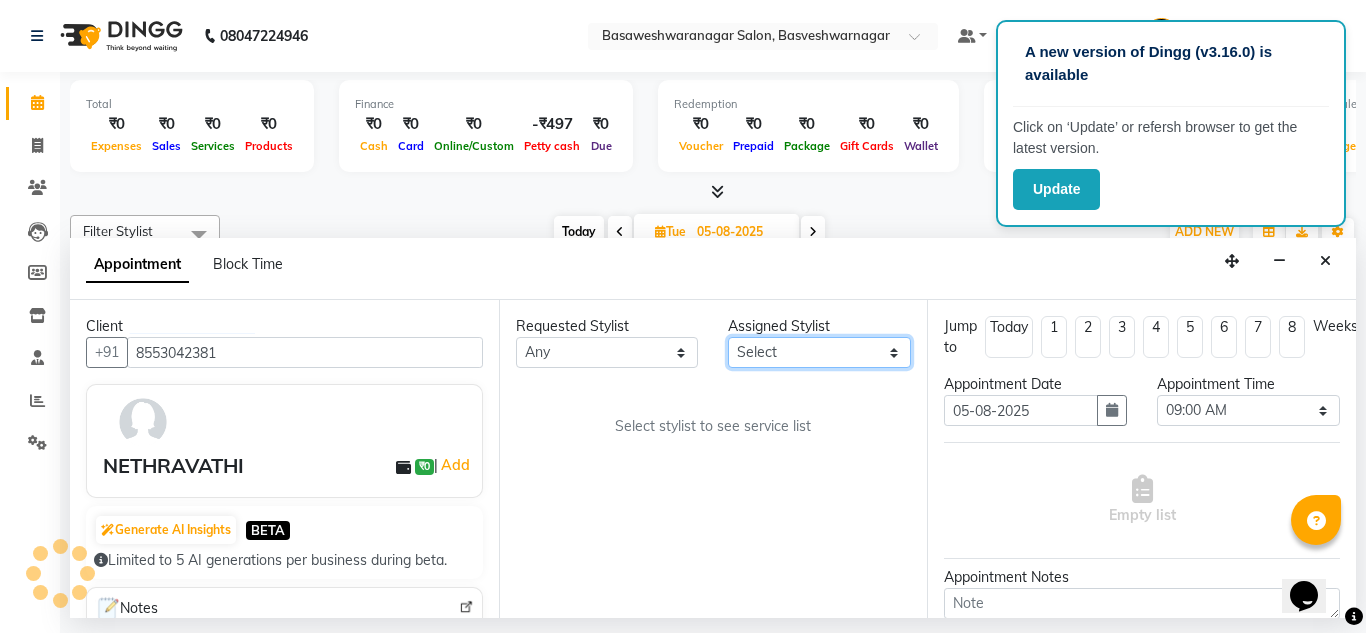 click on "Select ashwini branch manager bsv Dr.Jabin Dr mehzabin GURISH JASSI Jayshree Navya pooja accounts PRATIK RAJEESHA Rasna Sanskruthi shangnimwom SMIRTI SUMITH SUNITHA SUNNY Tanveer  TEZZ The Glam Room theja Trishna urmi" at bounding box center [819, 352] 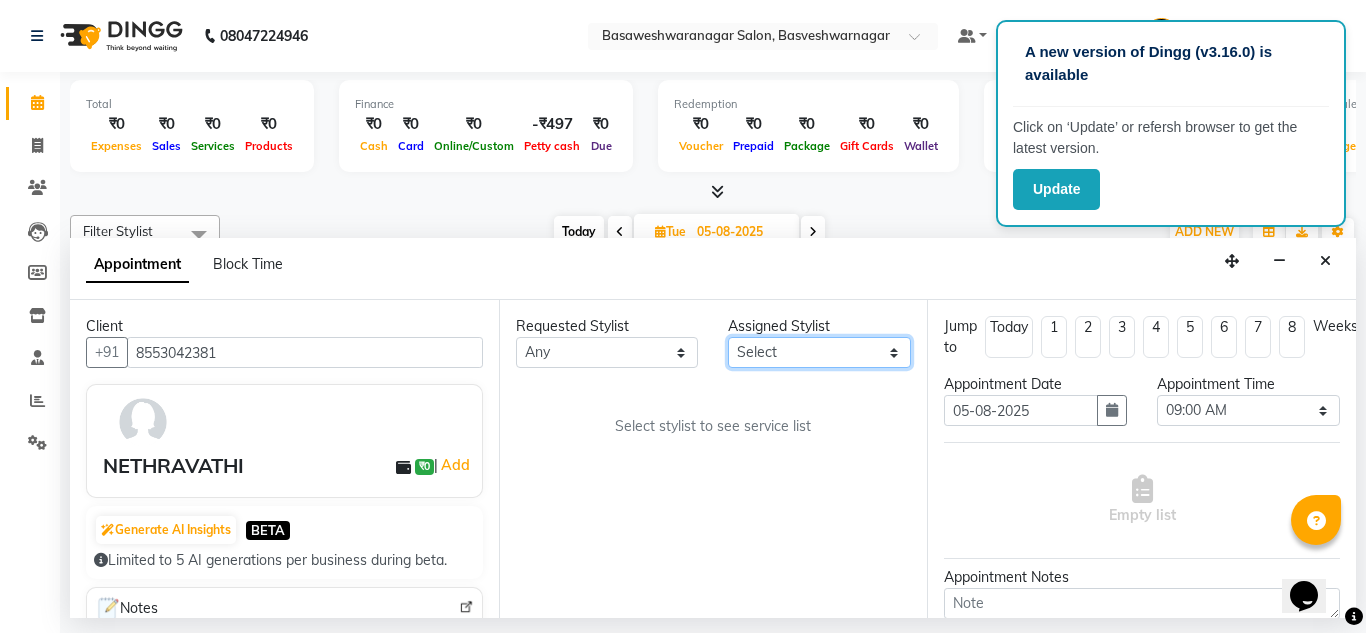 select on "47930" 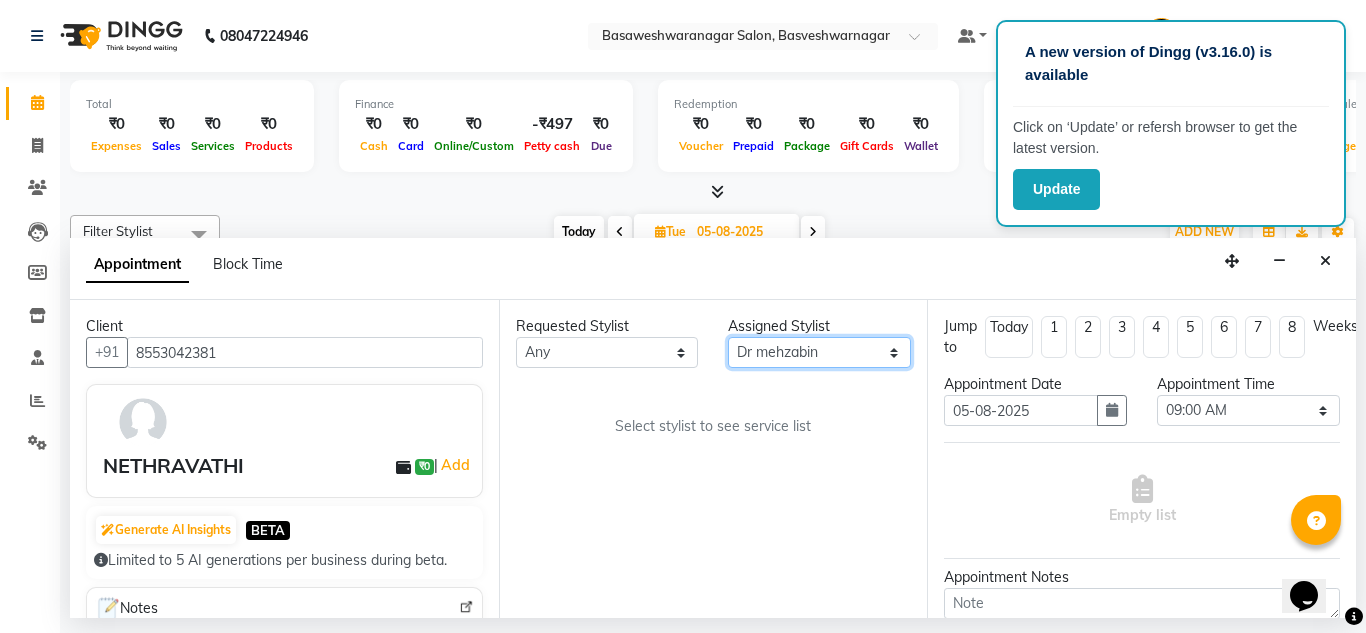 click on "Select ashwini branch manager bsv Dr.Jabin Dr mehzabin GURISH JASSI Jayshree Navya pooja accounts PRATIK RAJEESHA Rasna Sanskruthi shangnimwom SMIRTI SUMITH SUNITHA SUNNY Tanveer  TEZZ The Glam Room theja Trishna urmi" at bounding box center [819, 352] 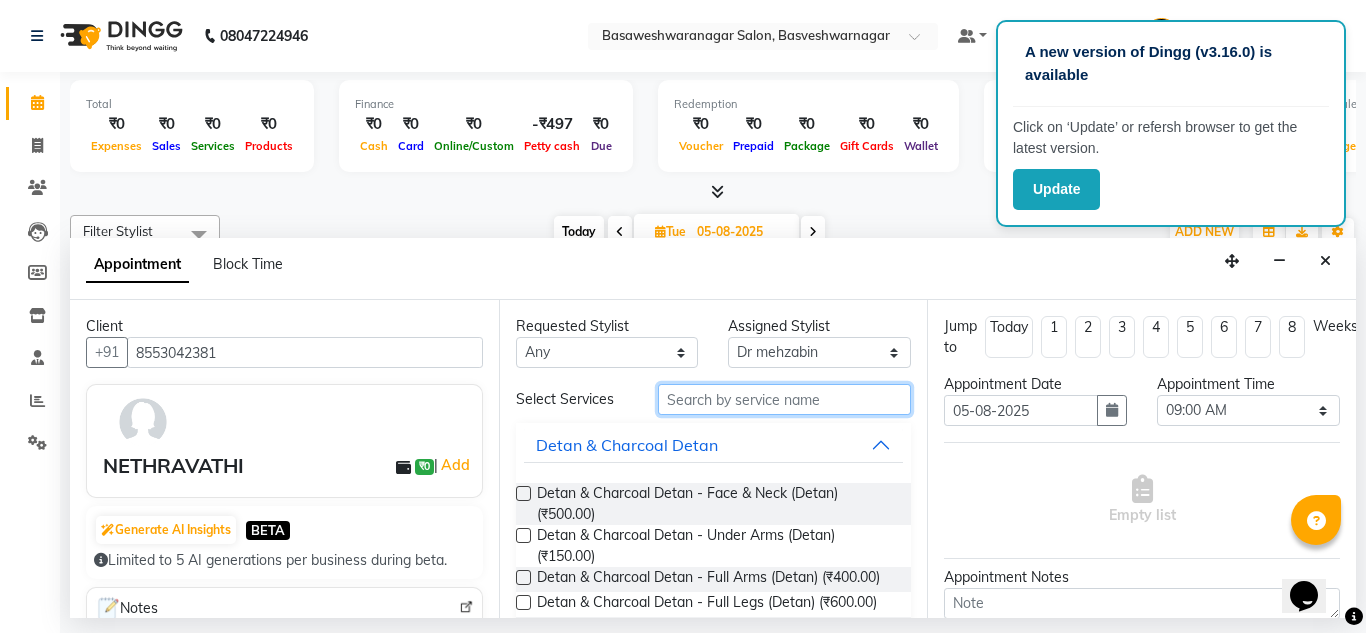 click at bounding box center (785, 399) 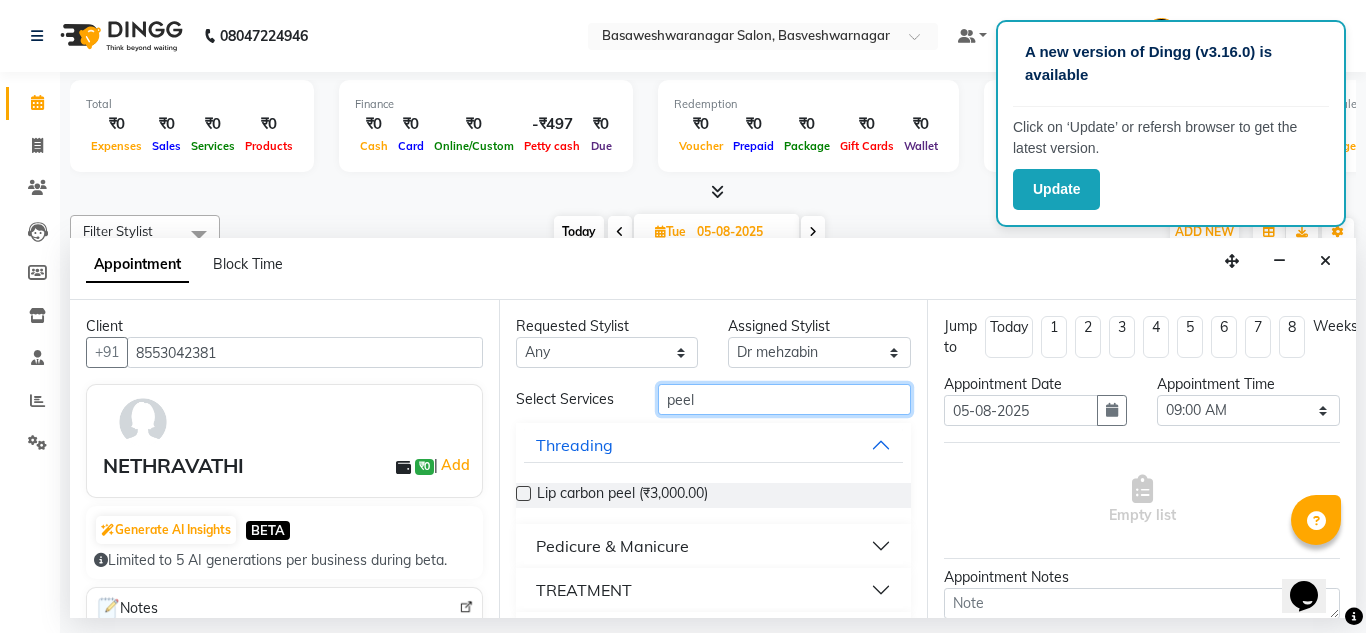 scroll, scrollTop: 54, scrollLeft: 0, axis: vertical 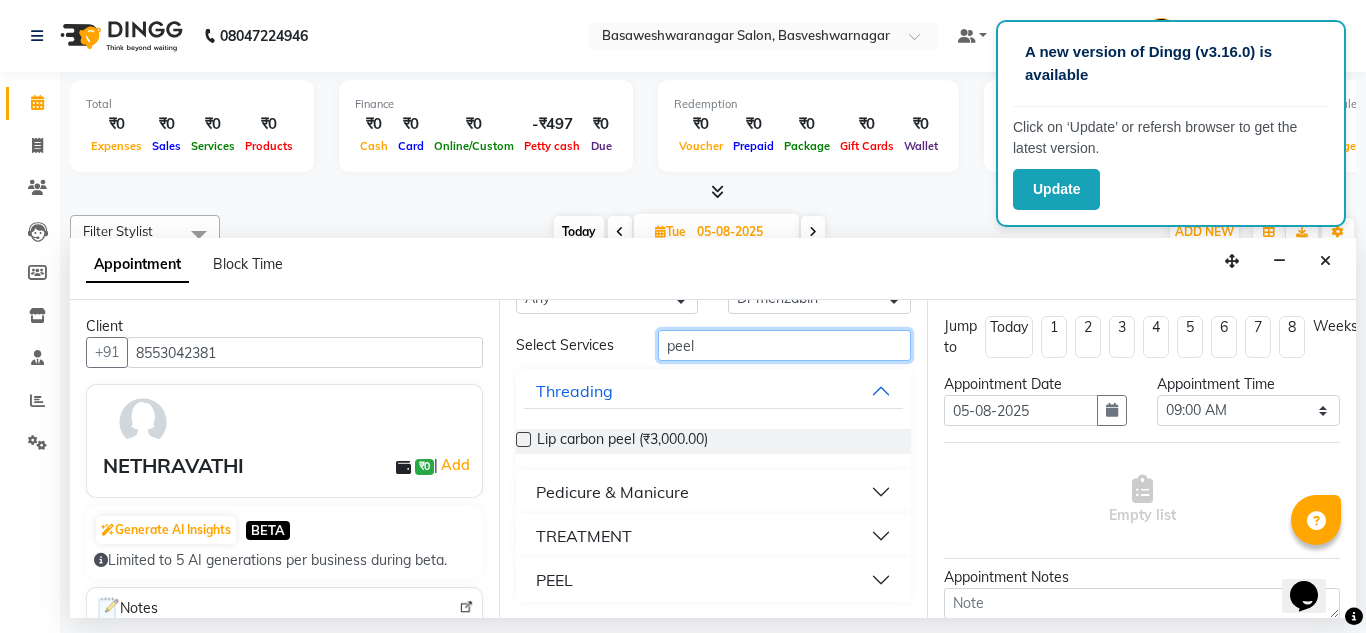 type on "peel" 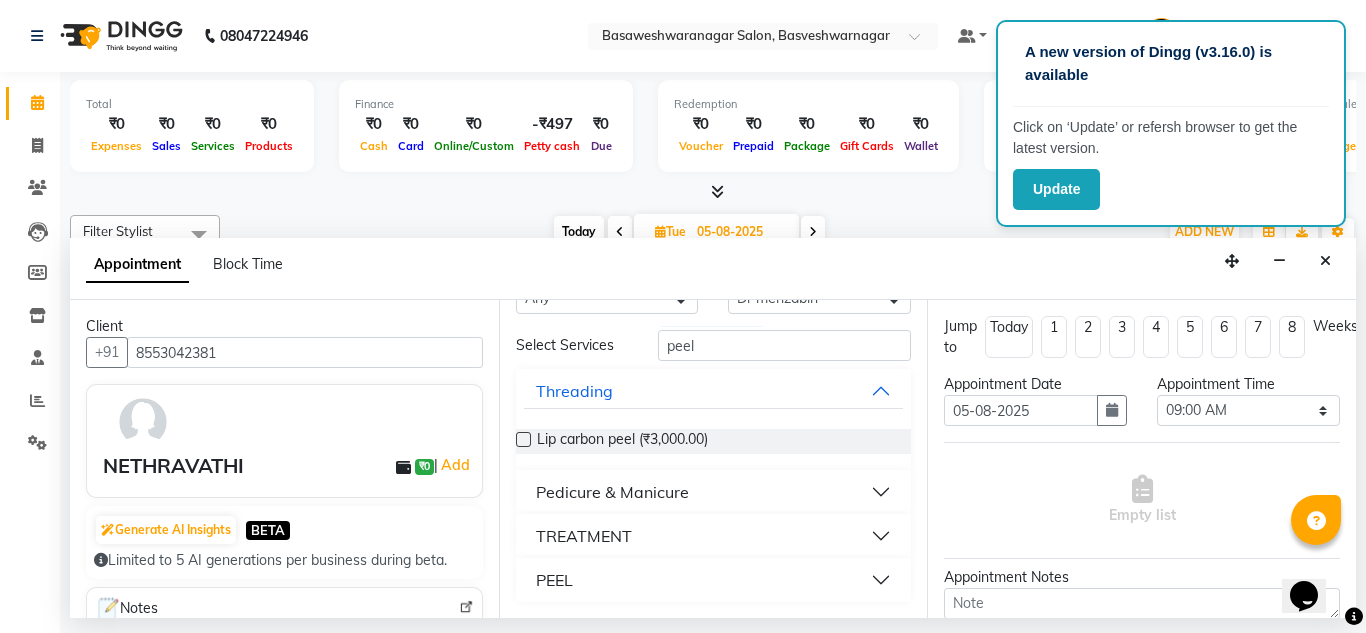click on "PEEL" at bounding box center [714, 580] 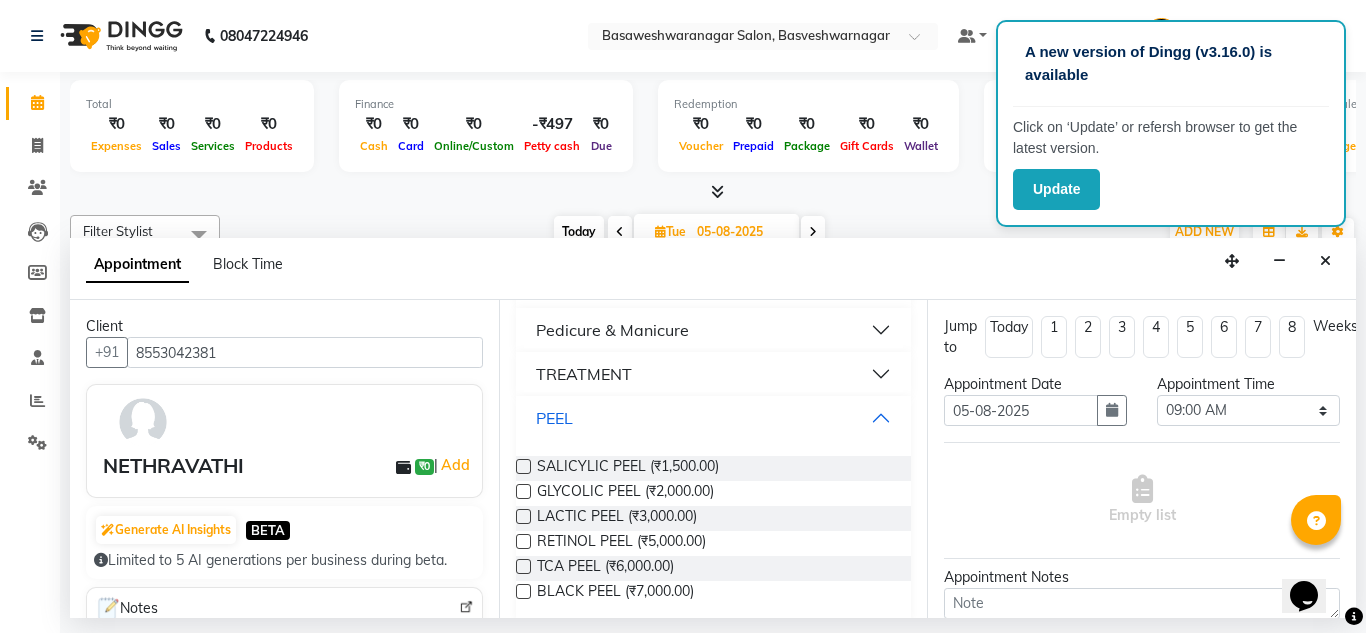 scroll, scrollTop: 236, scrollLeft: 0, axis: vertical 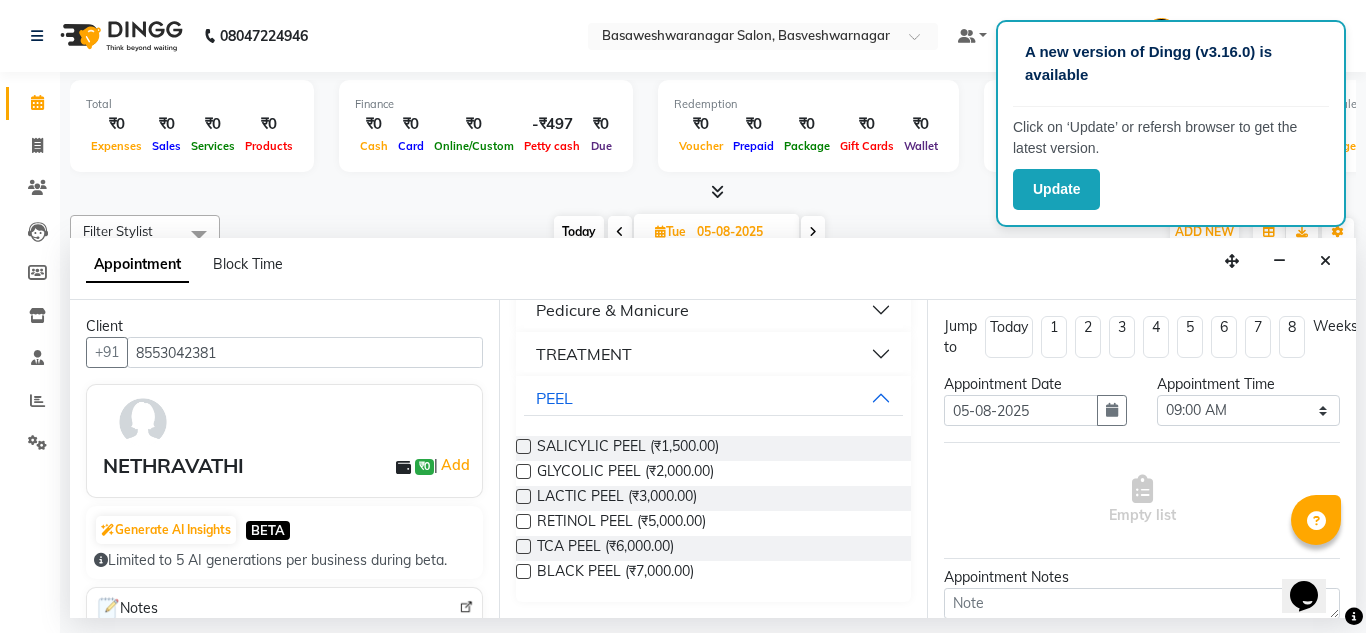 click at bounding box center (523, 521) 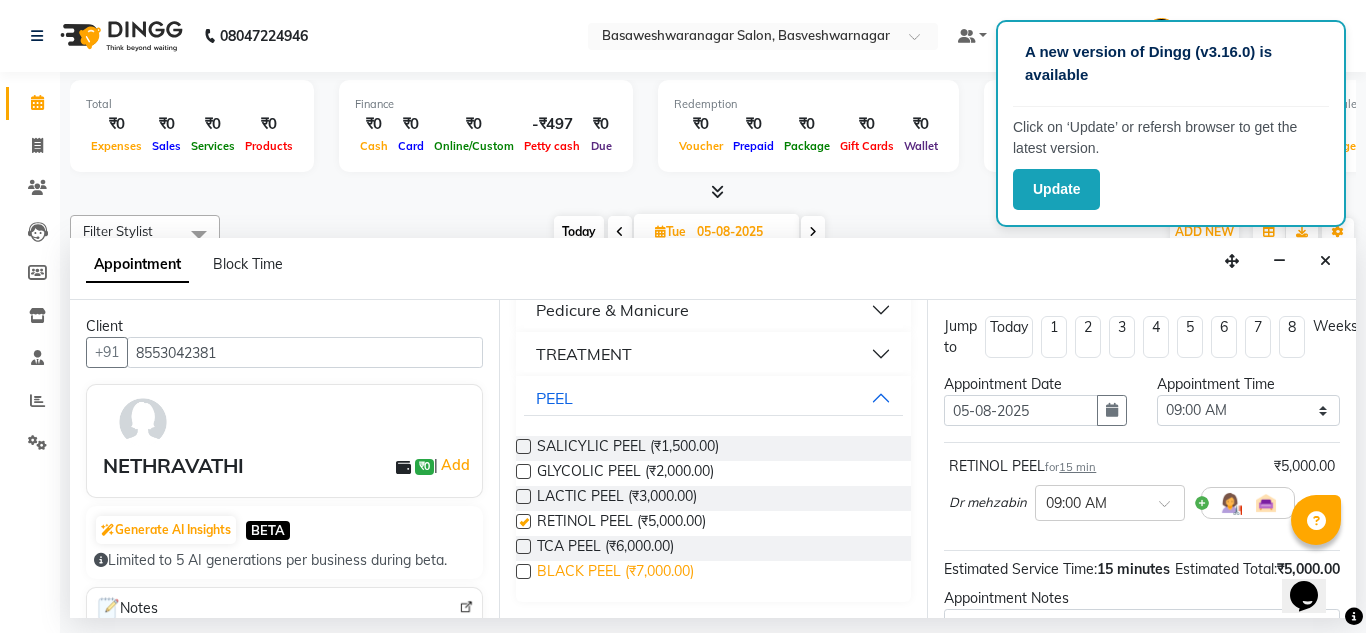 checkbox on "false" 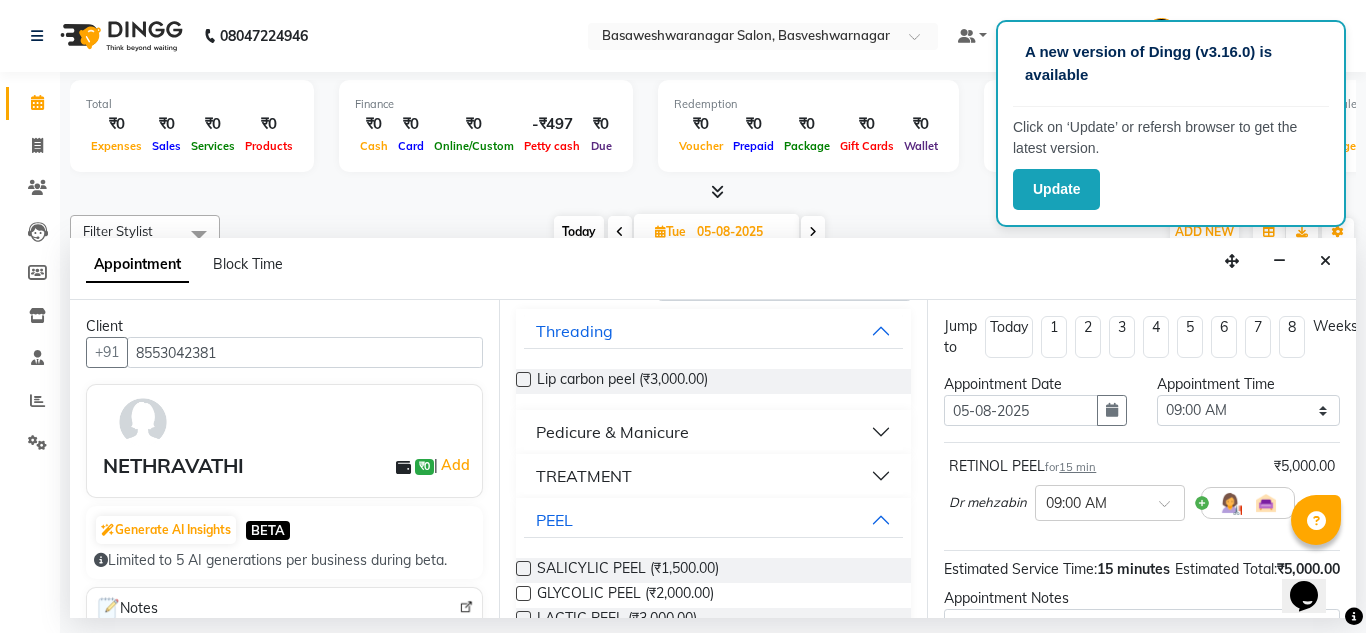 scroll, scrollTop: 104, scrollLeft: 0, axis: vertical 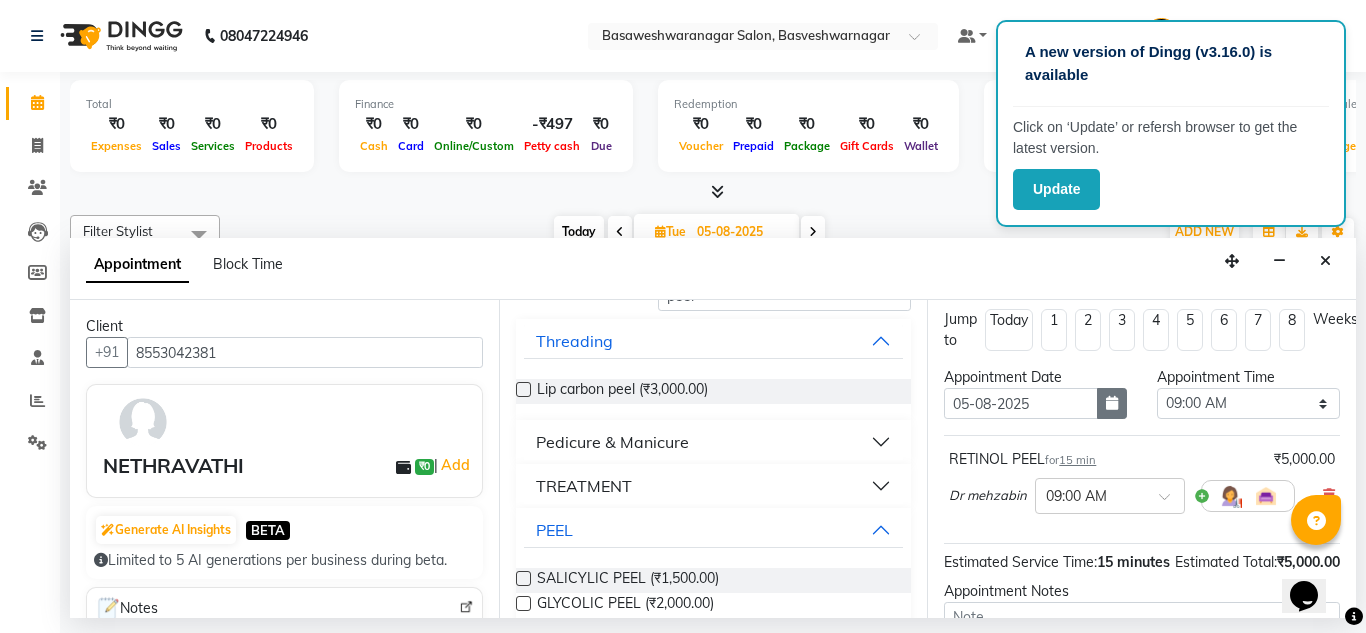 click at bounding box center [1112, 403] 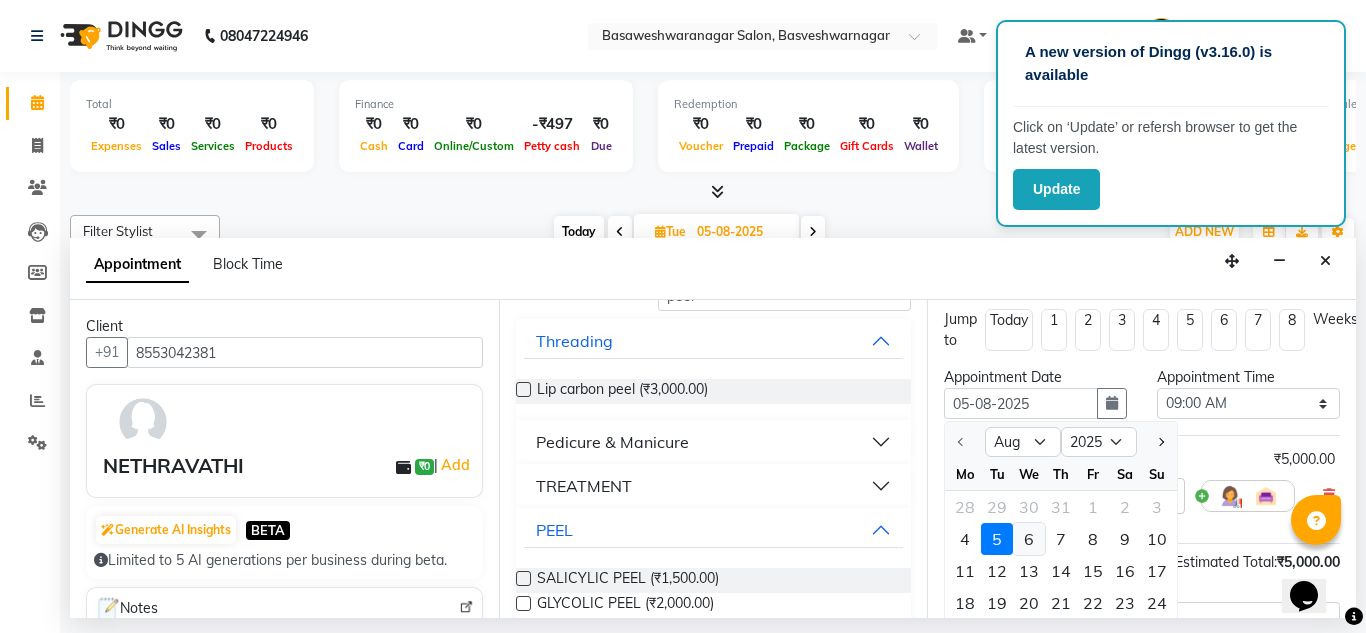 click on "6" at bounding box center [1029, 539] 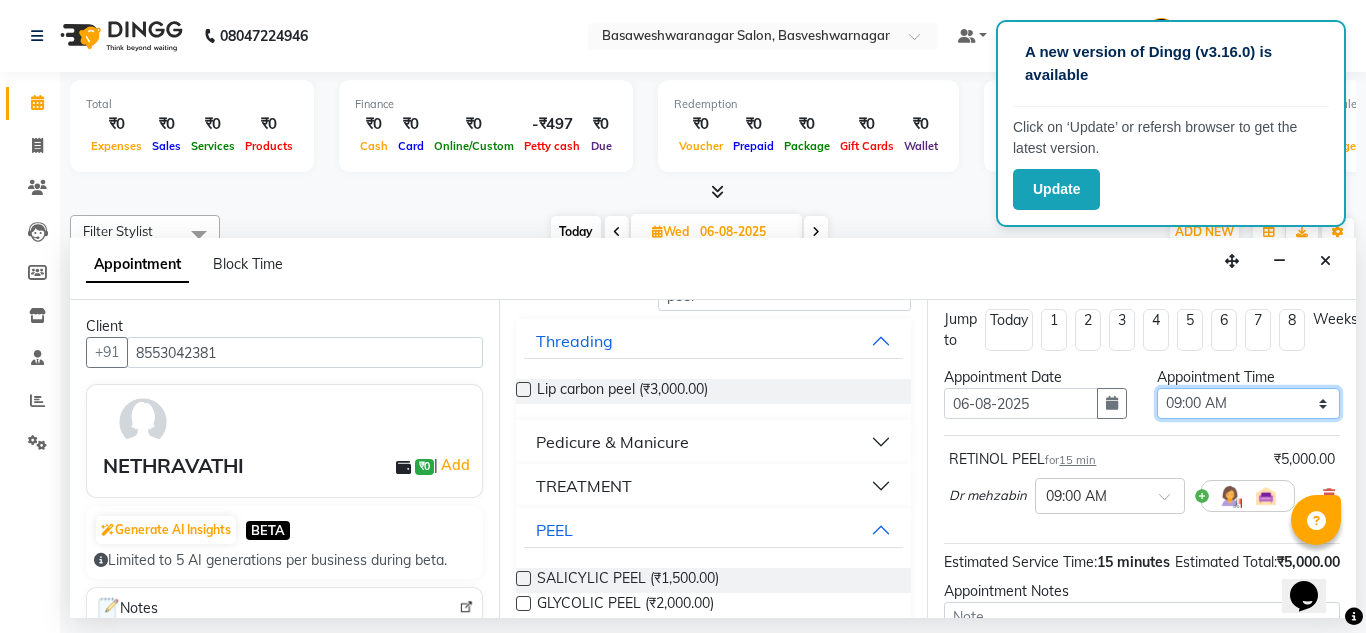 click on "Select 09:00 AM 09:15 AM 09:30 AM 09:45 AM 10:00 AM 10:15 AM 10:30 AM 10:45 AM 11:00 AM 11:15 AM 11:30 AM 11:45 AM 12:00 PM 12:15 PM 12:30 PM 12:45 PM 01:00 PM 01:15 PM 01:30 PM 01:45 PM 02:00 PM 02:15 PM 02:30 PM 02:45 PM 03:00 PM 03:15 PM 03:30 PM 03:45 PM 04:00 PM 04:15 PM 04:30 PM 04:45 PM 05:00 PM 05:15 PM 05:30 PM 05:45 PM 06:00 PM 06:15 PM 06:30 PM 06:45 PM 07:00 PM 07:15 PM 07:30 PM 07:45 PM 08:00 PM" at bounding box center [1248, 403] 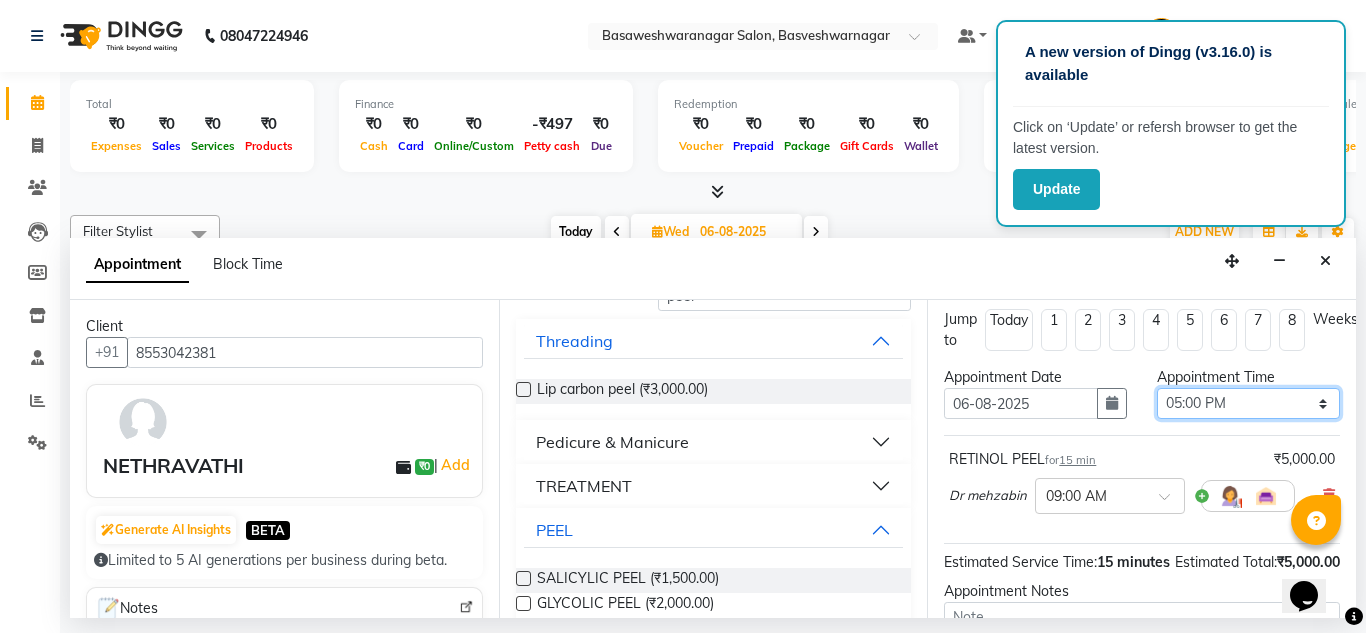 click on "Select 09:00 AM 09:15 AM 09:30 AM 09:45 AM 10:00 AM 10:15 AM 10:30 AM 10:45 AM 11:00 AM 11:15 AM 11:30 AM 11:45 AM 12:00 PM 12:15 PM 12:30 PM 12:45 PM 01:00 PM 01:15 PM 01:30 PM 01:45 PM 02:00 PM 02:15 PM 02:30 PM 02:45 PM 03:00 PM 03:15 PM 03:30 PM 03:45 PM 04:00 PM 04:15 PM 04:30 PM 04:45 PM 05:00 PM 05:15 PM 05:30 PM 05:45 PM 06:00 PM 06:15 PM 06:30 PM 06:45 PM 07:00 PM 07:15 PM 07:30 PM 07:45 PM 08:00 PM" at bounding box center [1248, 403] 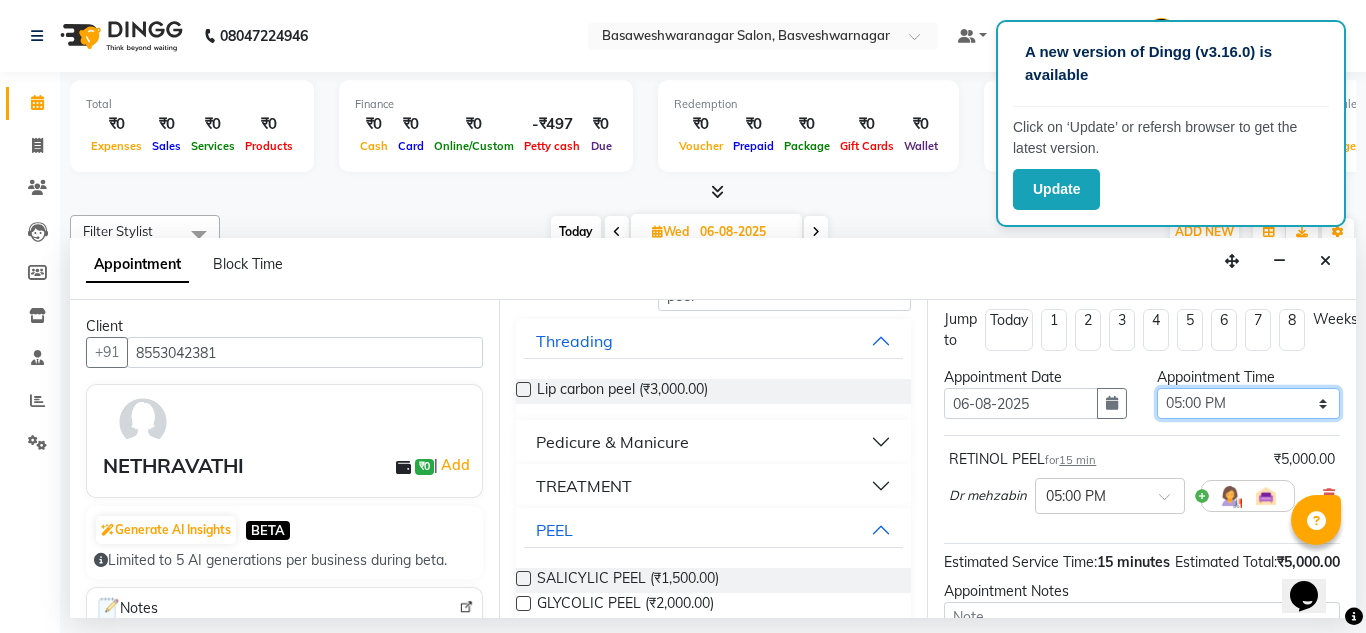 scroll, scrollTop: 244, scrollLeft: 0, axis: vertical 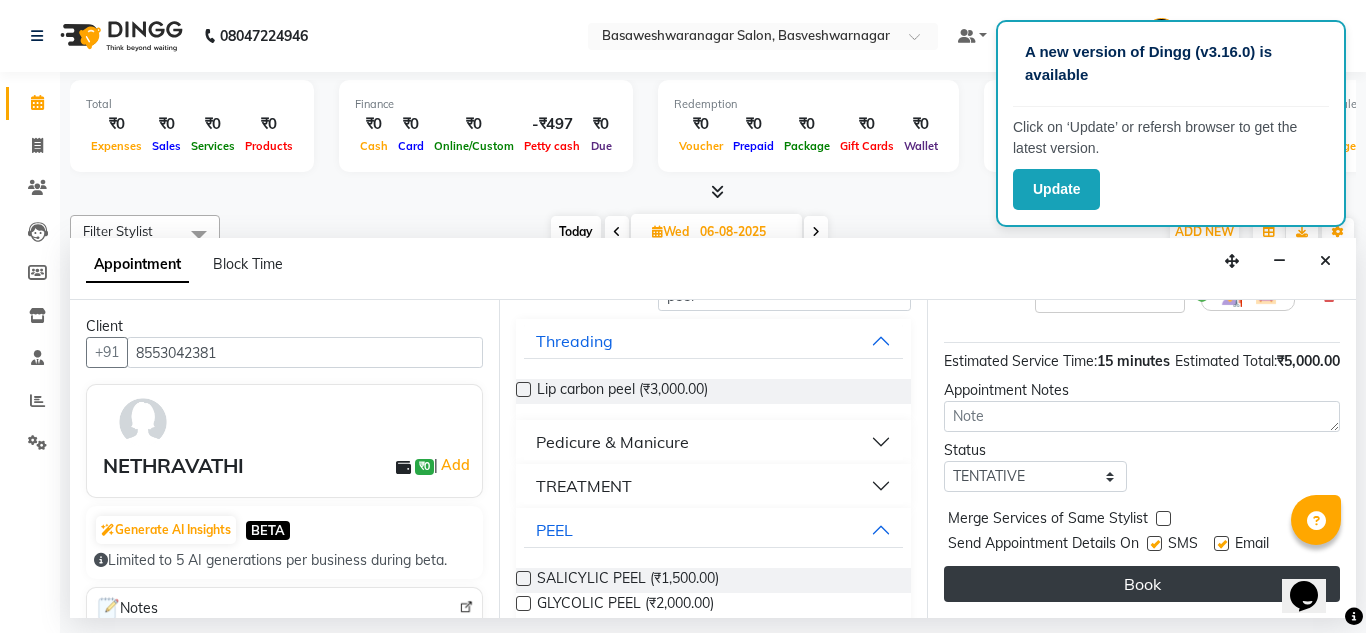 click on "Book" at bounding box center [1142, 584] 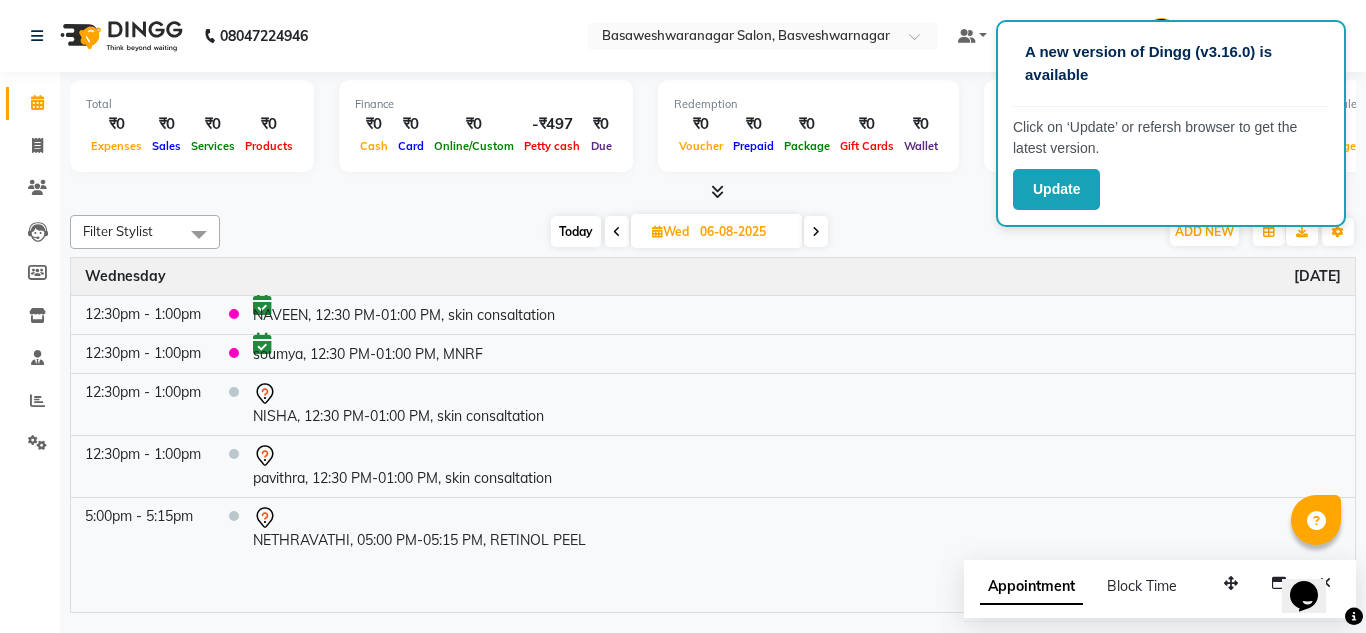 click on "Wednesday [DATE]" at bounding box center (713, 276) 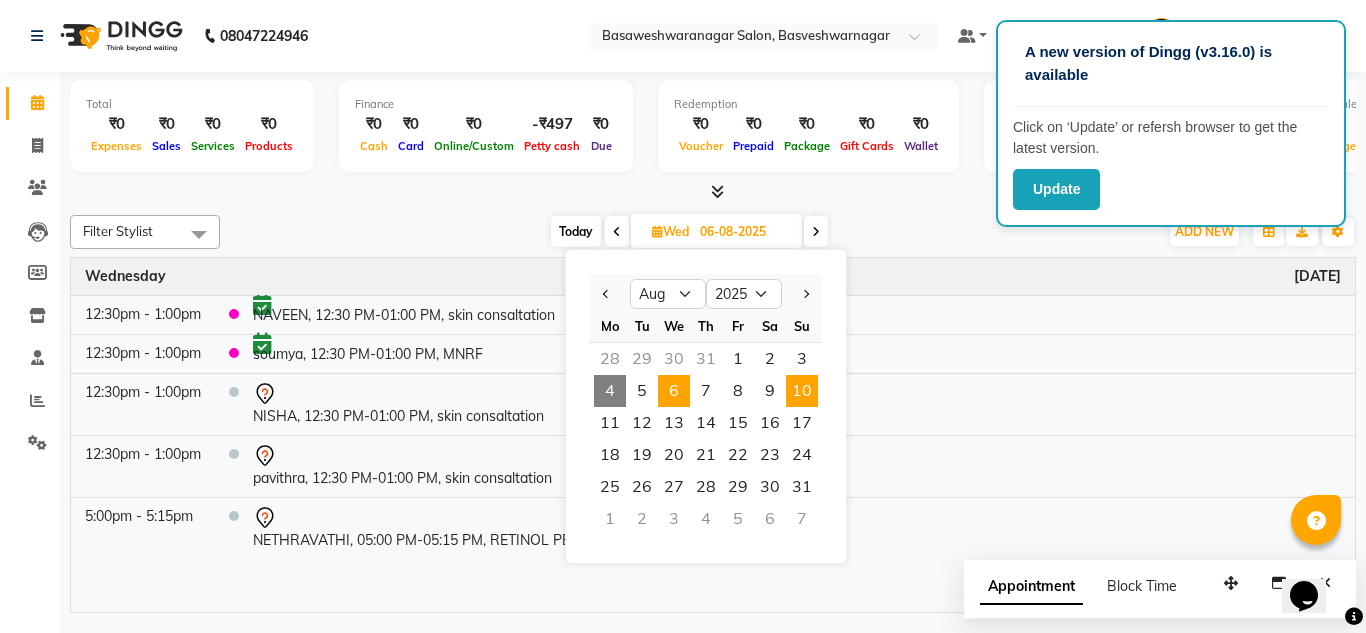 click on "10" at bounding box center (802, 391) 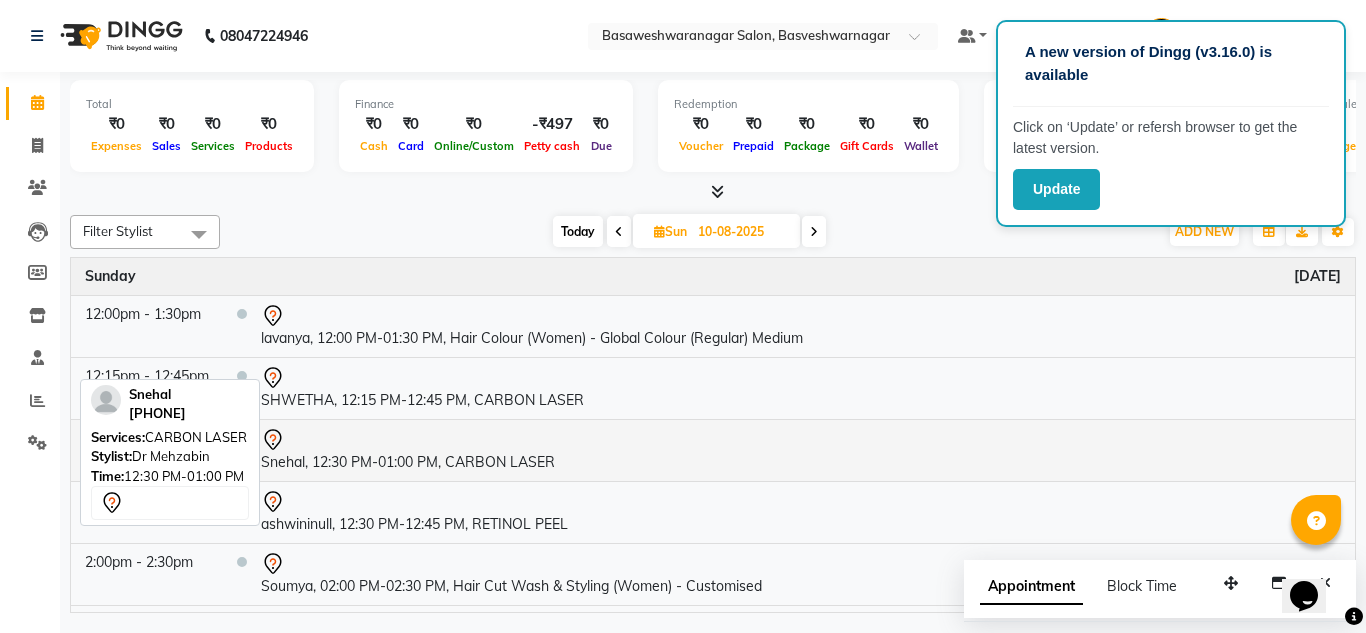scroll, scrollTop: 55, scrollLeft: 0, axis: vertical 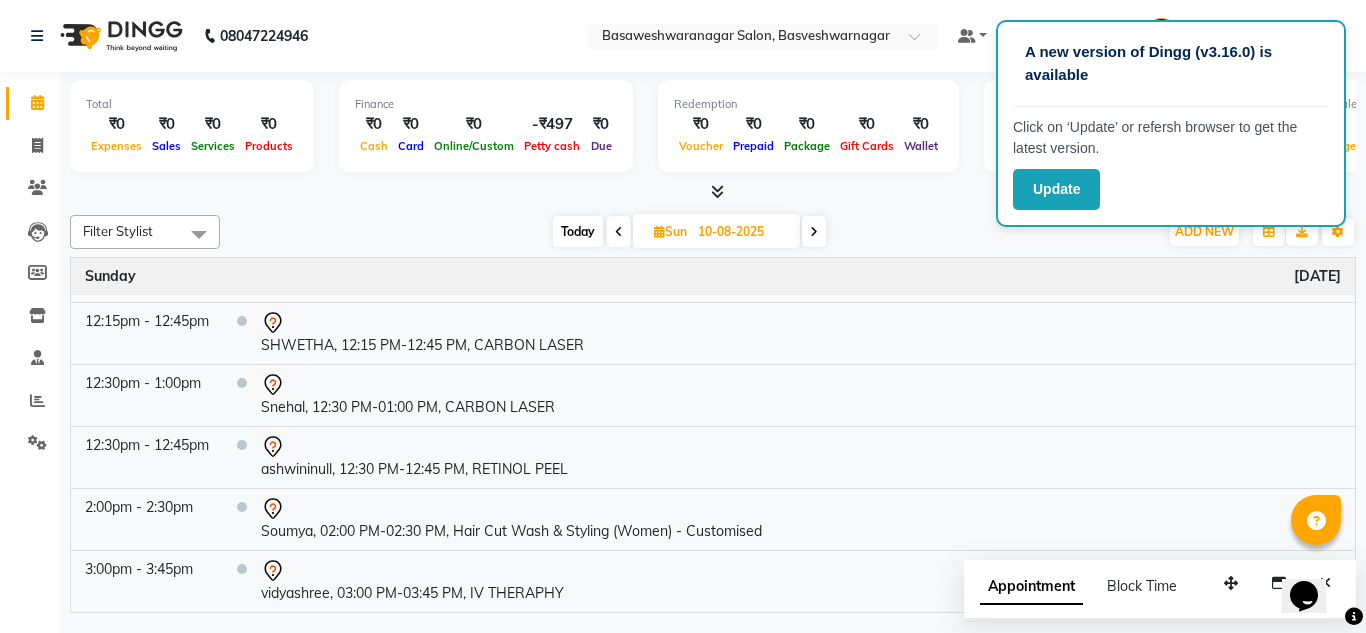 click at bounding box center (814, 231) 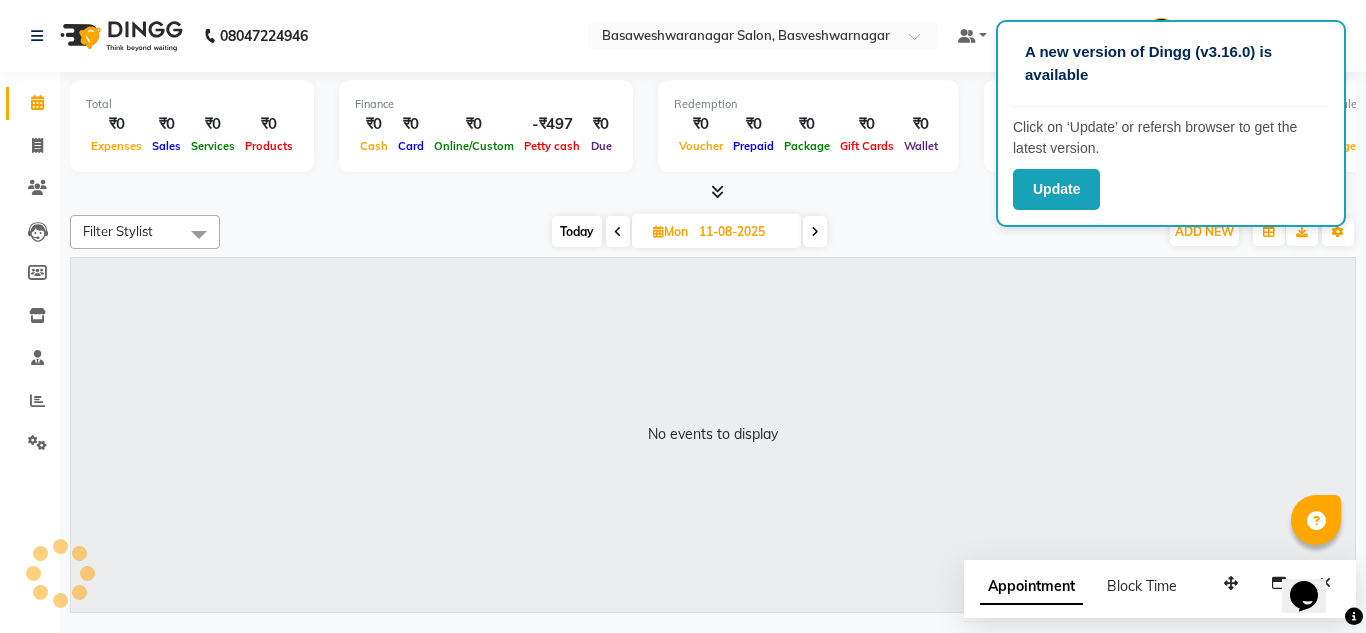 scroll, scrollTop: 0, scrollLeft: 0, axis: both 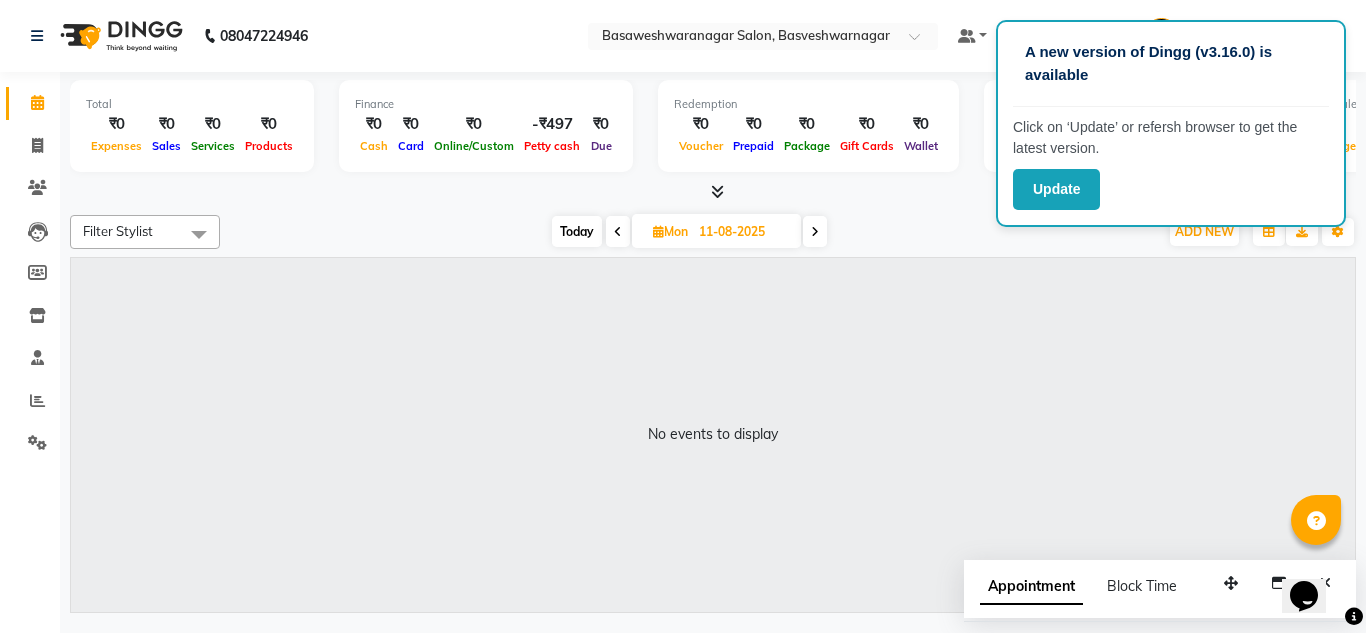 click at bounding box center (815, 231) 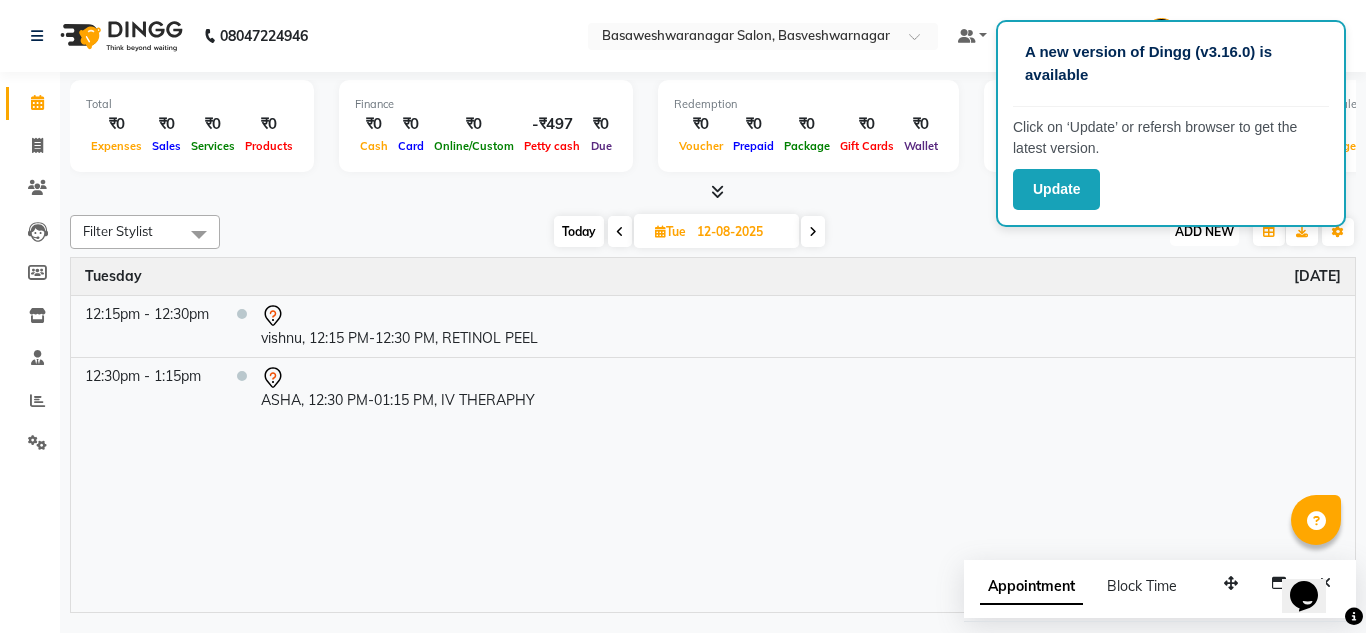 click on "ADD NEW" at bounding box center (1204, 231) 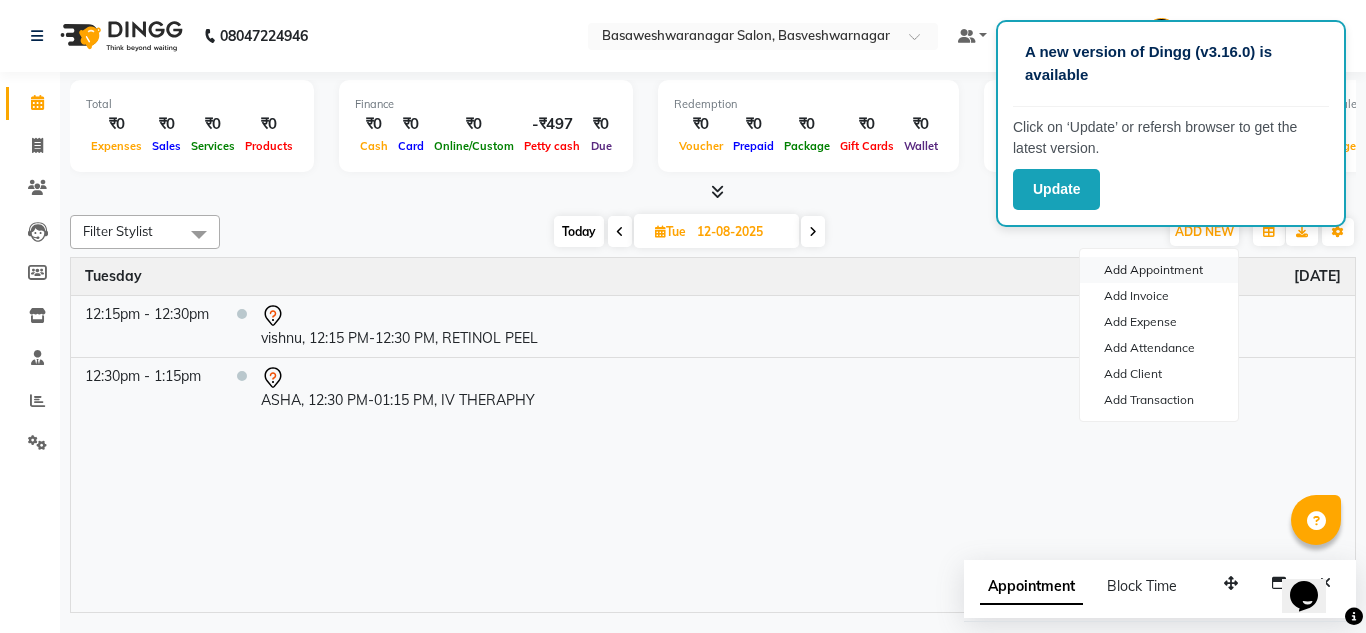 click on "Add Appointment" at bounding box center [1159, 270] 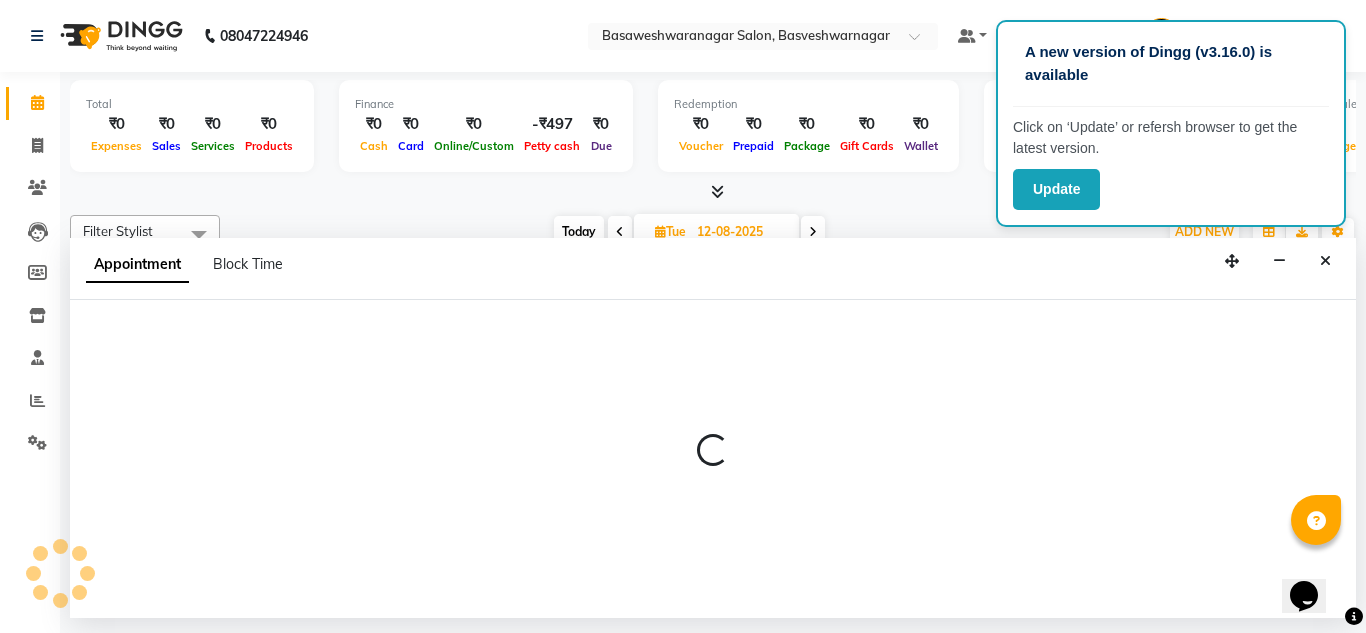 select on "tentative" 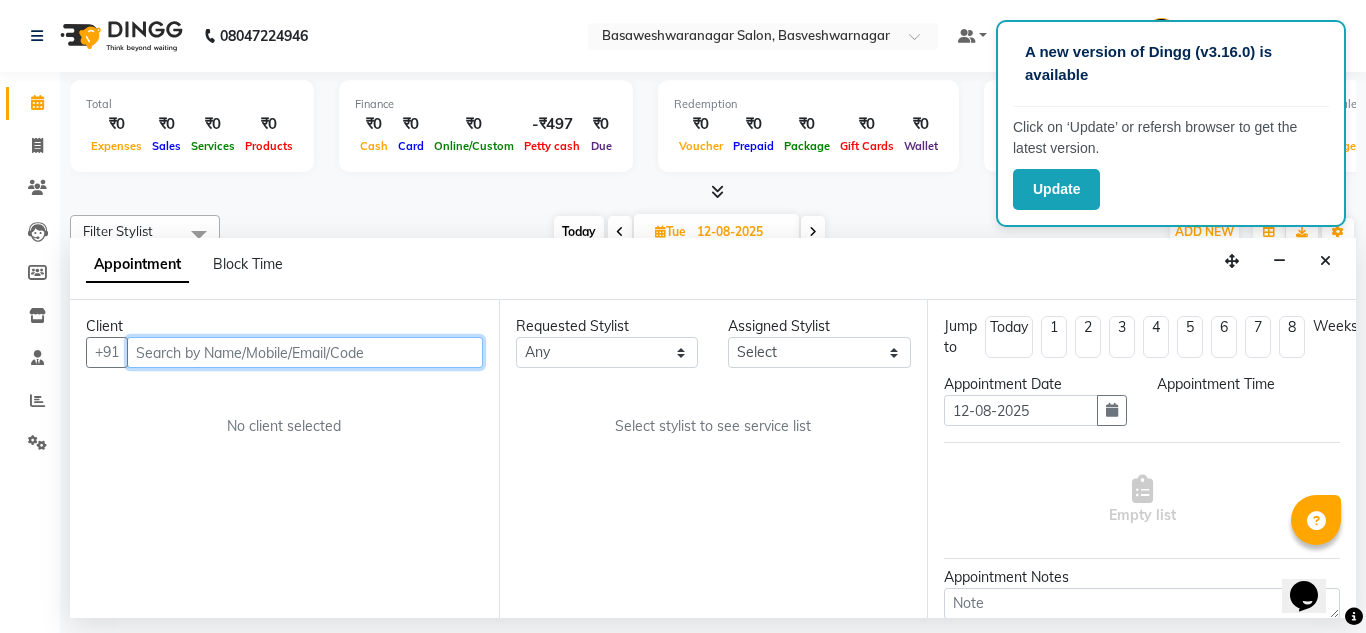 select on "540" 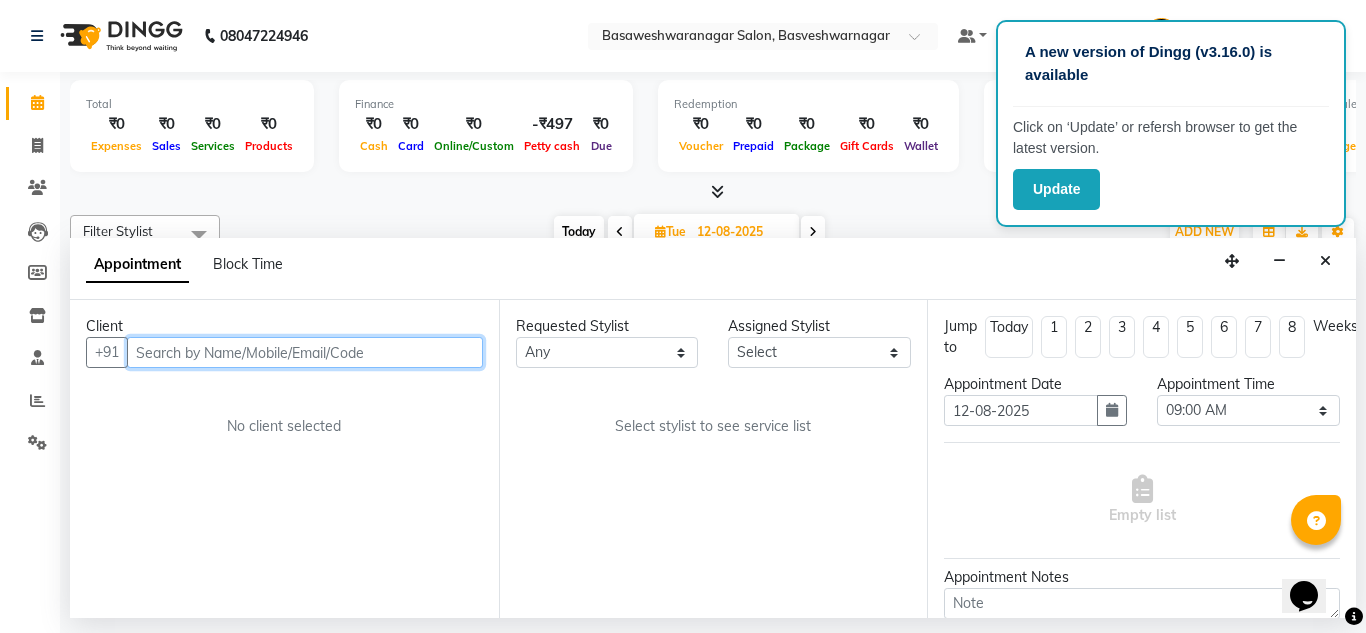paste on "919008154348" 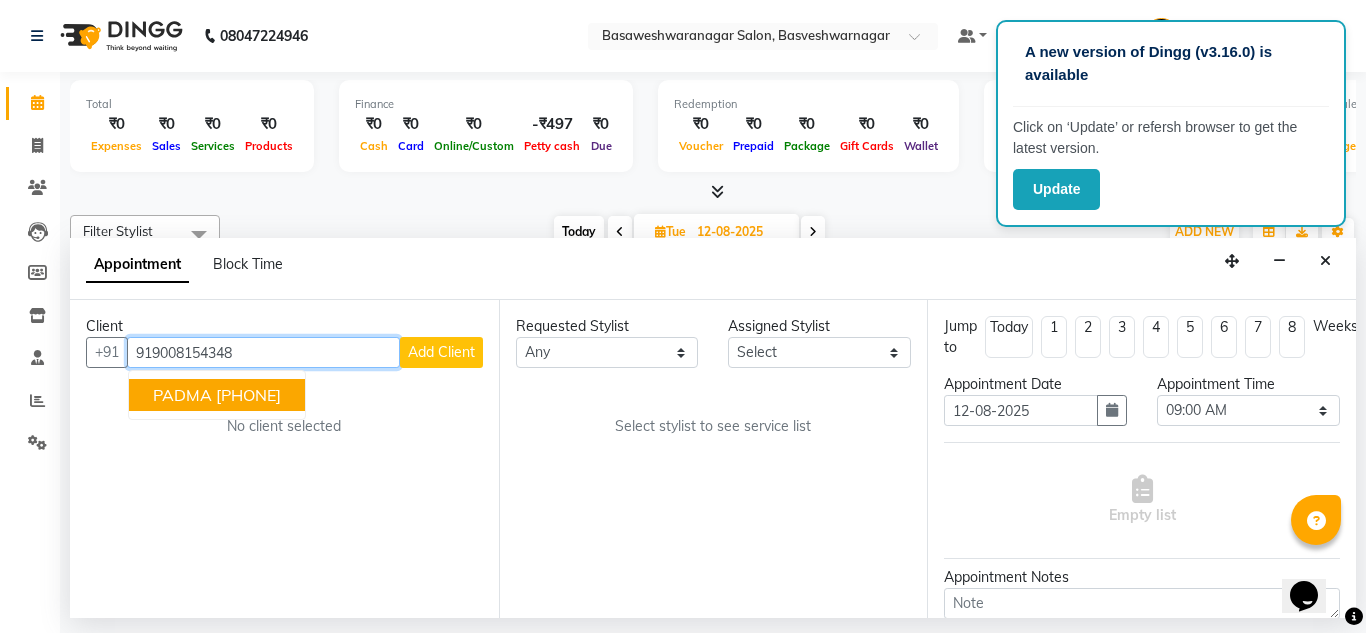 click on "PADMA  [PHONE]" at bounding box center [217, 395] 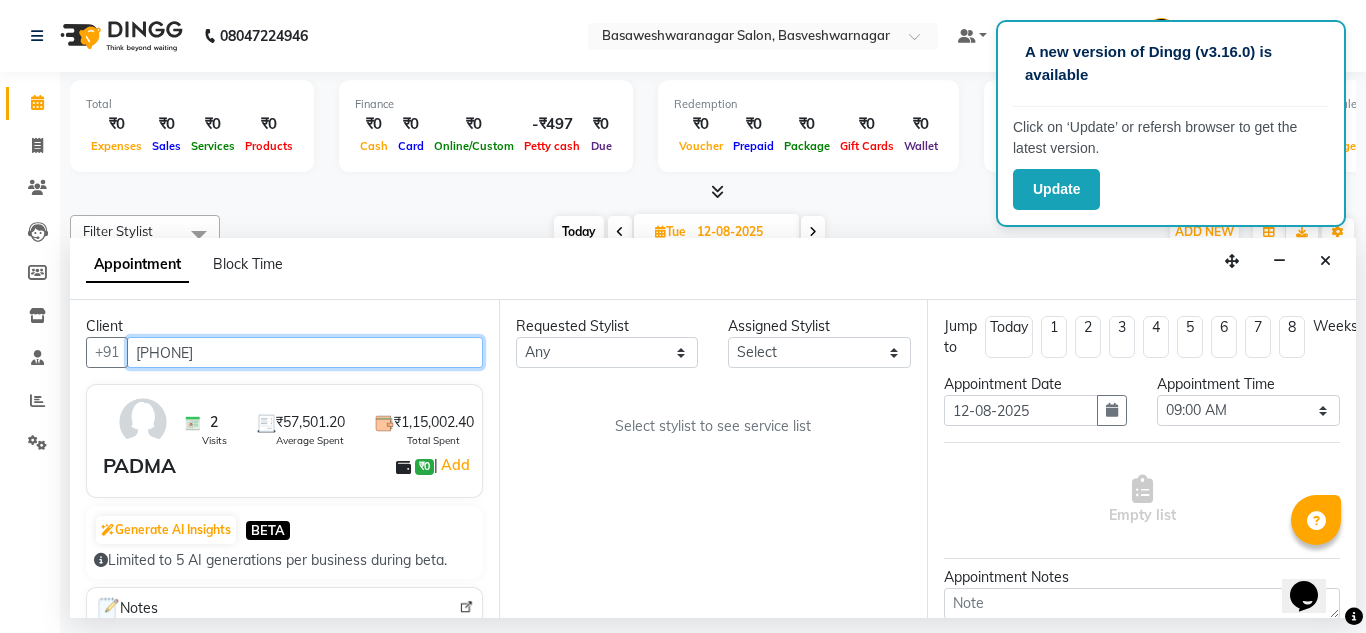 type on "[PHONE]" 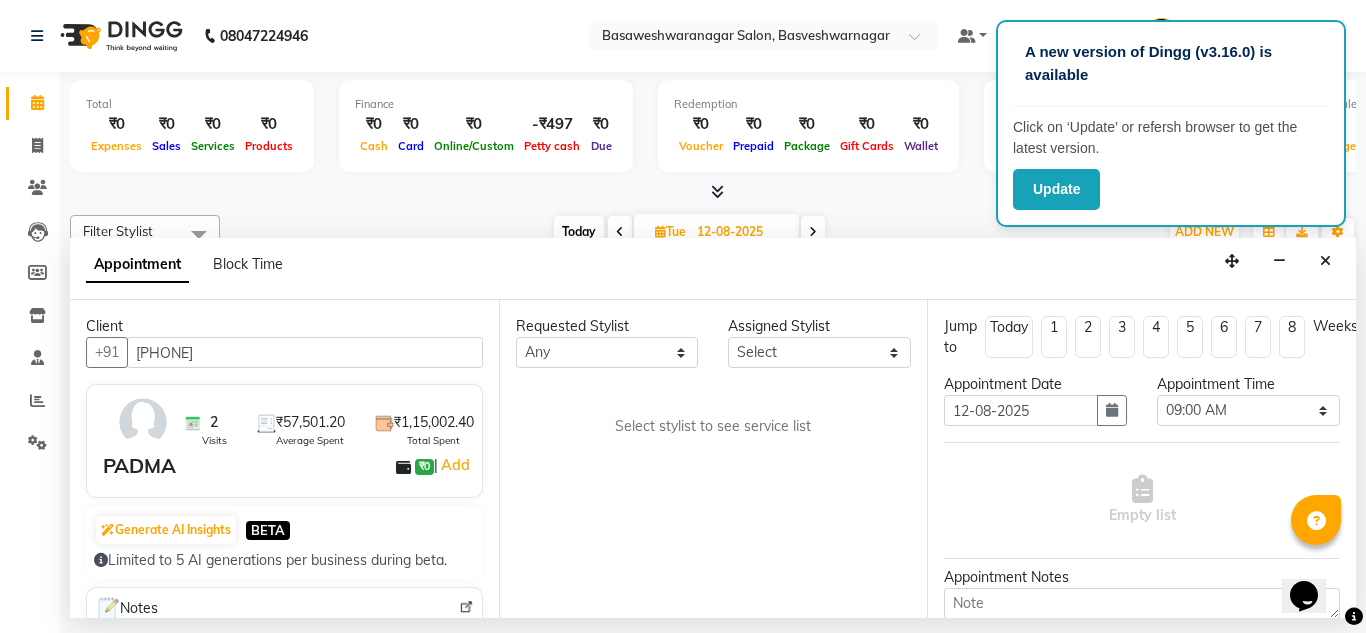 click on "Assigned Stylist" at bounding box center [819, 326] 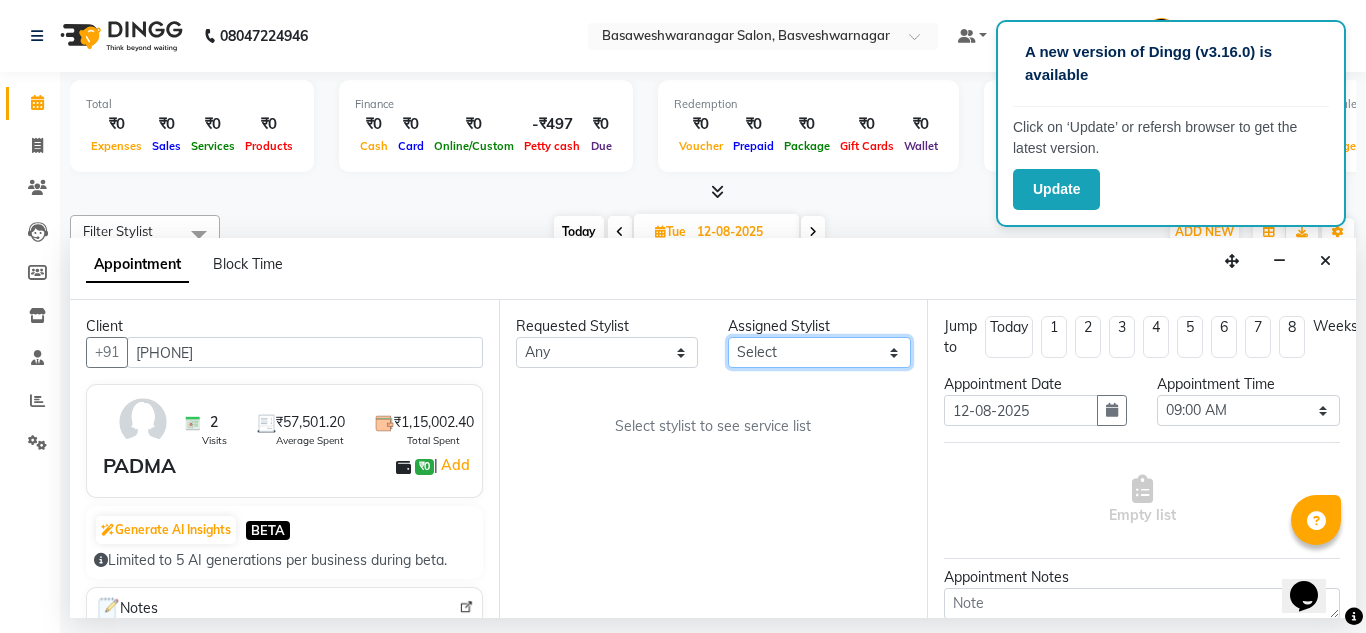 click on "Select ashwini branch manager bsv Dr.Jabin Dr mehzabin GURISH JASSI Jayshree Navya pooja accounts PRATIK RAJEESHA Rasna Sanskruthi shangnimwom SMIRTI SUMITH SUNITHA SUNNY Tanveer  TEZZ The Glam Room theja Trishna urmi" at bounding box center (819, 352) 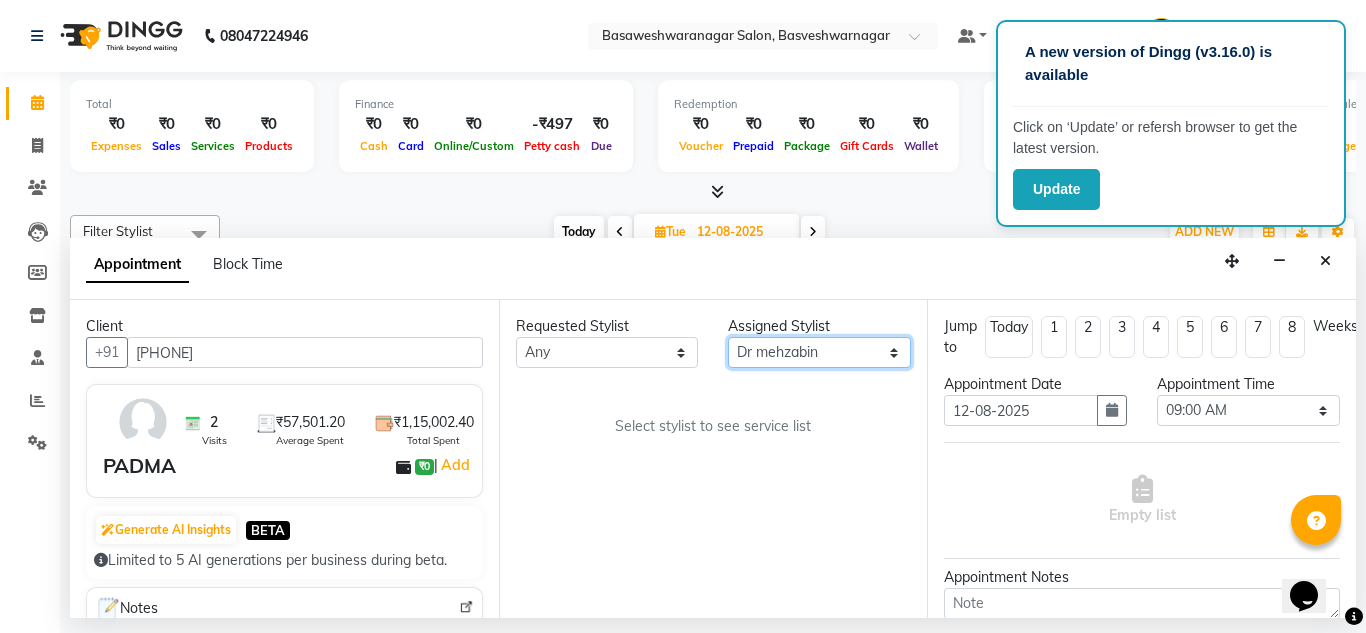 click on "Select ashwini branch manager bsv Dr.Jabin Dr mehzabin GURISH JASSI Jayshree Navya pooja accounts PRATIK RAJEESHA Rasna Sanskruthi shangnimwom SMIRTI SUMITH SUNITHA SUNNY Tanveer  TEZZ The Glam Room theja Trishna urmi" at bounding box center (819, 352) 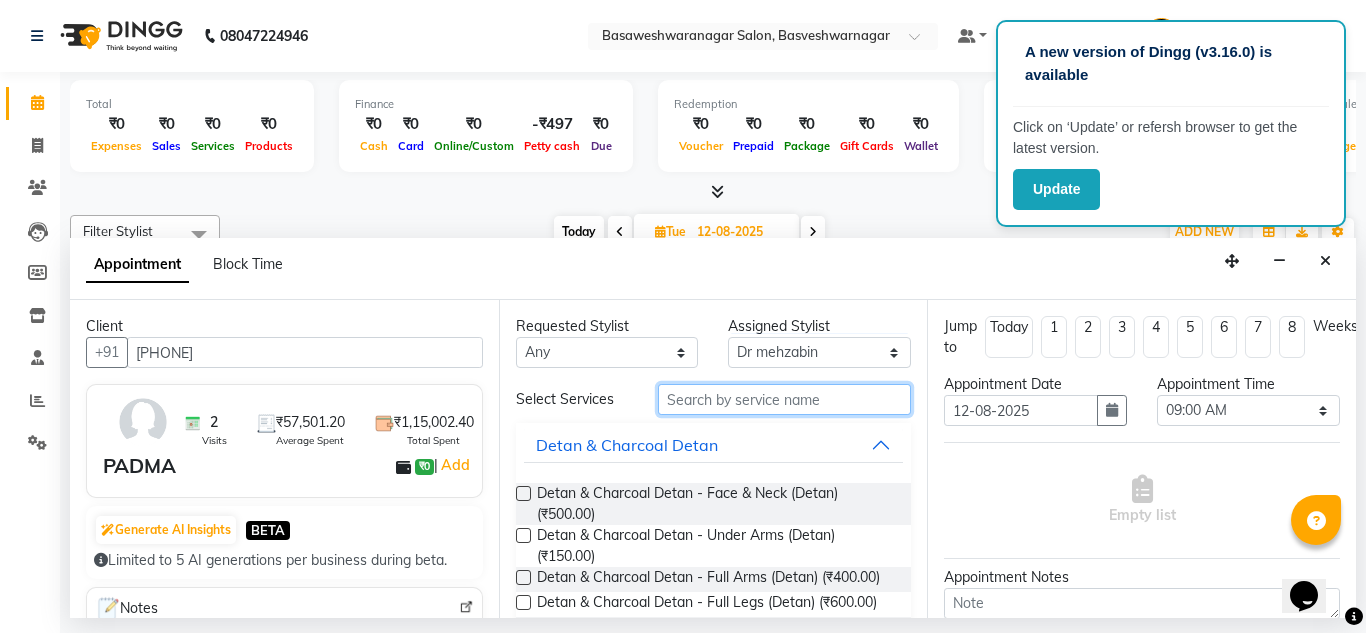 click at bounding box center [785, 399] 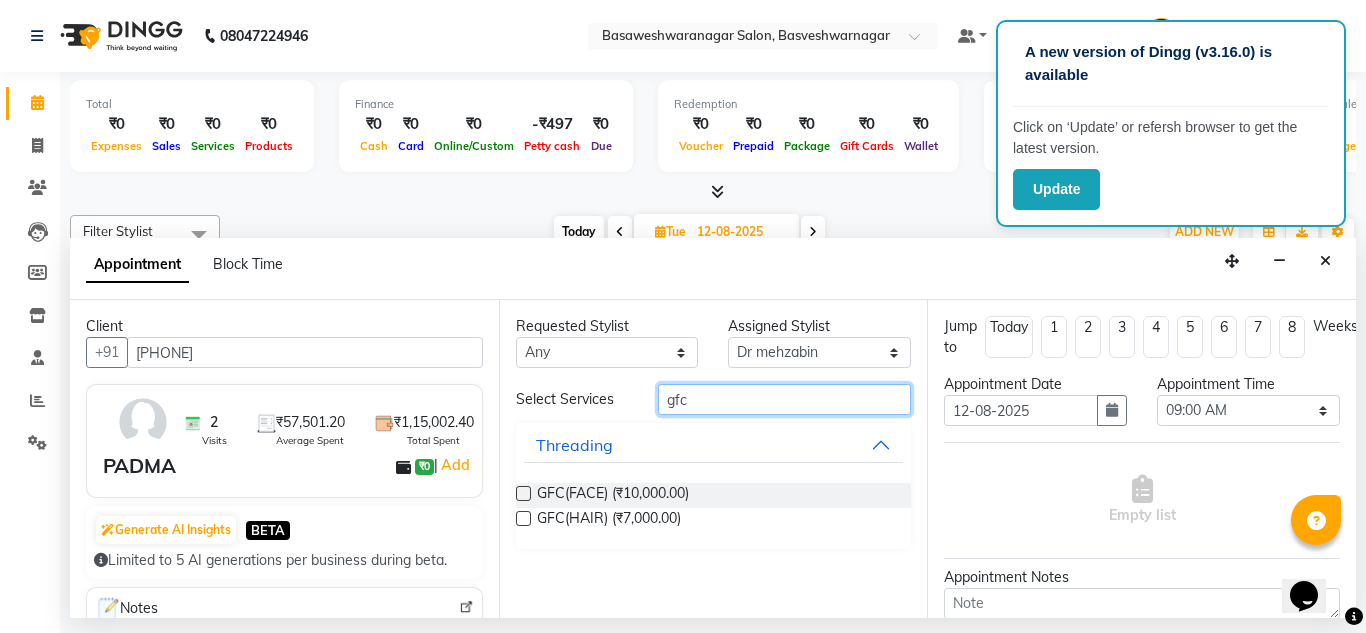 type on "gfc" 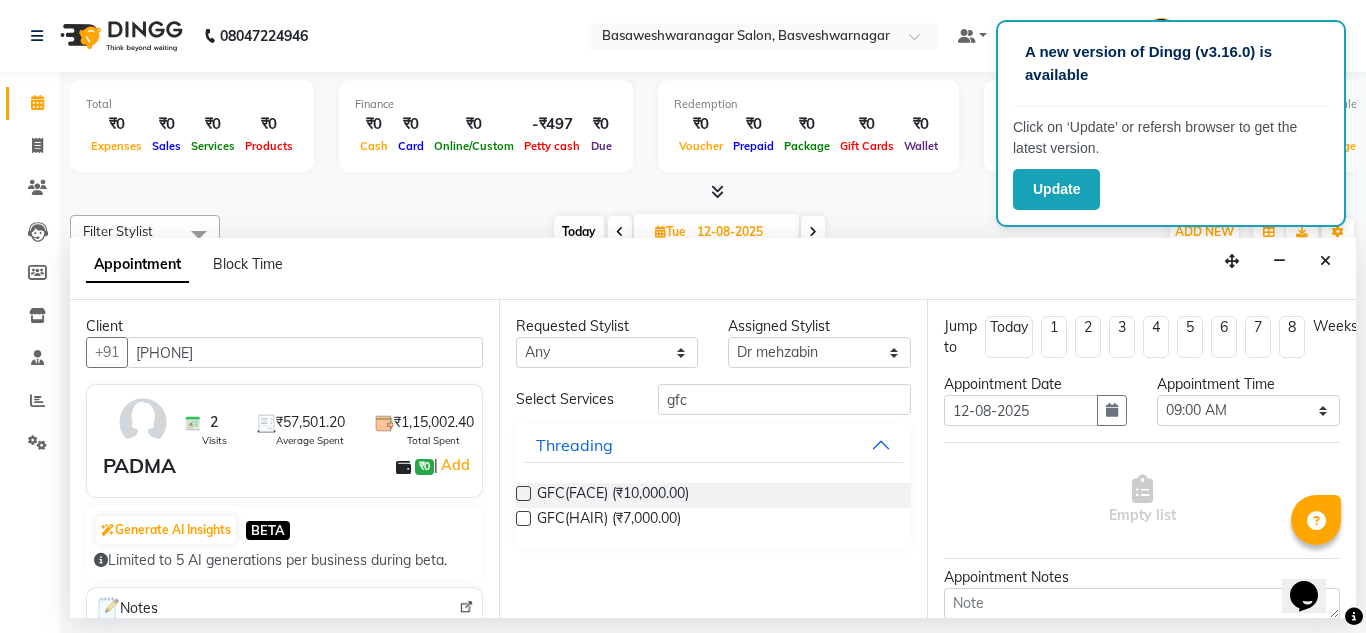 click at bounding box center [523, 518] 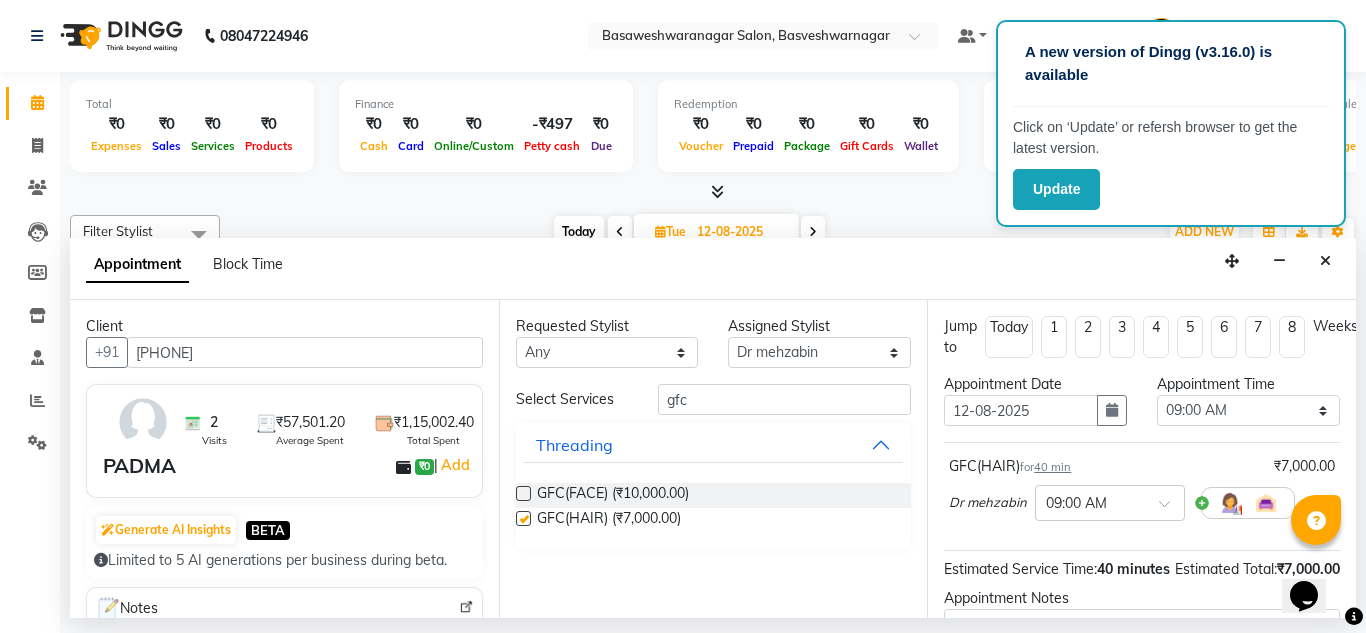 checkbox on "false" 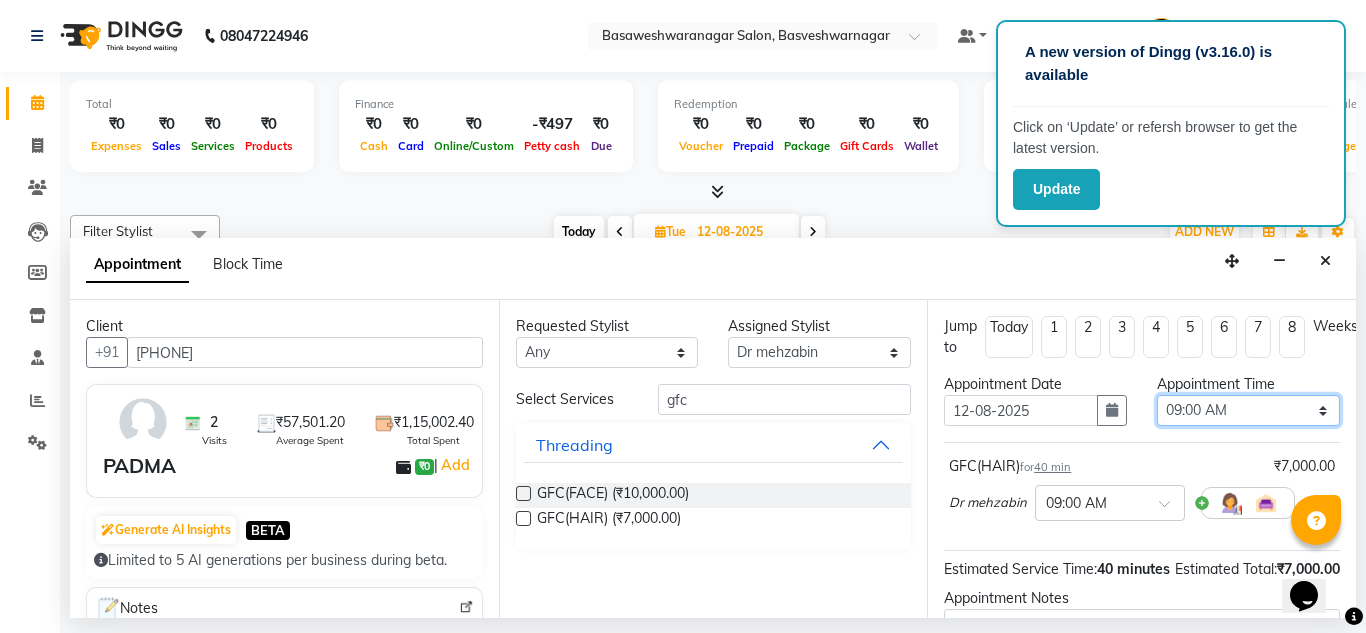 click on "Select 09:00 AM 09:15 AM 09:30 AM 09:45 AM 10:00 AM 10:15 AM 10:30 AM 10:45 AM 11:00 AM 11:15 AM 11:30 AM 11:45 AM 12:00 PM 12:15 PM 12:30 PM 12:45 PM 01:00 PM 01:15 PM 01:30 PM 01:45 PM 02:00 PM 02:15 PM 02:30 PM 02:45 PM 03:00 PM 03:15 PM 03:30 PM 03:45 PM 04:00 PM 04:15 PM 04:30 PM 04:45 PM 05:00 PM 05:15 PM 05:30 PM 05:45 PM 06:00 PM 06:15 PM 06:30 PM 06:45 PM 07:00 PM 07:15 PM 07:30 PM 07:45 PM 08:00 PM" at bounding box center (1248, 410) 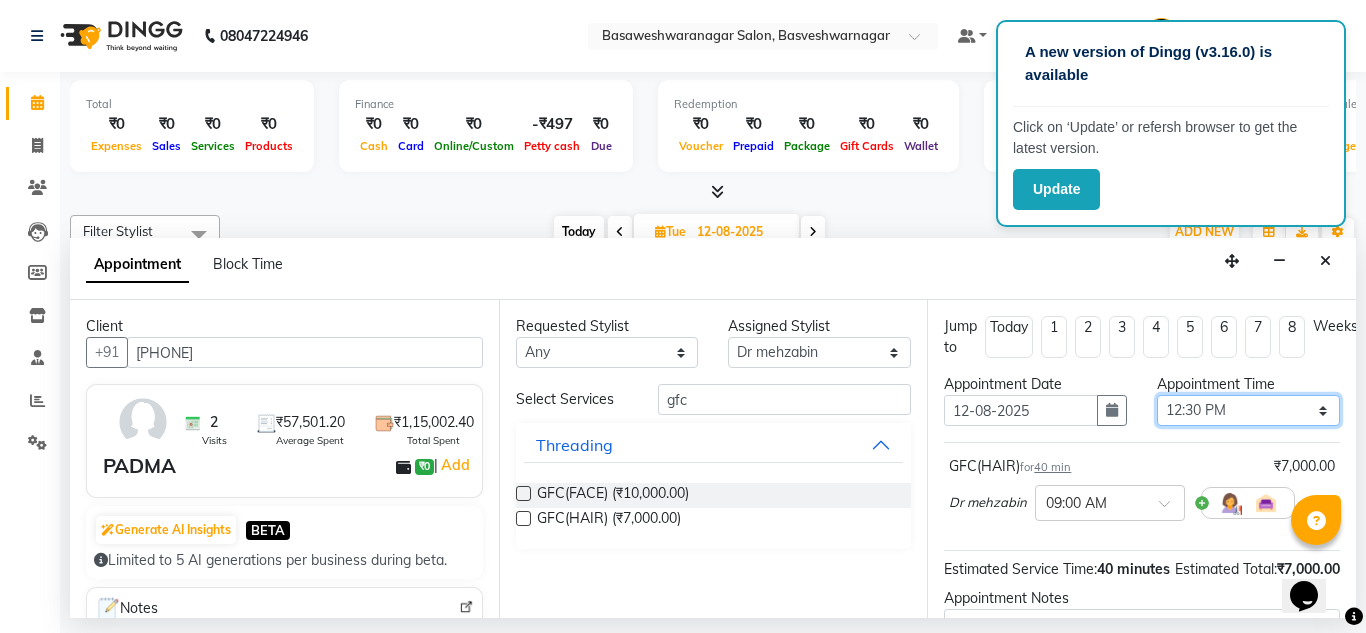 click on "Select 09:00 AM 09:15 AM 09:30 AM 09:45 AM 10:00 AM 10:15 AM 10:30 AM 10:45 AM 11:00 AM 11:15 AM 11:30 AM 11:45 AM 12:00 PM 12:15 PM 12:30 PM 12:45 PM 01:00 PM 01:15 PM 01:30 PM 01:45 PM 02:00 PM 02:15 PM 02:30 PM 02:45 PM 03:00 PM 03:15 PM 03:30 PM 03:45 PM 04:00 PM 04:15 PM 04:30 PM 04:45 PM 05:00 PM 05:15 PM 05:30 PM 05:45 PM 06:00 PM 06:15 PM 06:30 PM 06:45 PM 07:00 PM 07:15 PM 07:30 PM 07:45 PM 08:00 PM" at bounding box center (1248, 410) 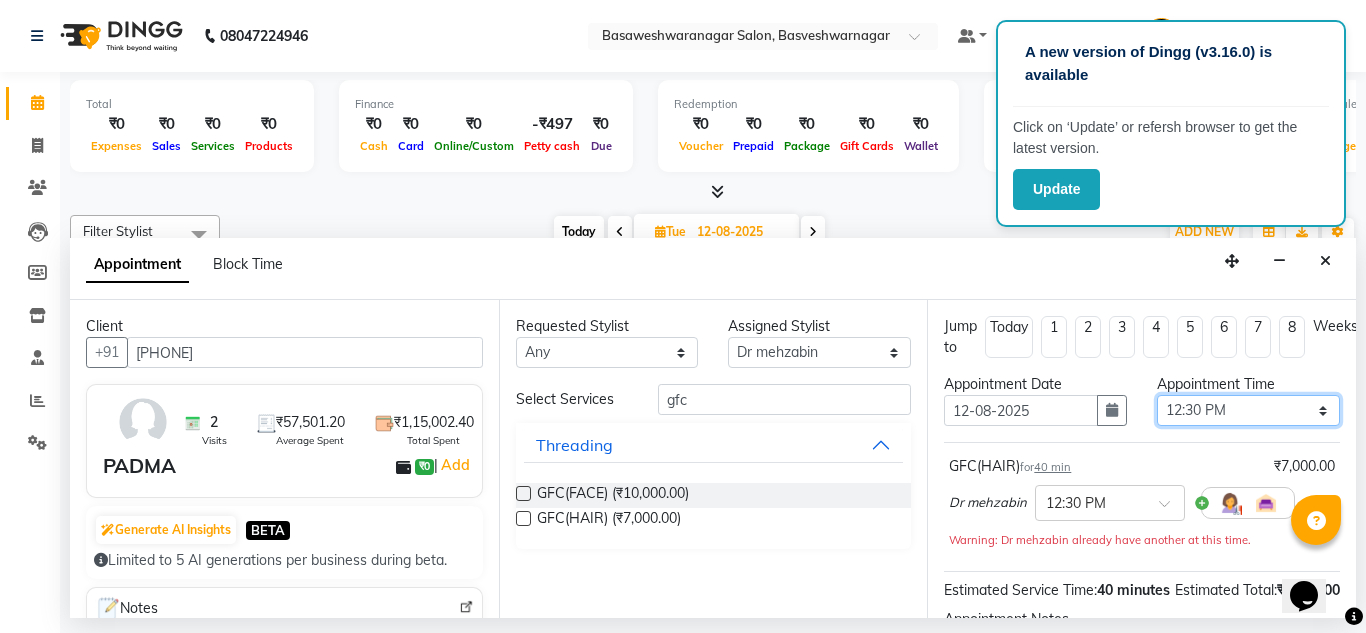 scroll, scrollTop: 265, scrollLeft: 0, axis: vertical 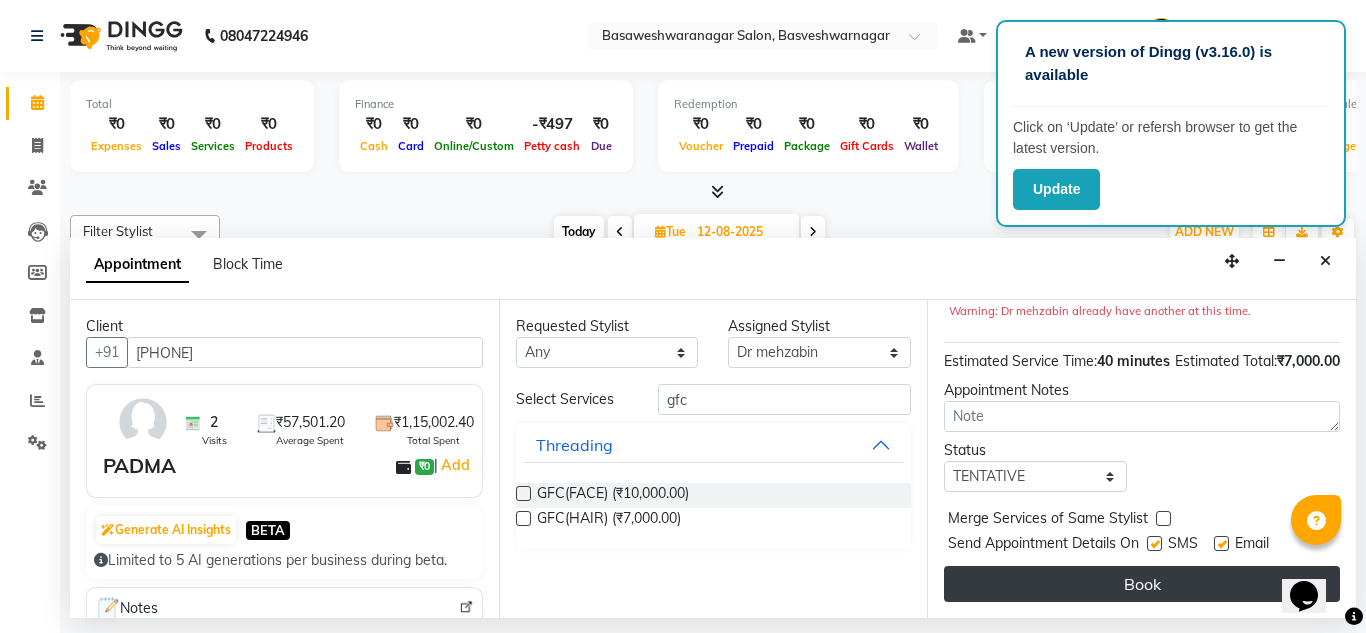 click on "Book" at bounding box center (1142, 584) 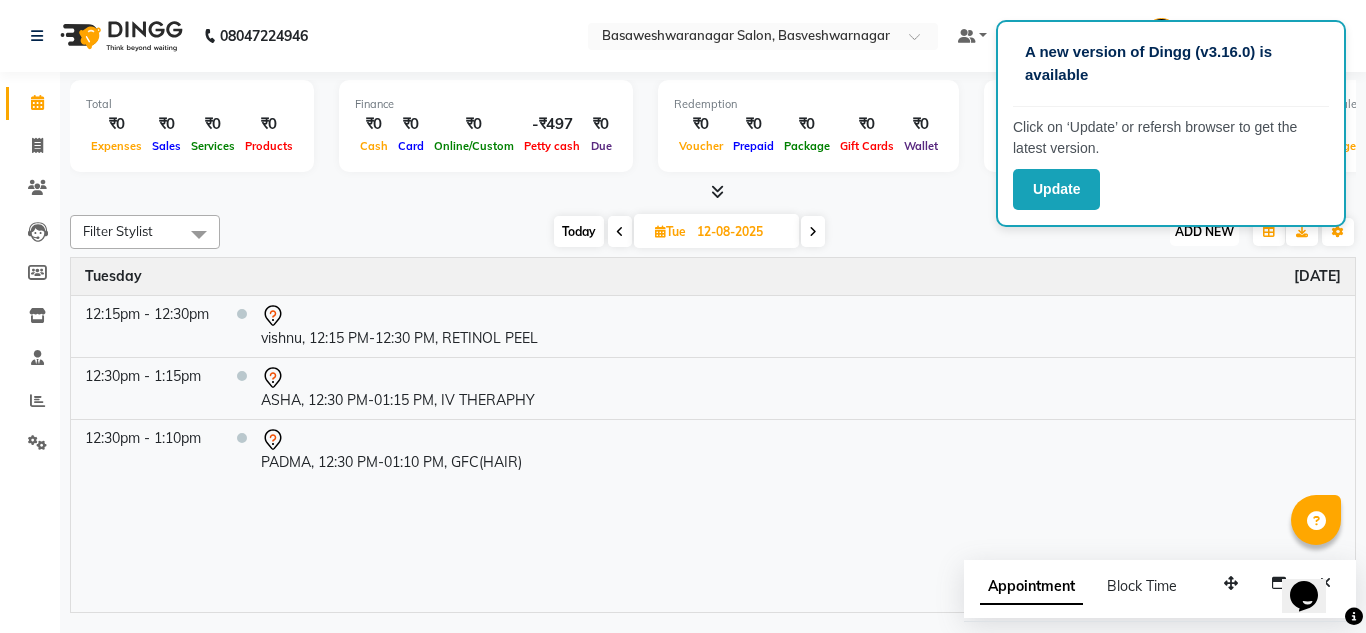click on "ADD NEW Toggle Dropdown" at bounding box center (1204, 232) 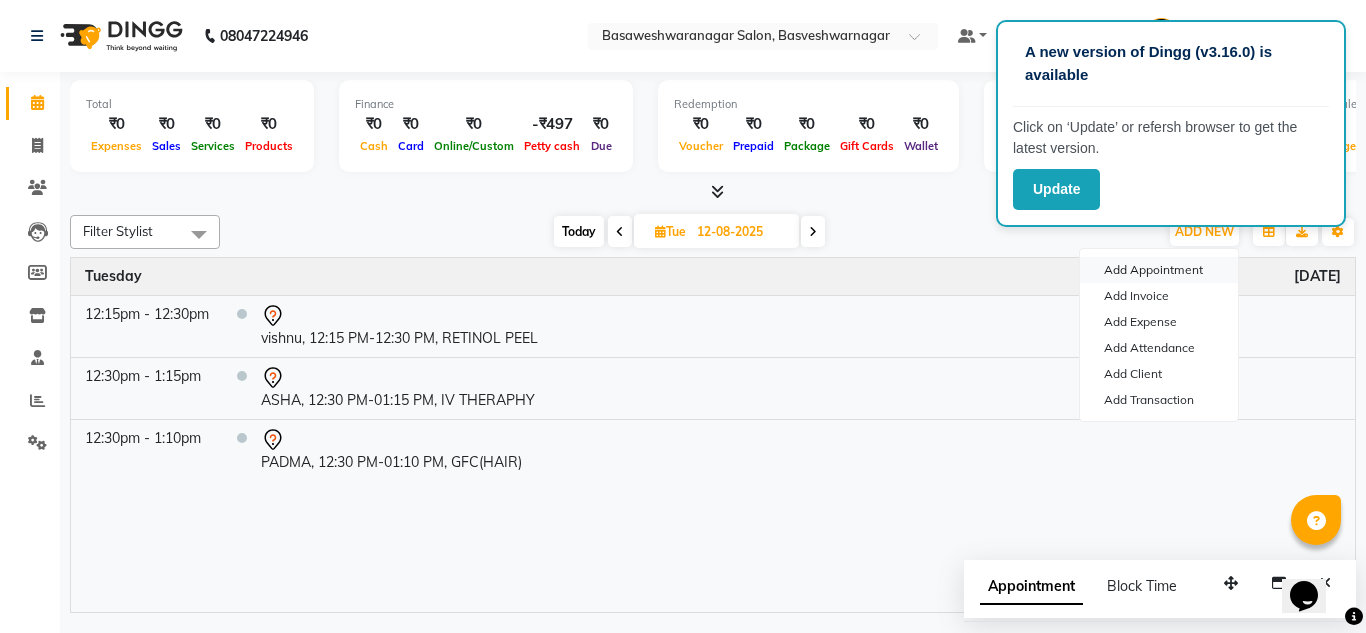 click on "Add Appointment" at bounding box center [1159, 270] 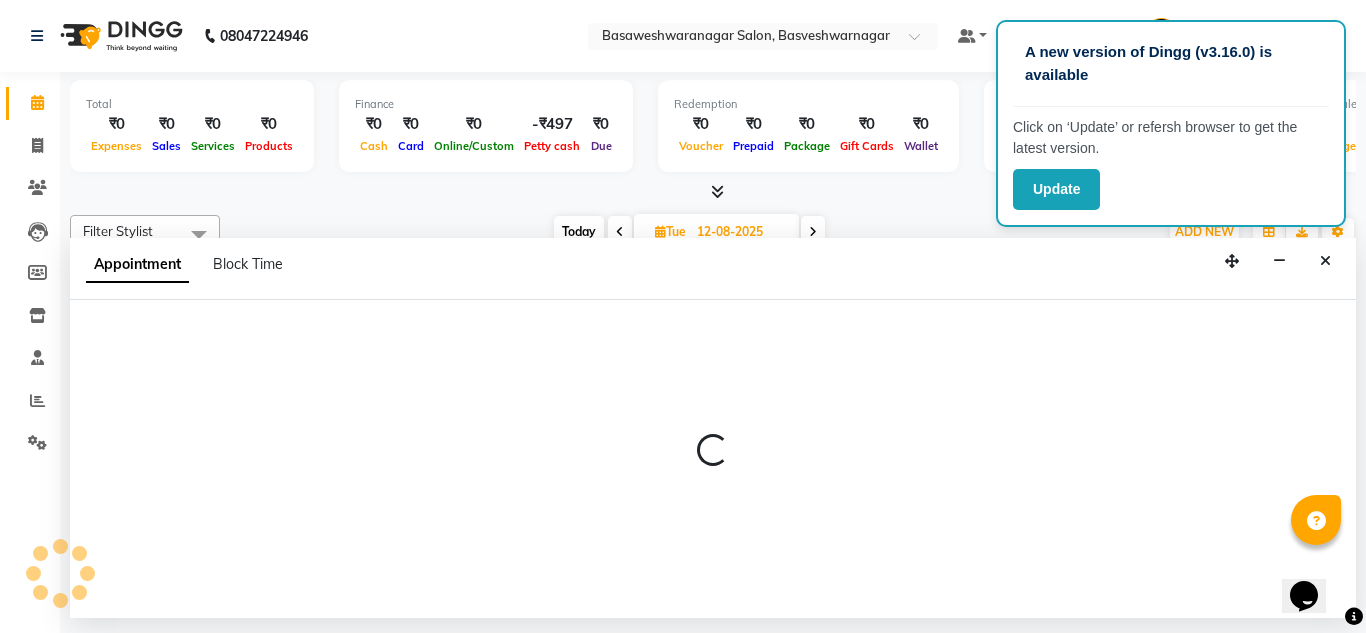select on "540" 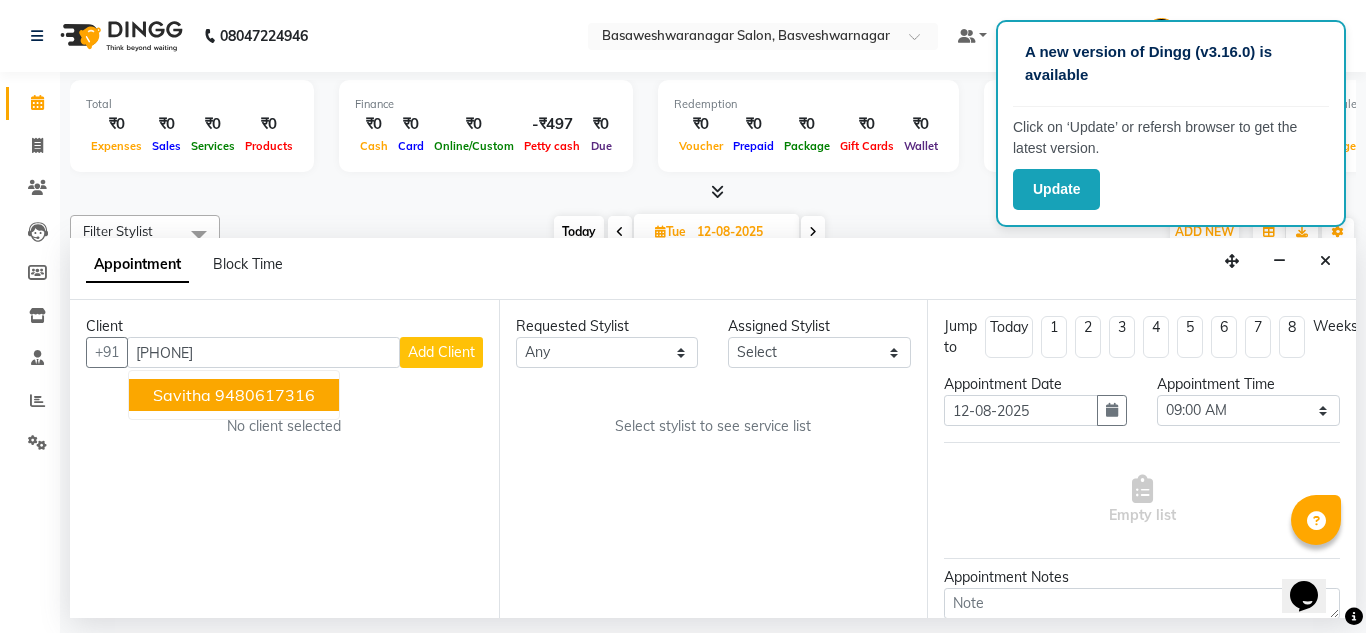 click on "9480617316" at bounding box center [265, 395] 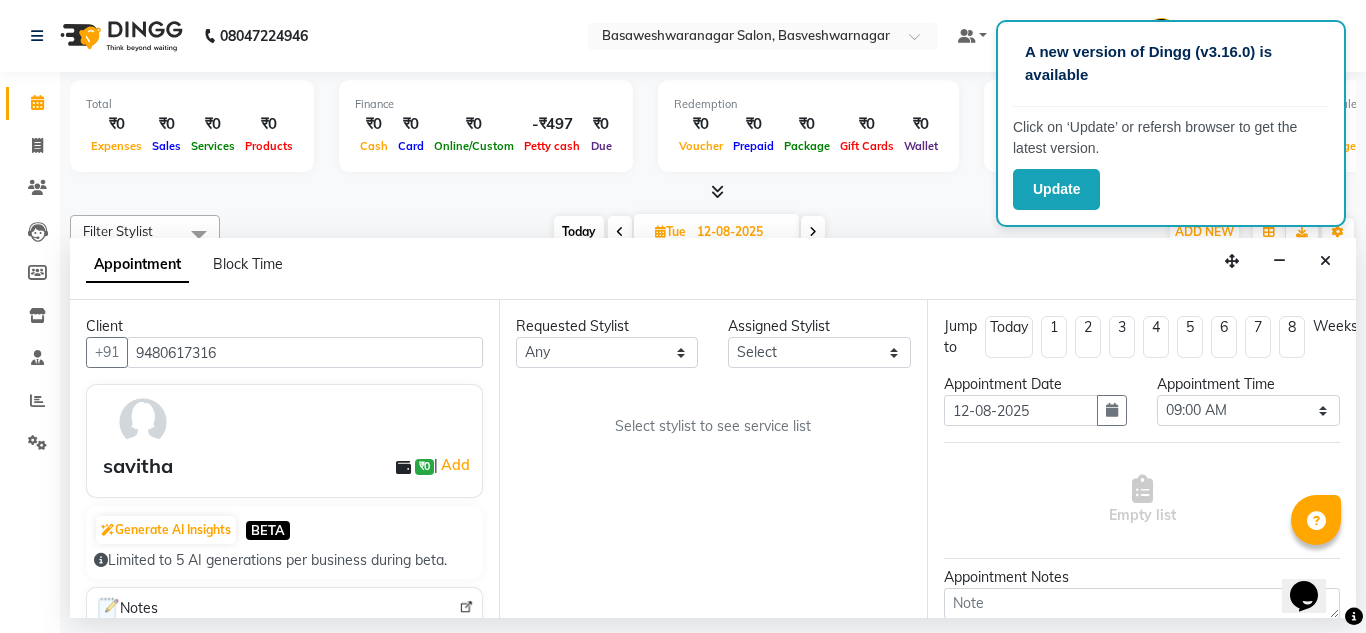 type on "9480617316" 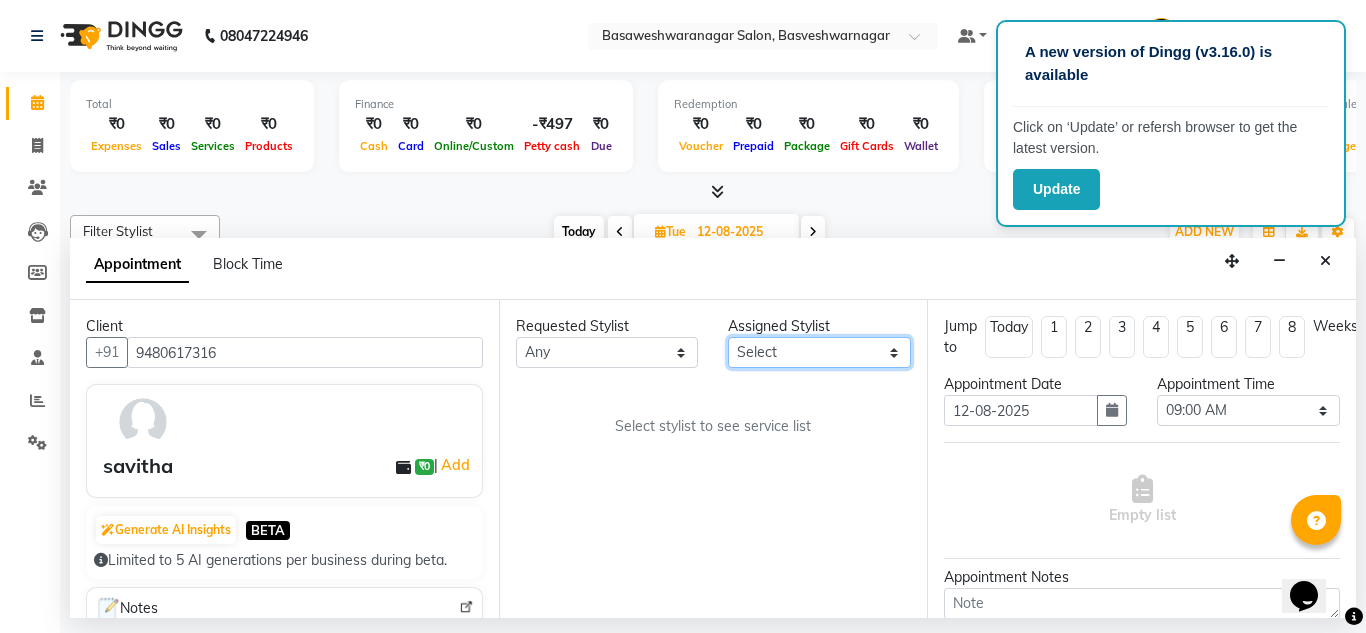 click on "Select ashwini branch manager bsv Dr.Jabin Dr mehzabin GURISH JASSI Jayshree Navya pooja accounts PRATIK RAJEESHA Rasna Sanskruthi shangnimwom SMIRTI SUMITH SUNITHA SUNNY Tanveer  TEZZ The Glam Room theja Trishna urmi" at bounding box center [819, 352] 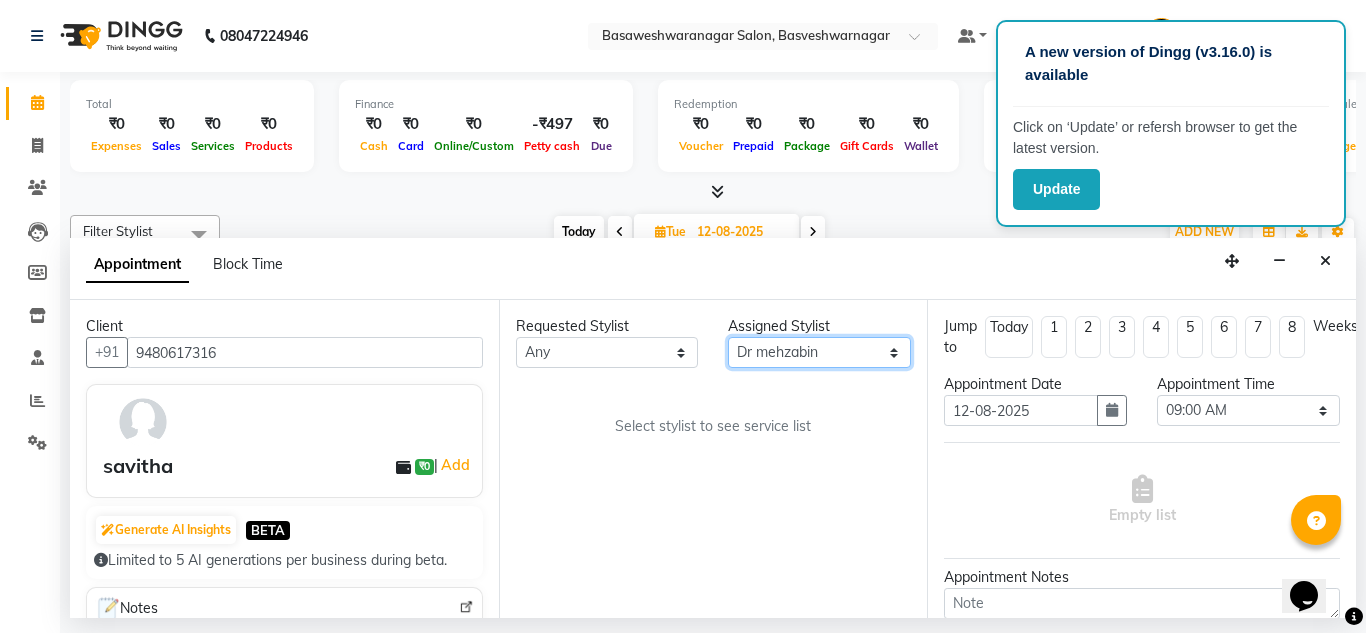 click on "Select ashwini branch manager bsv Dr.Jabin Dr mehzabin GURISH JASSI Jayshree Navya pooja accounts PRATIK RAJEESHA Rasna Sanskruthi shangnimwom SMIRTI SUMITH SUNITHA SUNNY Tanveer  TEZZ The Glam Room theja Trishna urmi" at bounding box center (819, 352) 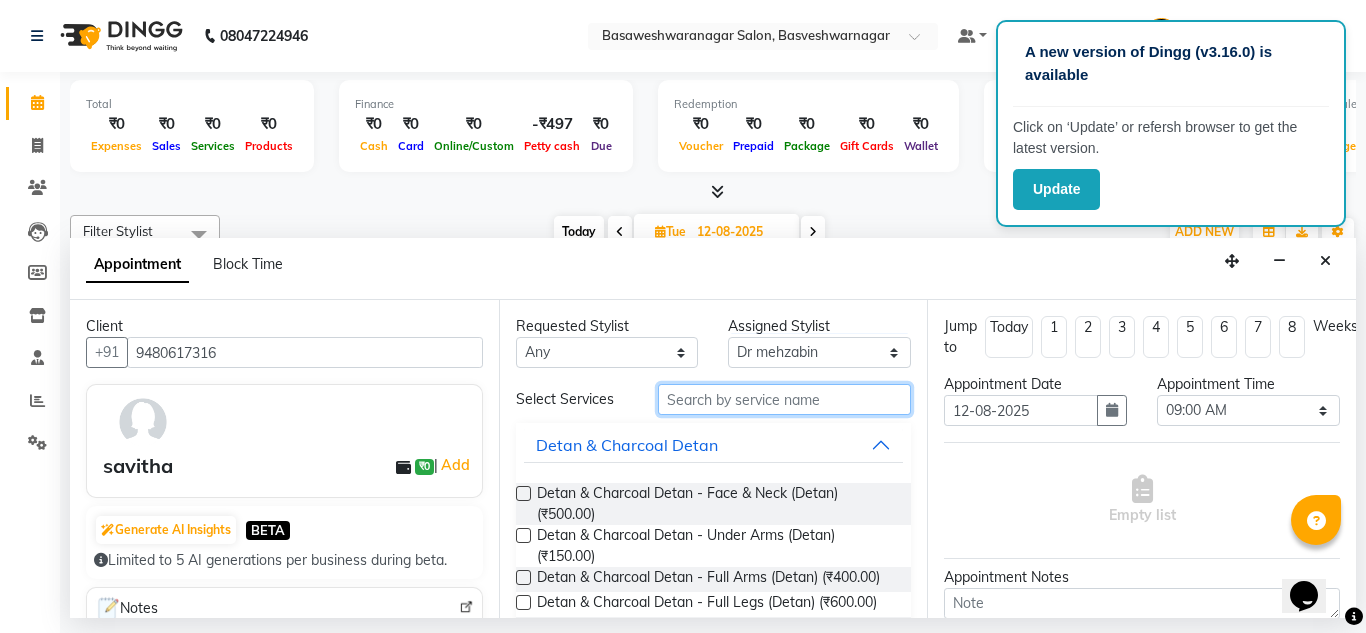 click at bounding box center [785, 399] 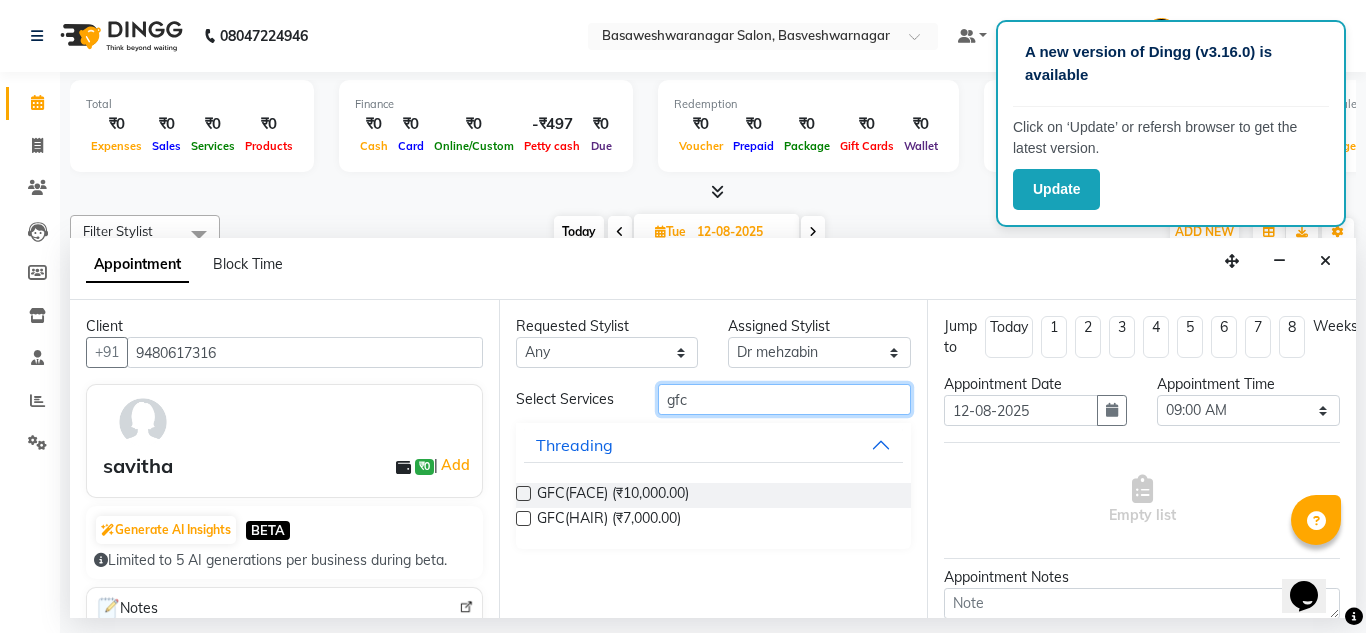 type on "gfc" 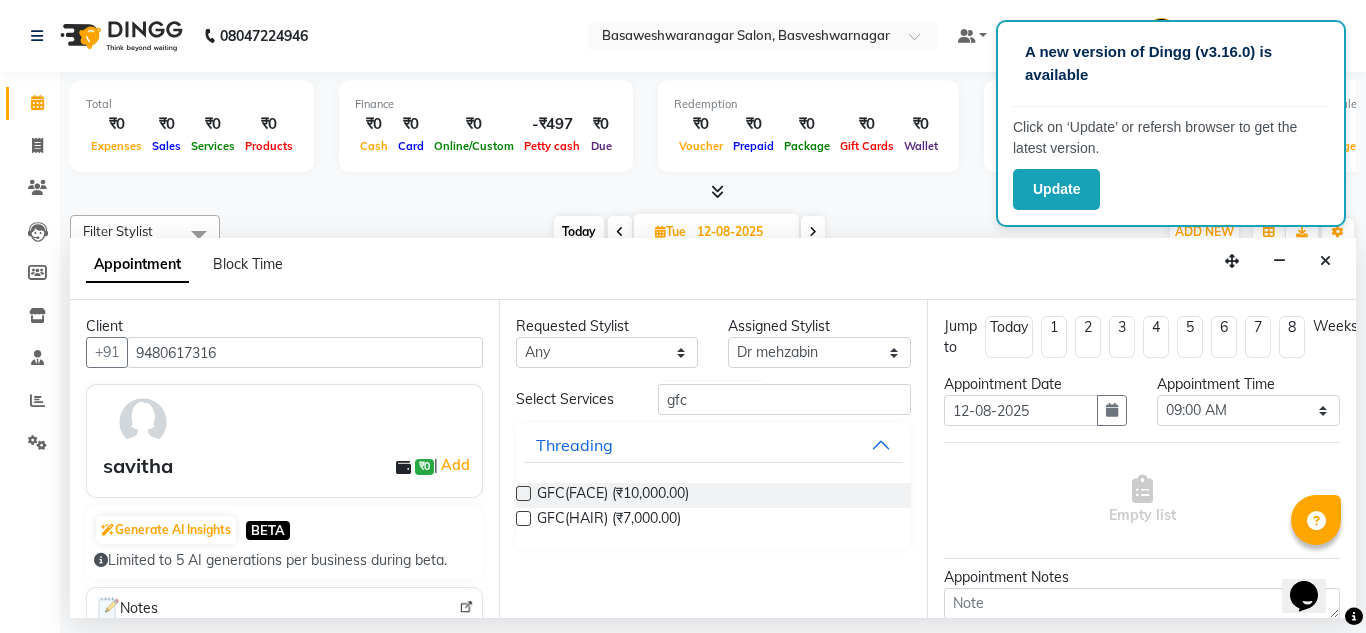 click at bounding box center (523, 518) 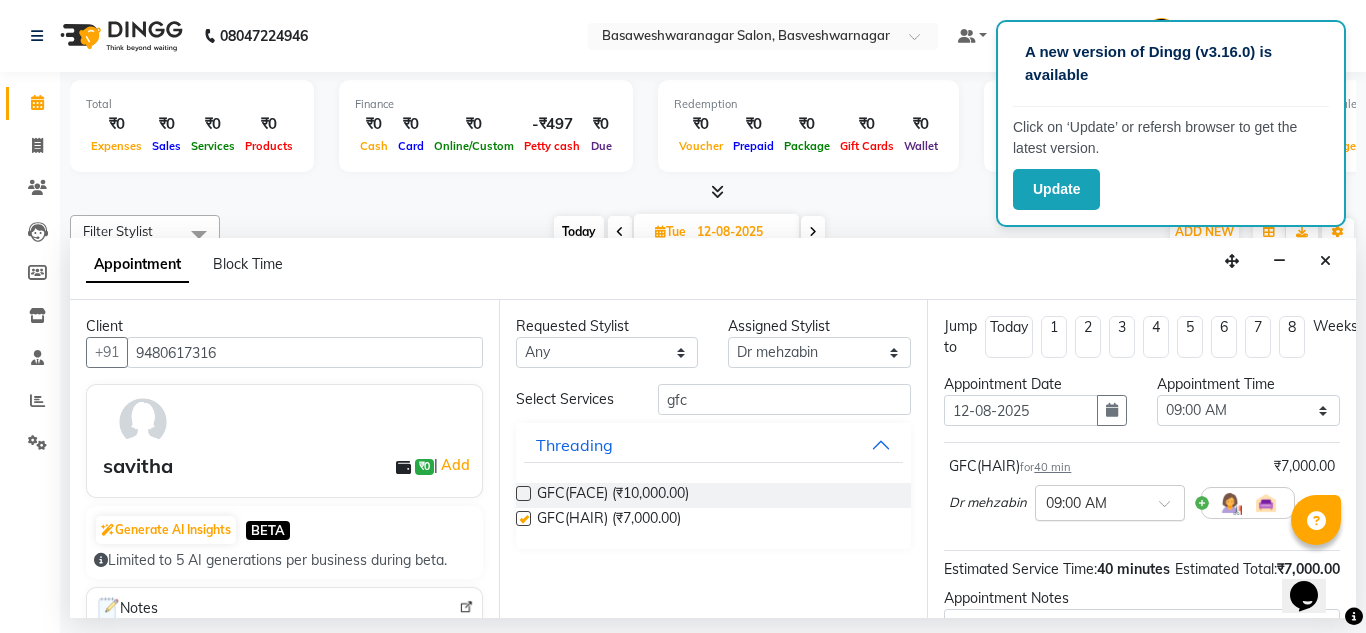 checkbox on "false" 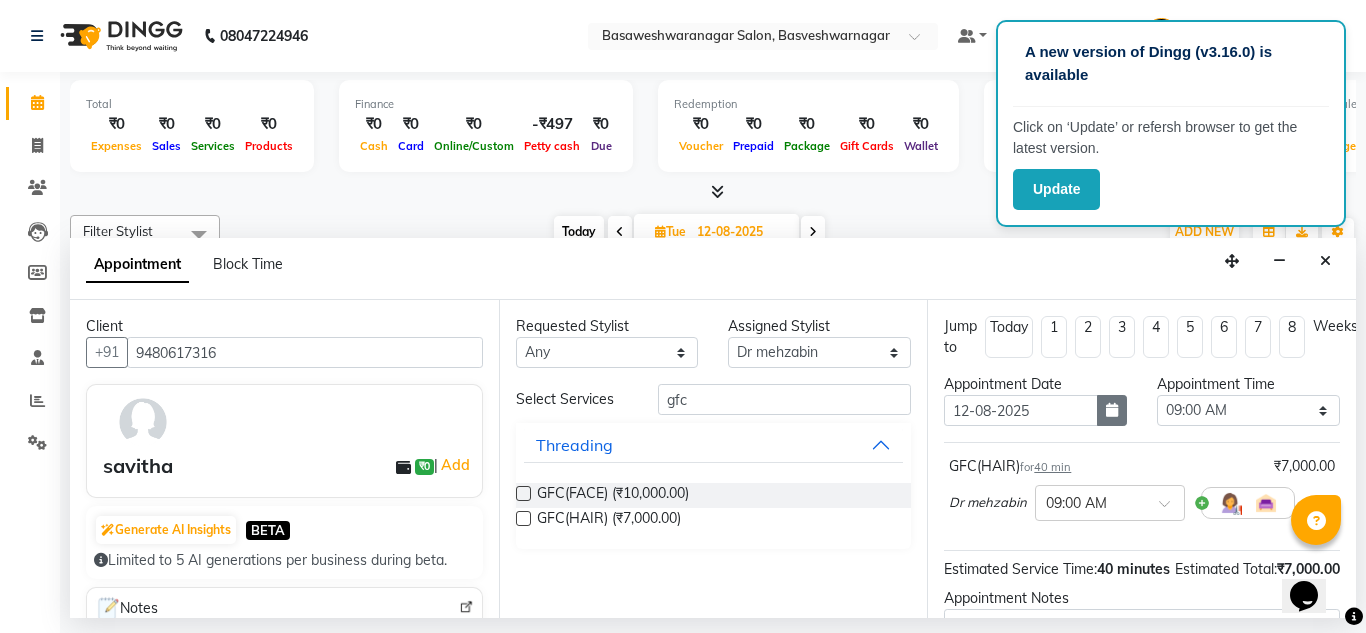 click at bounding box center (1112, 410) 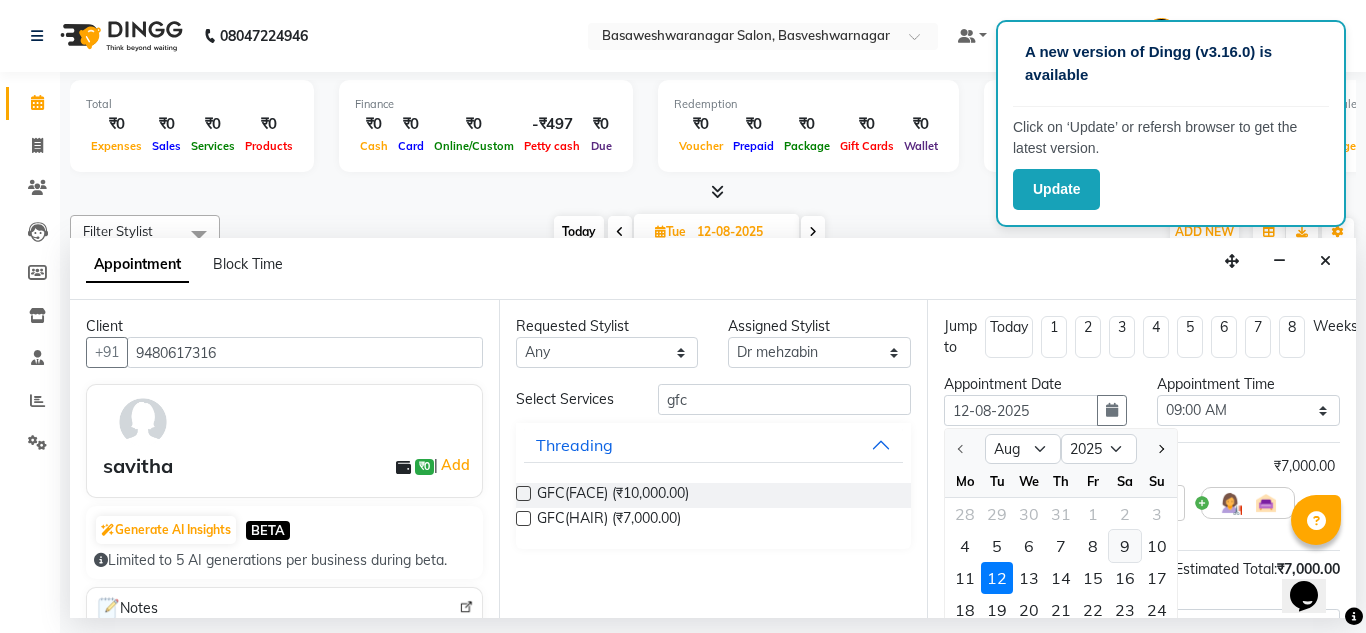 click on "9" at bounding box center (1125, 546) 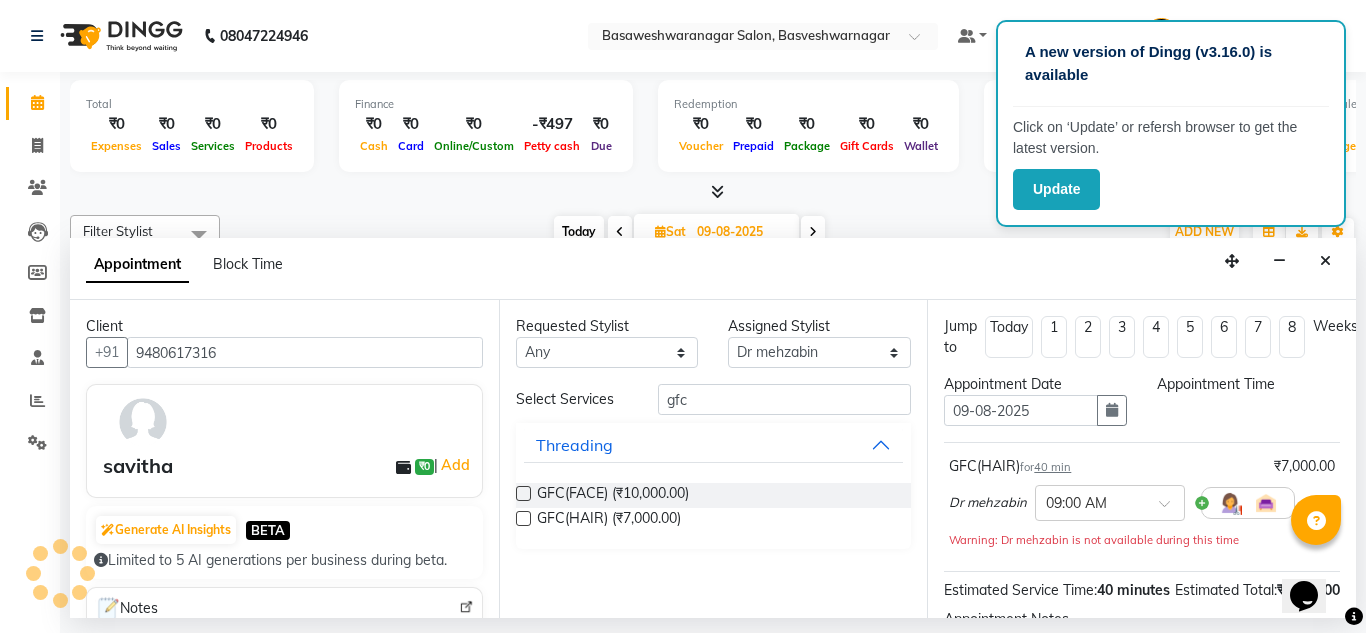 select on "540" 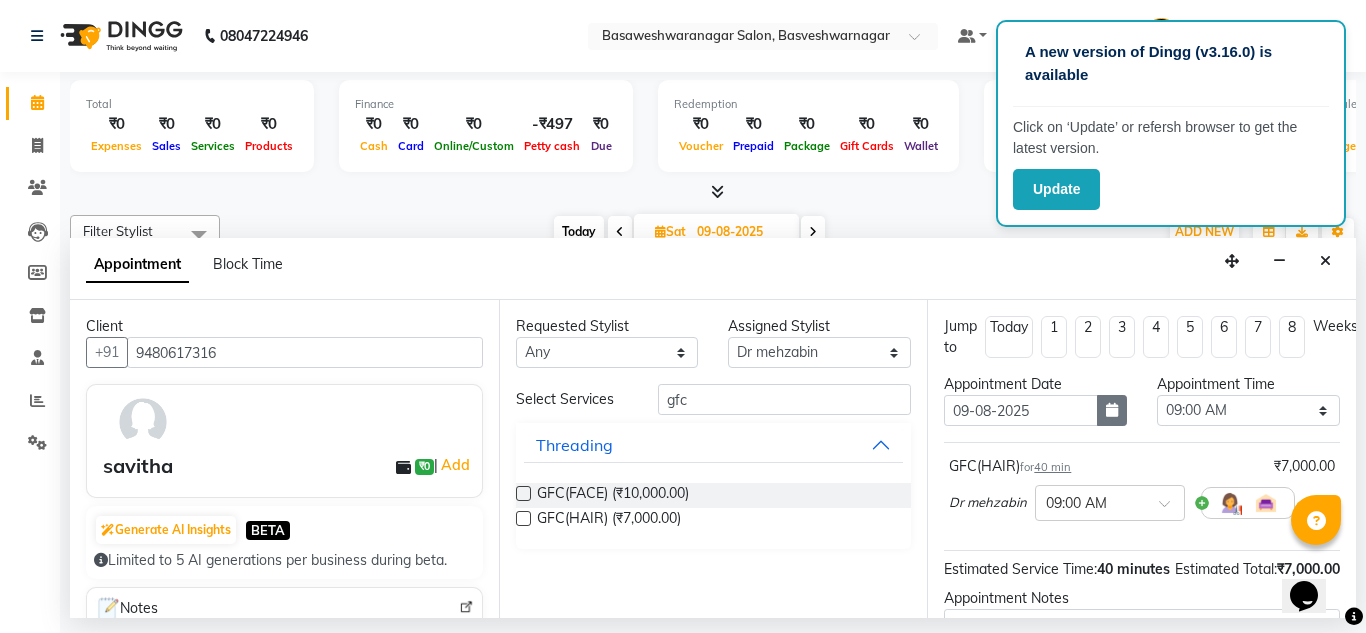 click at bounding box center [1112, 410] 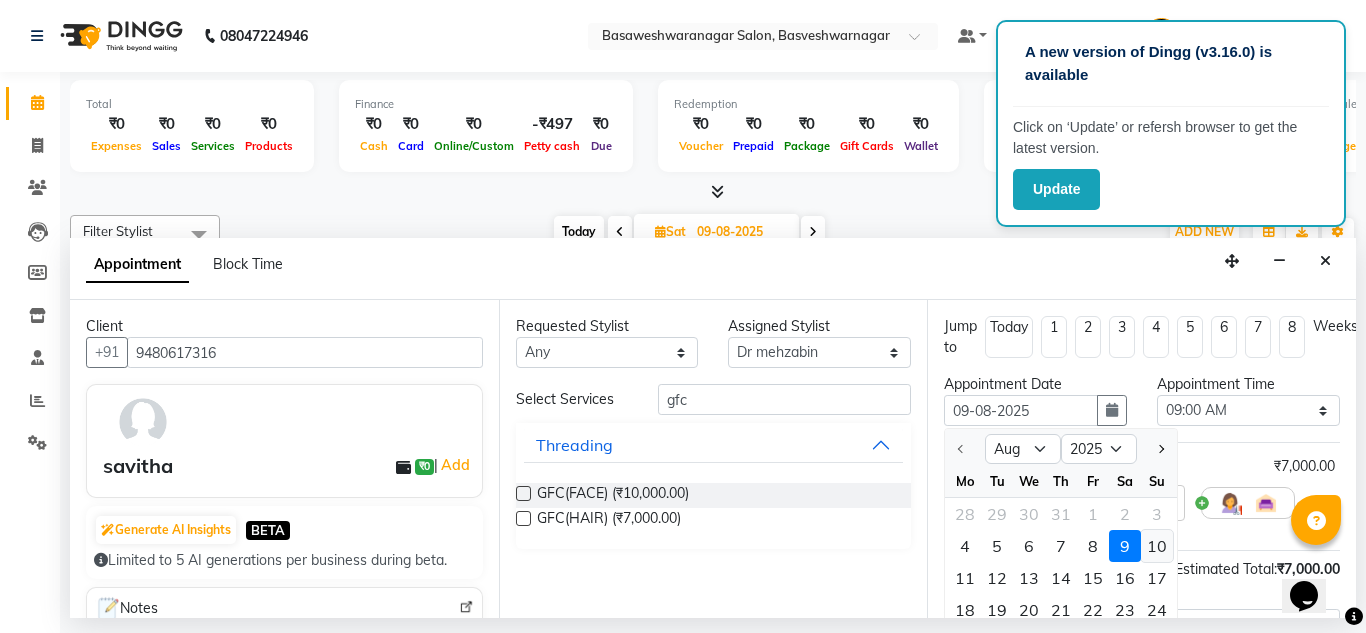 click on "10" at bounding box center (1157, 546) 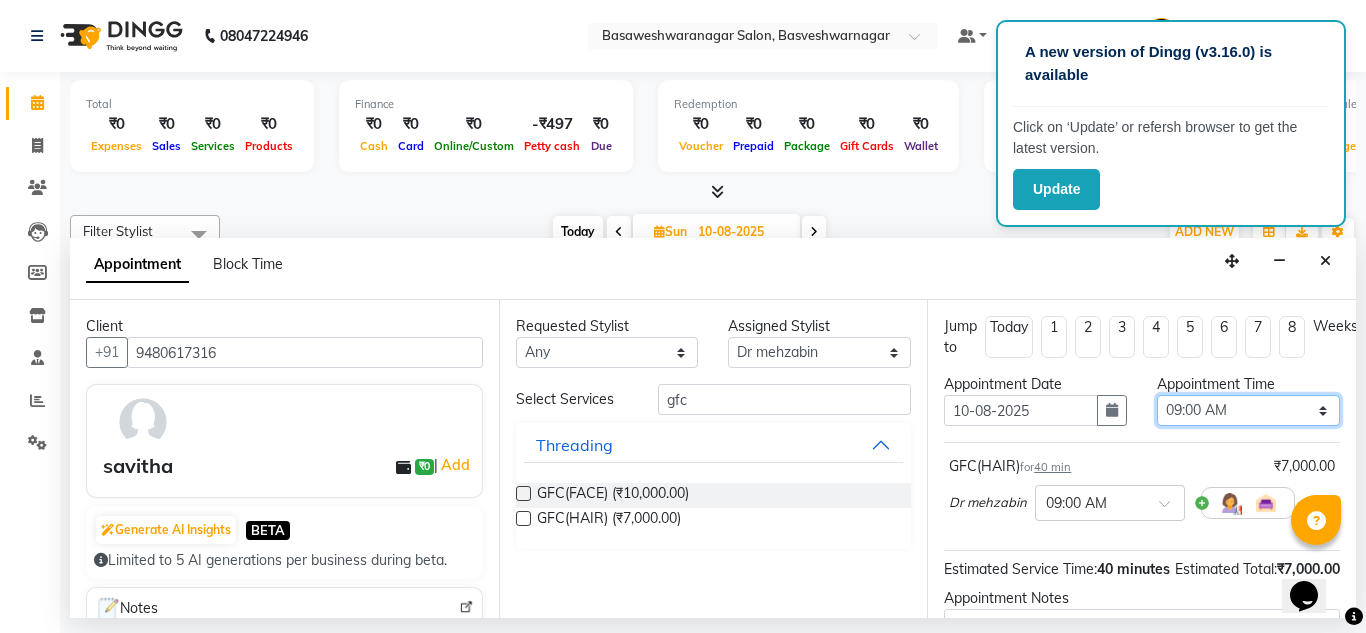 click on "Select 09:00 AM 09:15 AM 09:30 AM 09:45 AM 10:00 AM 10:15 AM 10:30 AM 10:45 AM 11:00 AM 11:15 AM 11:30 AM 11:45 AM 12:00 PM 12:15 PM 12:30 PM 12:45 PM 01:00 PM 01:15 PM 01:30 PM 01:45 PM 02:00 PM 02:15 PM 02:30 PM 02:45 PM 03:00 PM 03:15 PM 03:30 PM 03:45 PM 04:00 PM 04:15 PM 04:30 PM 04:45 PM 05:00 PM 05:15 PM 05:30 PM 05:45 PM 06:00 PM 06:15 PM 06:30 PM 06:45 PM 07:00 PM 07:15 PM 07:30 PM 07:45 PM 08:00 PM" at bounding box center (1248, 410) 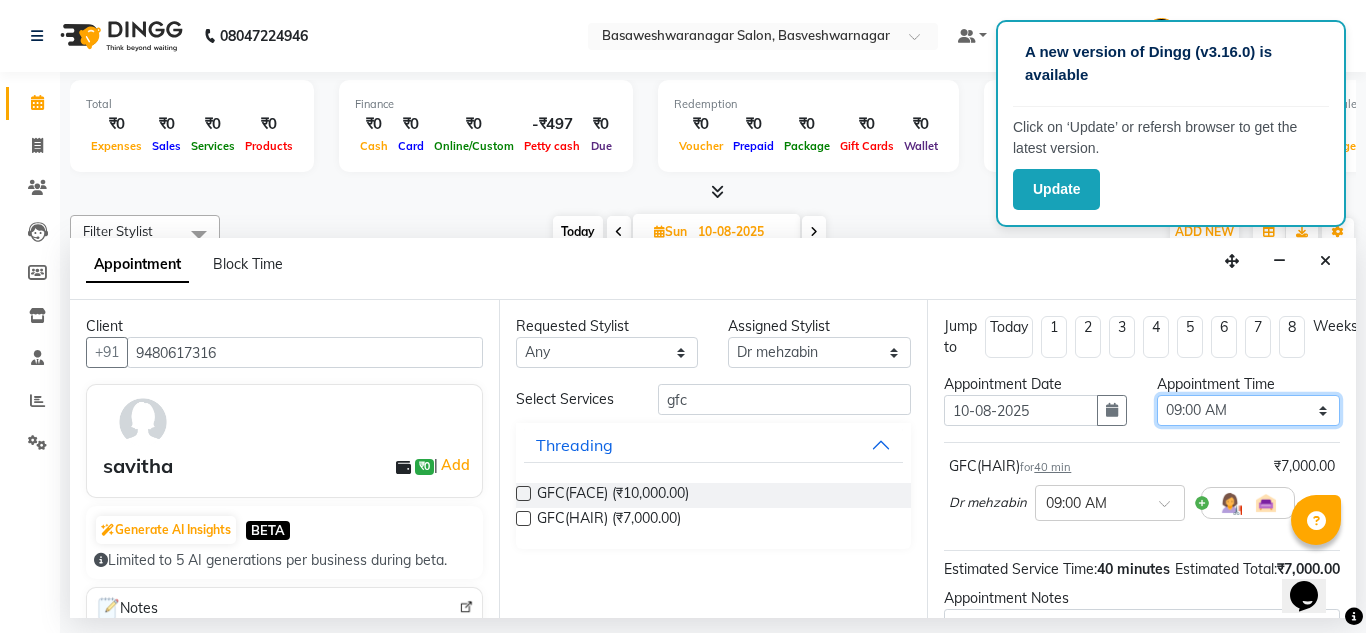 select on "750" 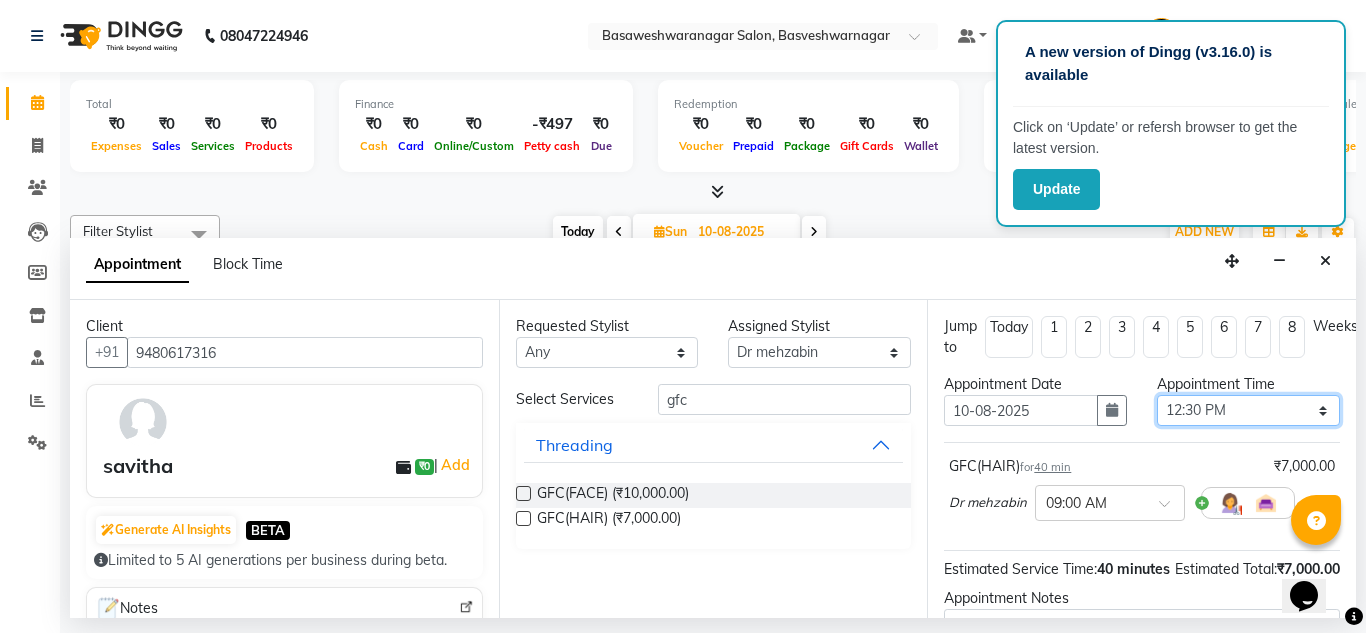 click on "Select 09:00 AM 09:15 AM 09:30 AM 09:45 AM 10:00 AM 10:15 AM 10:30 AM 10:45 AM 11:00 AM 11:15 AM 11:30 AM 11:45 AM 12:00 PM 12:15 PM 12:30 PM 12:45 PM 01:00 PM 01:15 PM 01:30 PM 01:45 PM 02:00 PM 02:15 PM 02:30 PM 02:45 PM 03:00 PM 03:15 PM 03:30 PM 03:45 PM 04:00 PM 04:15 PM 04:30 PM 04:45 PM 05:00 PM 05:15 PM 05:30 PM 05:45 PM 06:00 PM 06:15 PM 06:30 PM 06:45 PM 07:00 PM 07:15 PM 07:30 PM 07:45 PM 08:00 PM" at bounding box center (1248, 410) 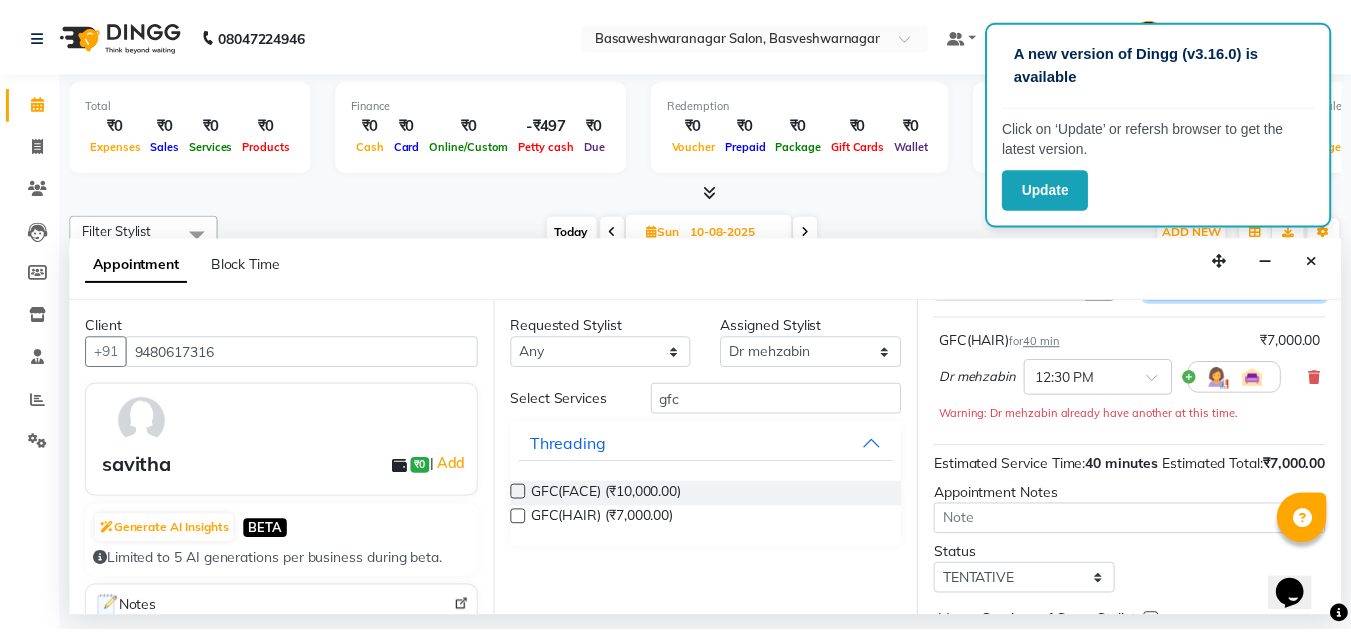 scroll, scrollTop: 265, scrollLeft: 0, axis: vertical 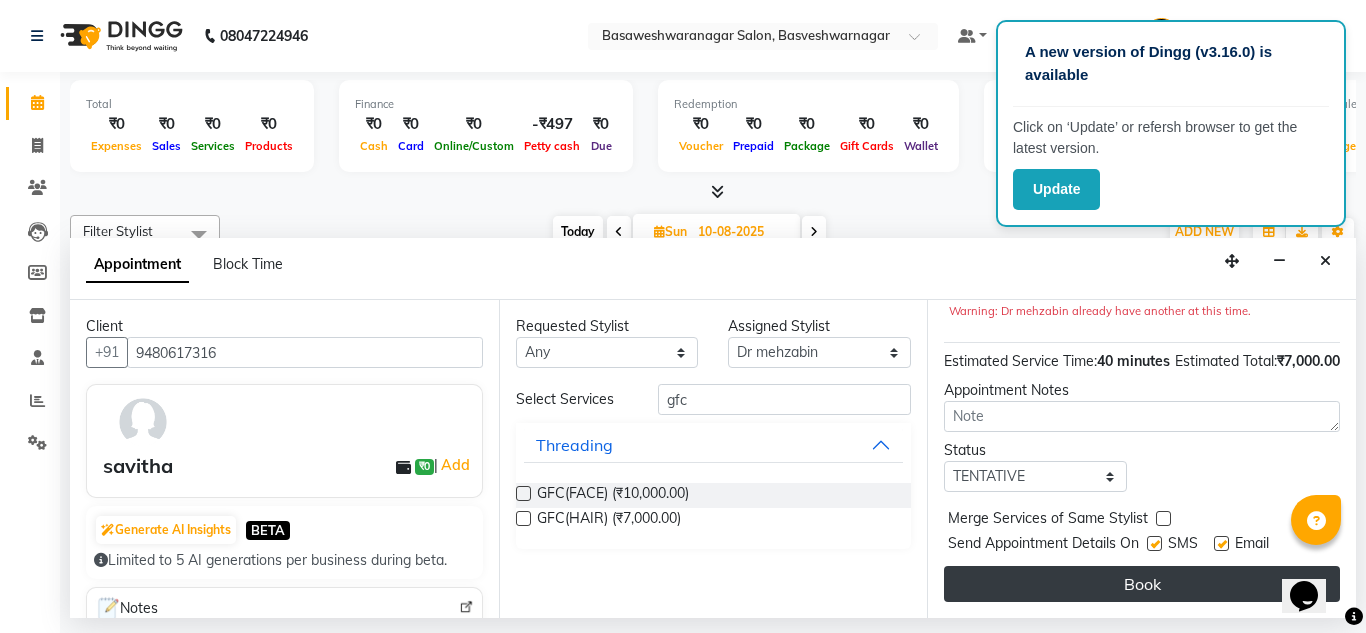 click on "Book" at bounding box center (1142, 584) 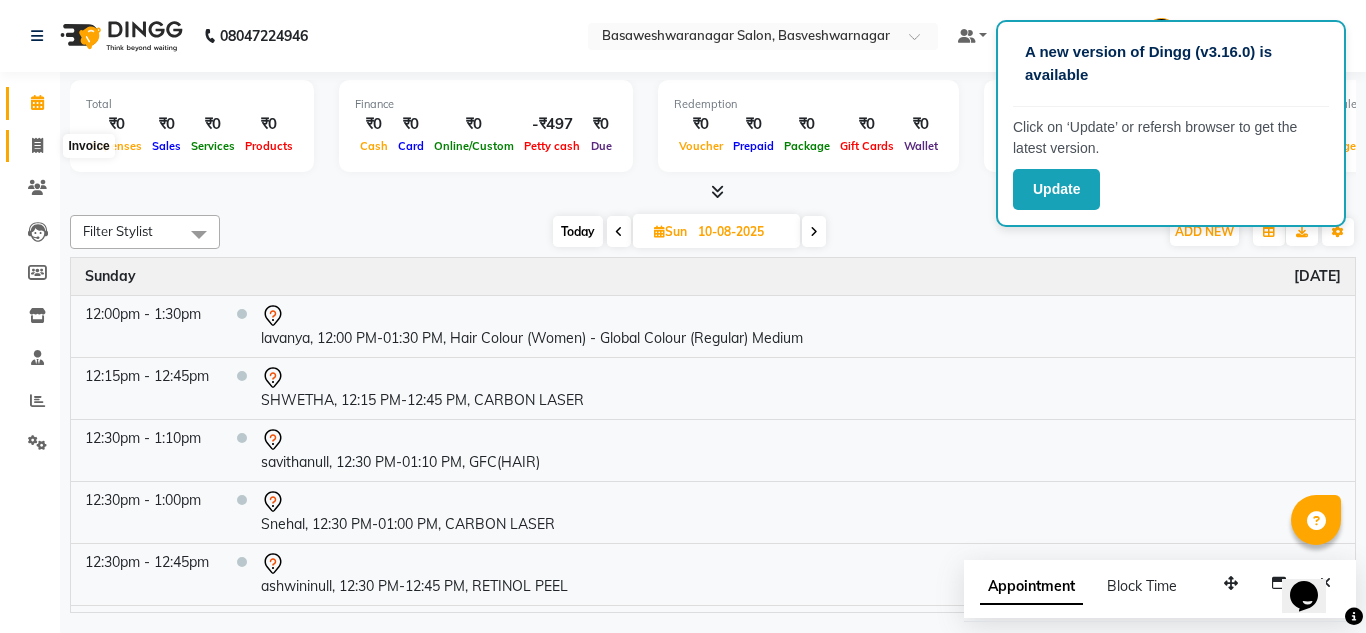 click 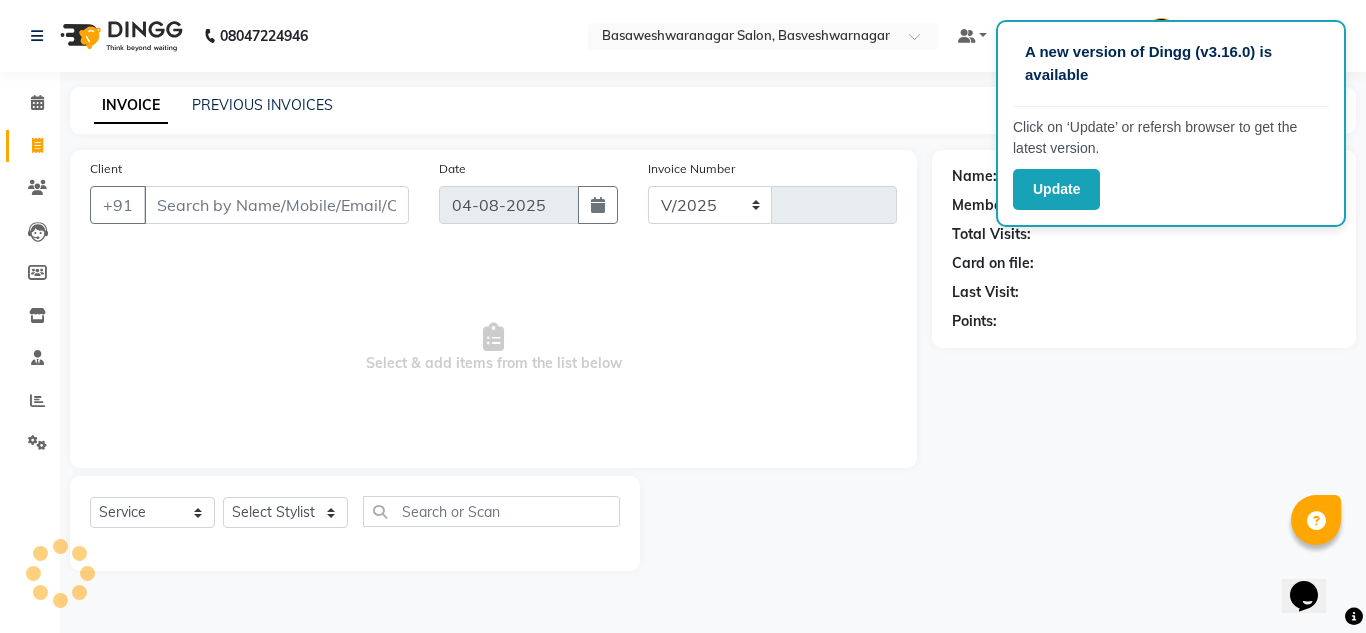 select on "842" 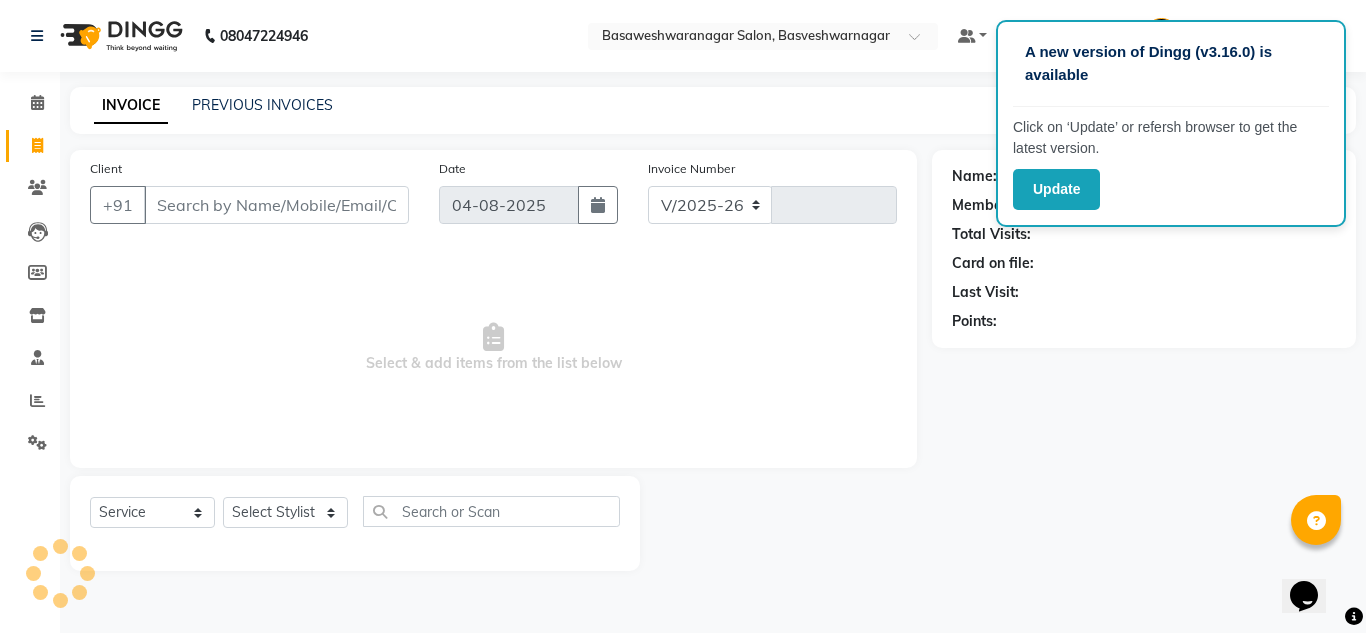 type on "0831" 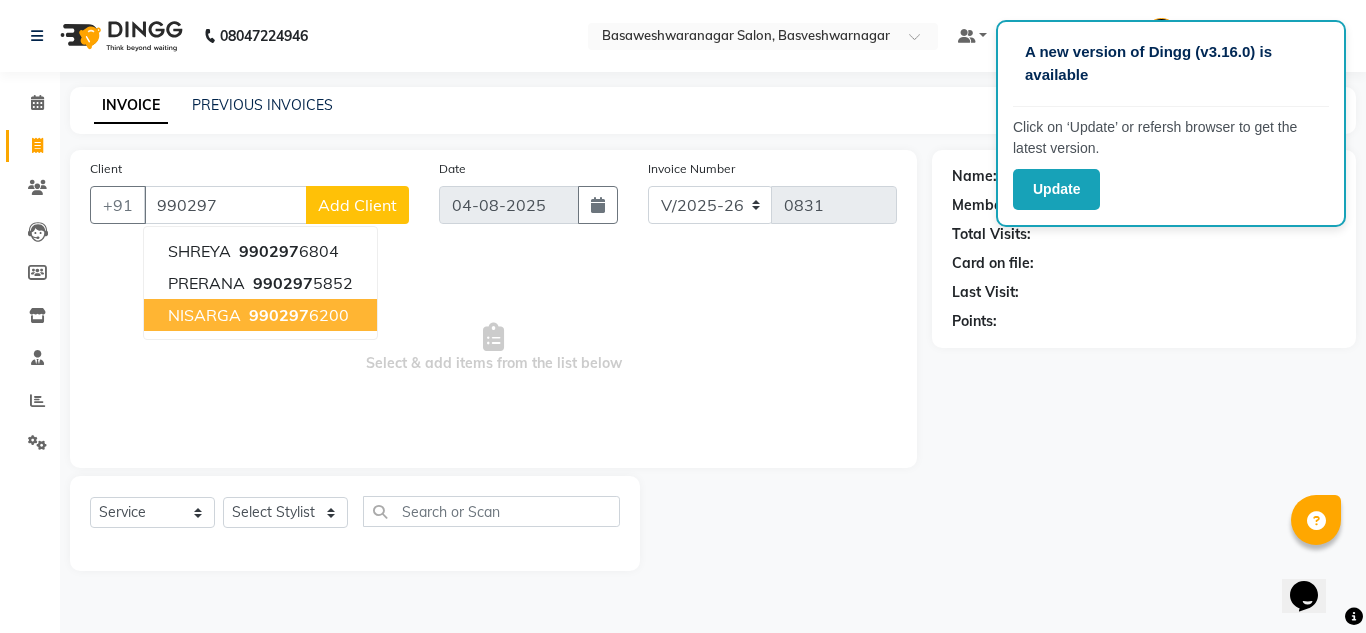 click on "990297" at bounding box center [279, 315] 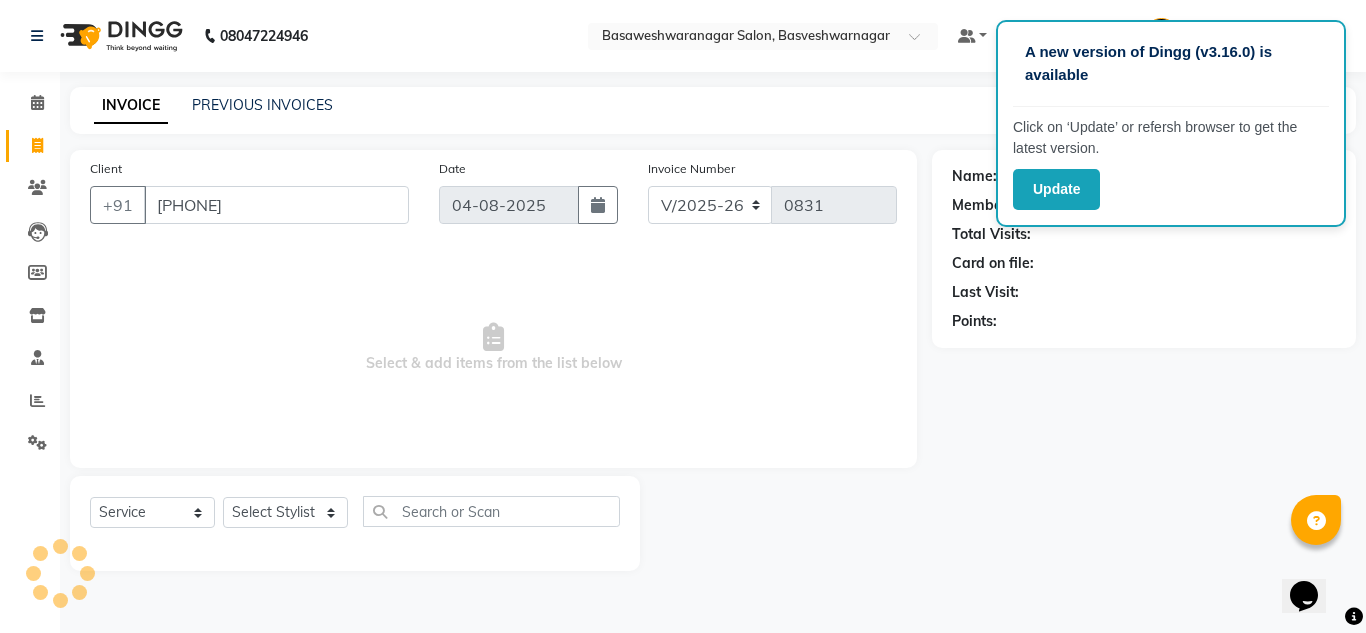 type on "[PHONE]" 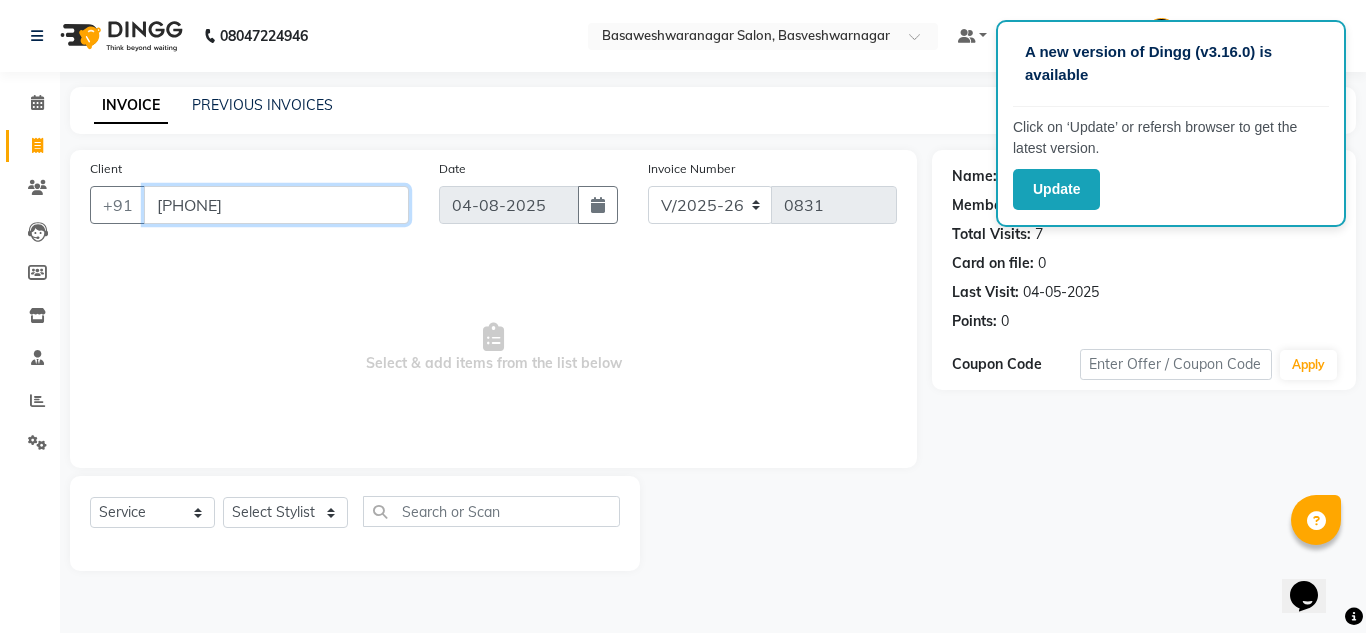 click on "[PHONE]" at bounding box center [276, 205] 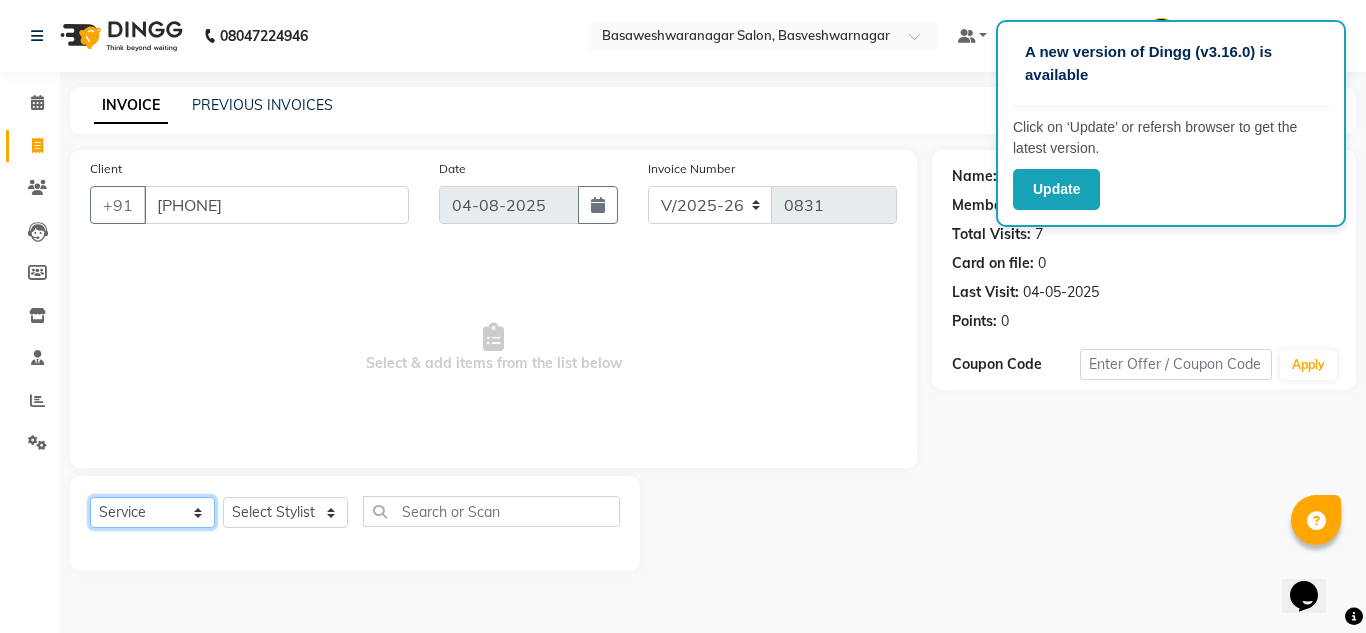 click on "Select  Service  Product  Membership  Package Voucher Prepaid Gift Card" 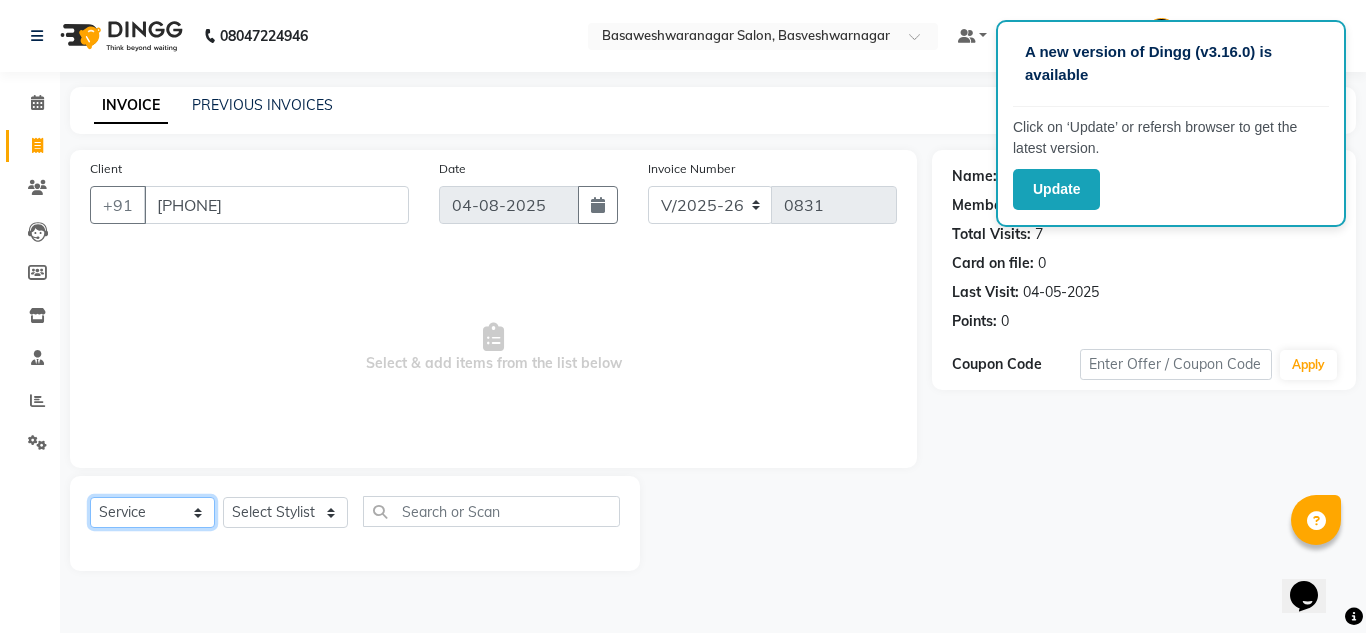 select on "product" 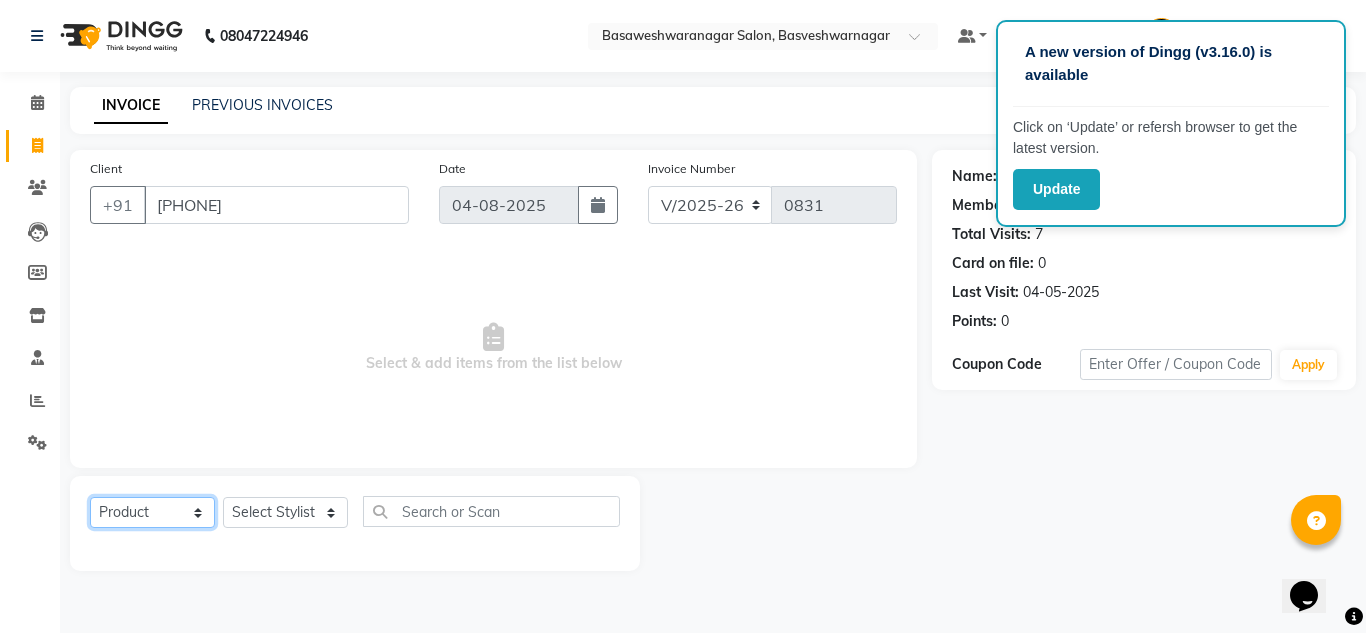 click on "Select  Service  Product  Membership  Package Voucher Prepaid Gift Card" 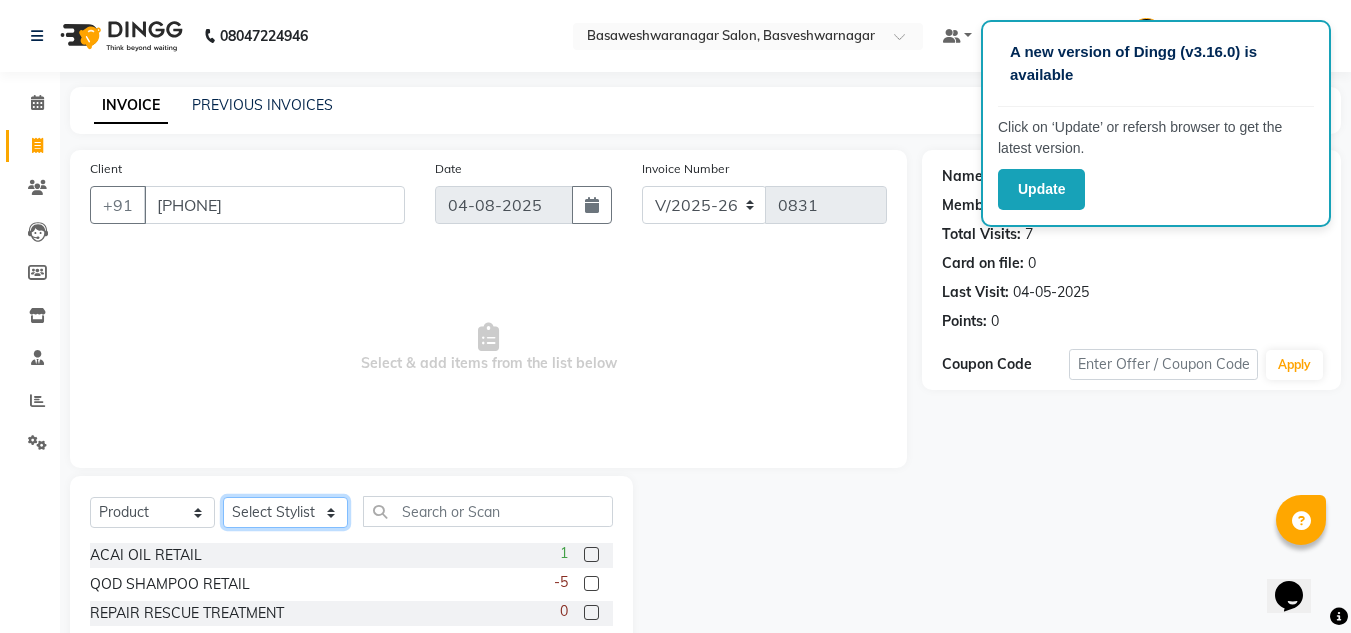 click on "Select Stylist ashwini branch manager bsv Dr.Jabin Dr mehzabin GURISH JASSI Jayshree Navya pooja accounts PRATIK RAJEESHA Rasna Sanskruthi shangnimwom SMIRTI SUMITH SUNITHA SUNNY Tanveer  TEZZ The Glam Room theja Trishna urmi" 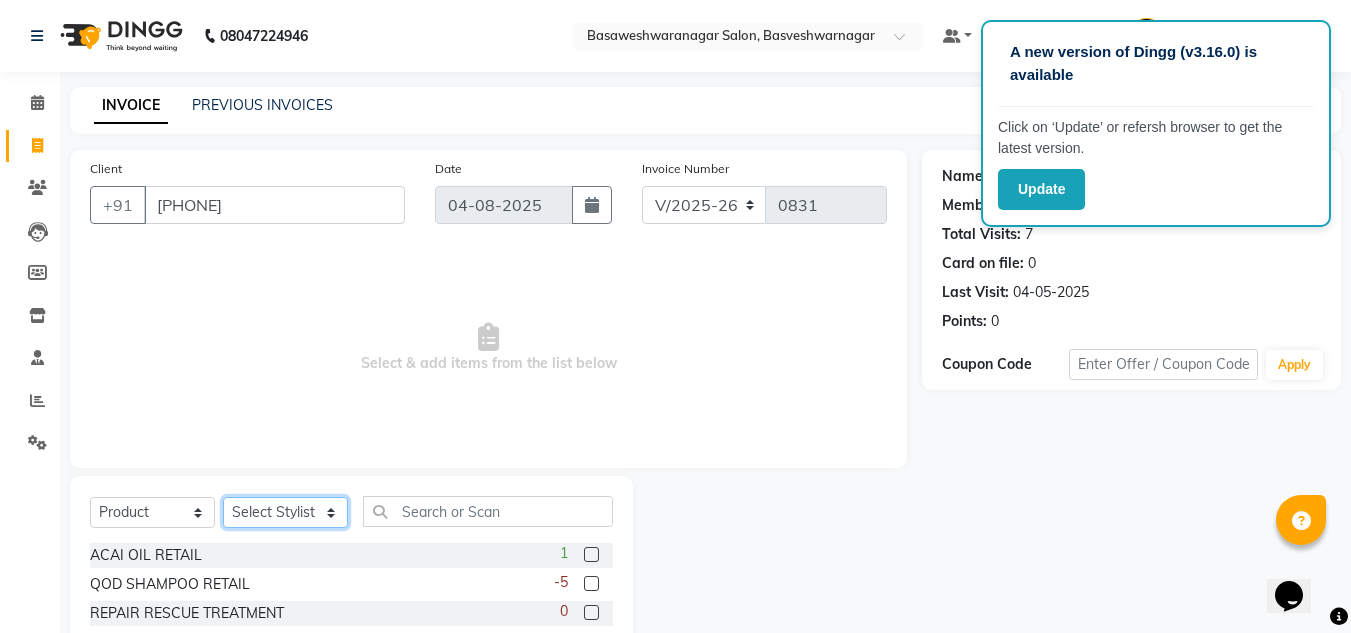 select on "78674" 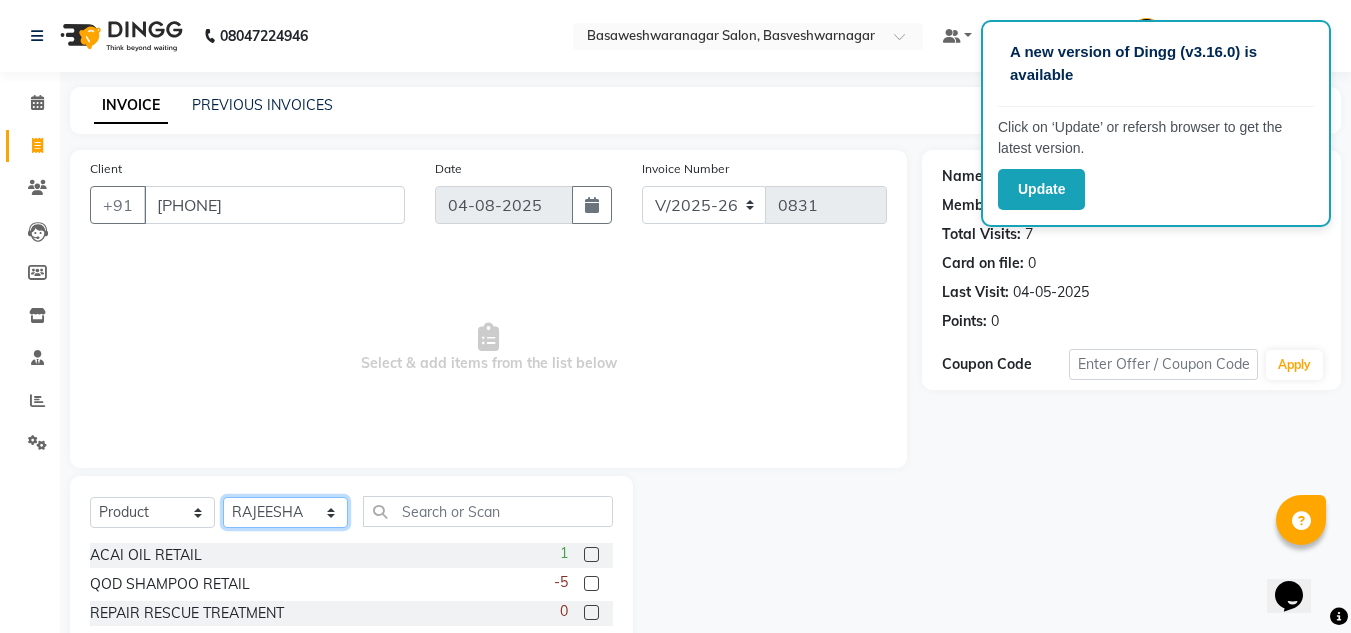 click on "Select Stylist ashwini branch manager bsv Dr.Jabin Dr mehzabin GURISH JASSI Jayshree Navya pooja accounts PRATIK RAJEESHA Rasna Sanskruthi shangnimwom SMIRTI SUMITH SUNITHA SUNNY Tanveer  TEZZ The Glam Room theja Trishna urmi" 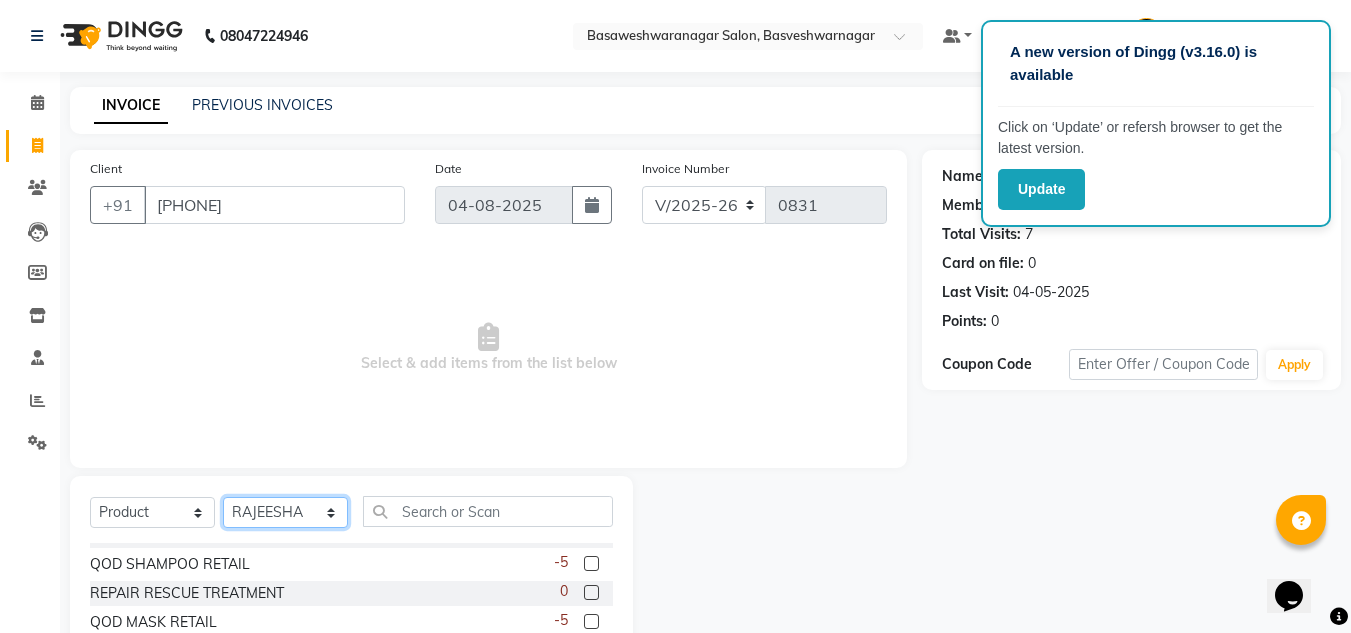 scroll, scrollTop: 0, scrollLeft: 0, axis: both 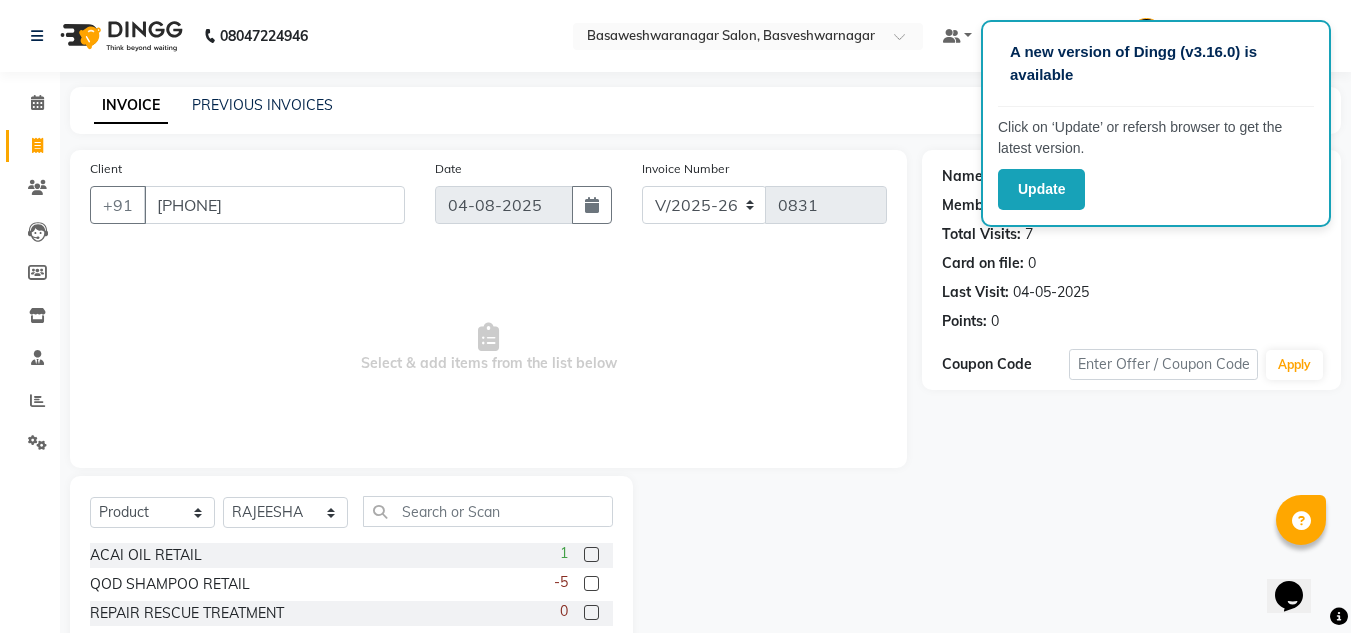 click 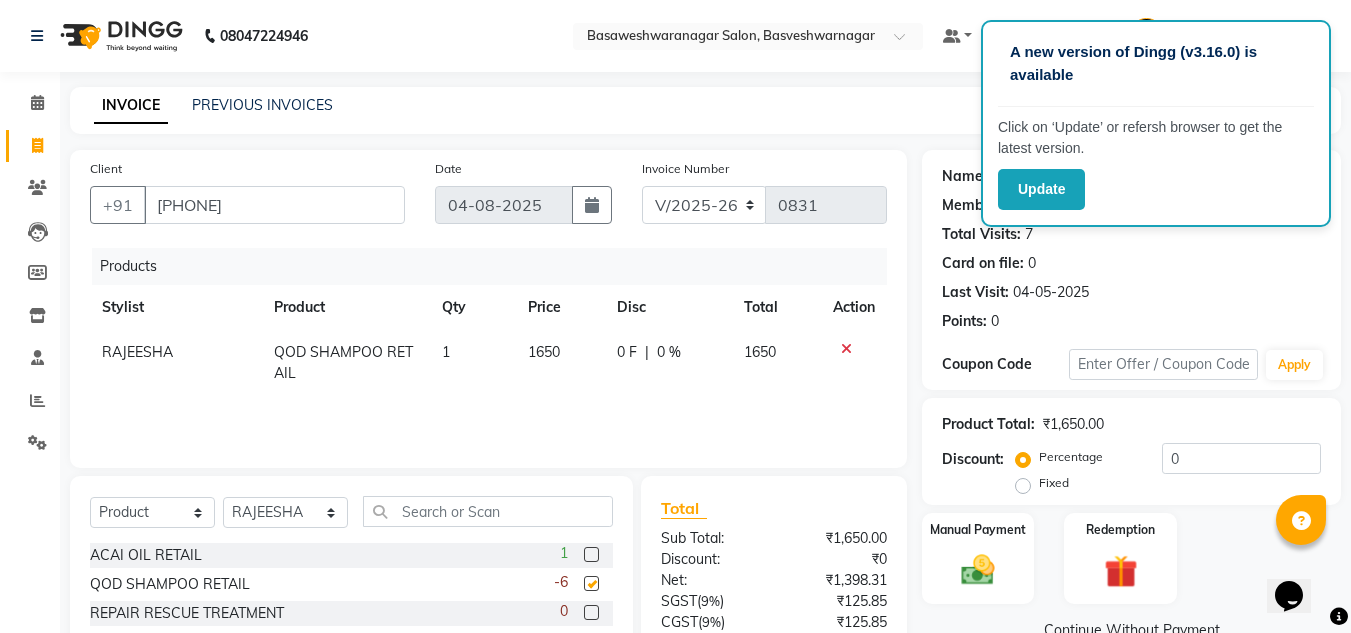 checkbox on "false" 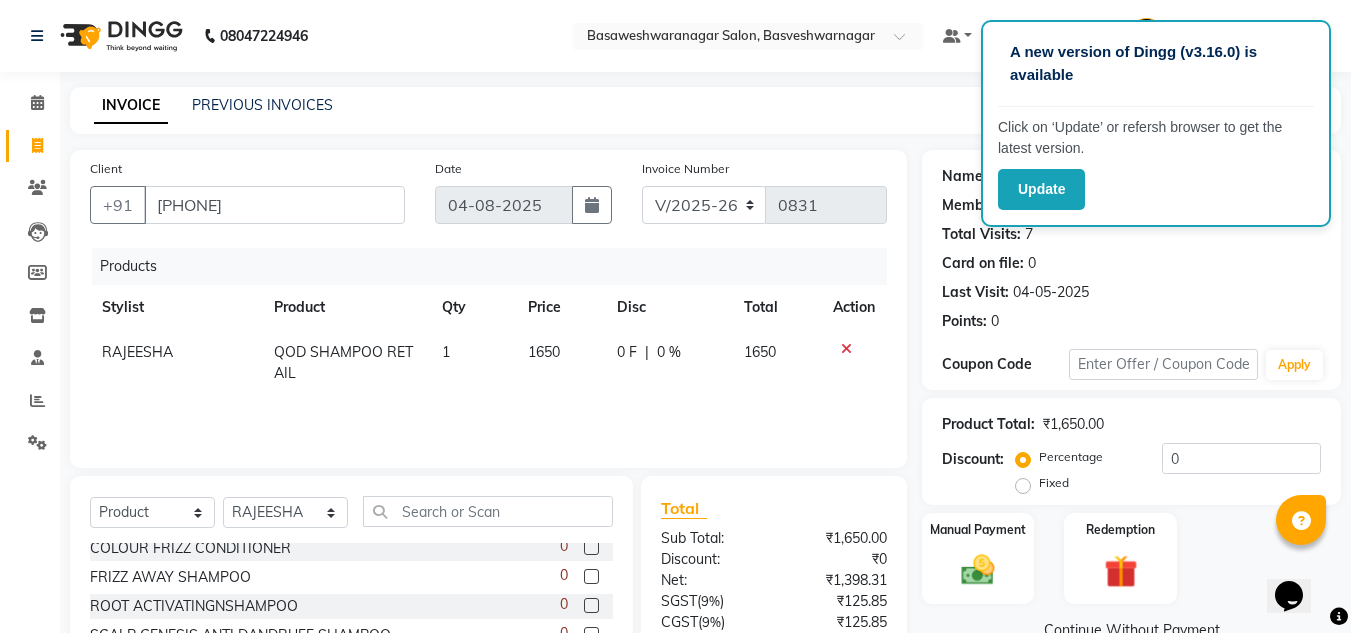 scroll, scrollTop: 264, scrollLeft: 0, axis: vertical 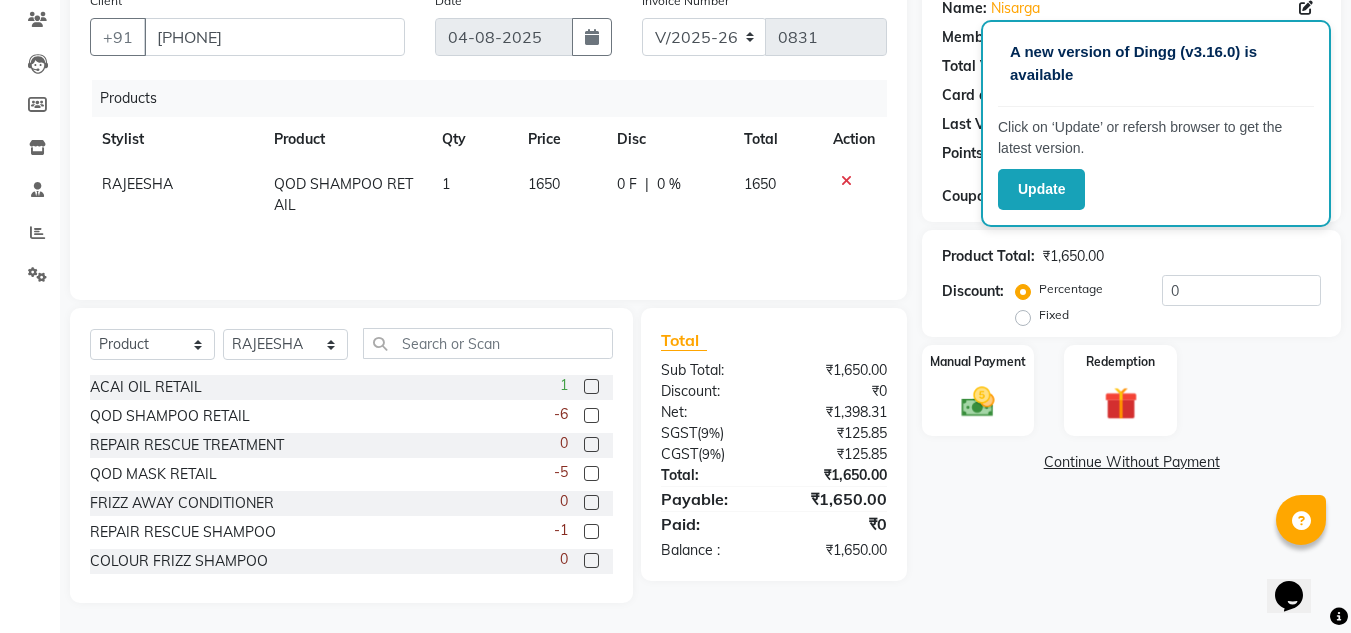 click 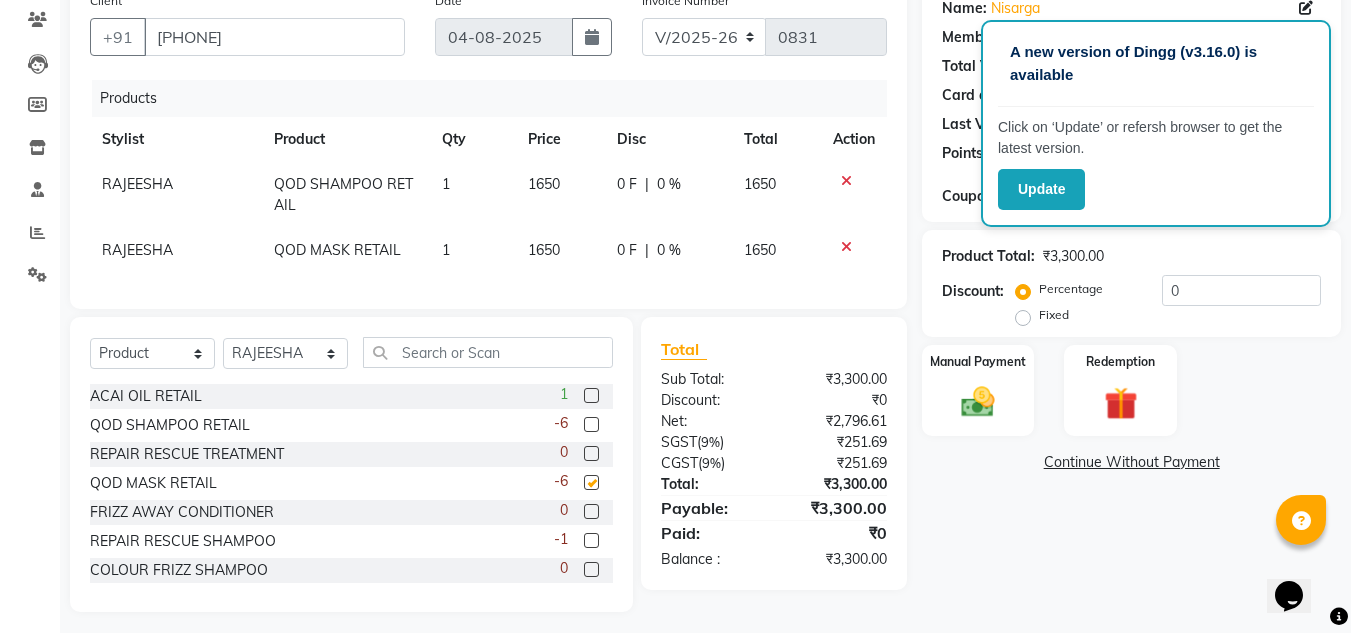 checkbox on "false" 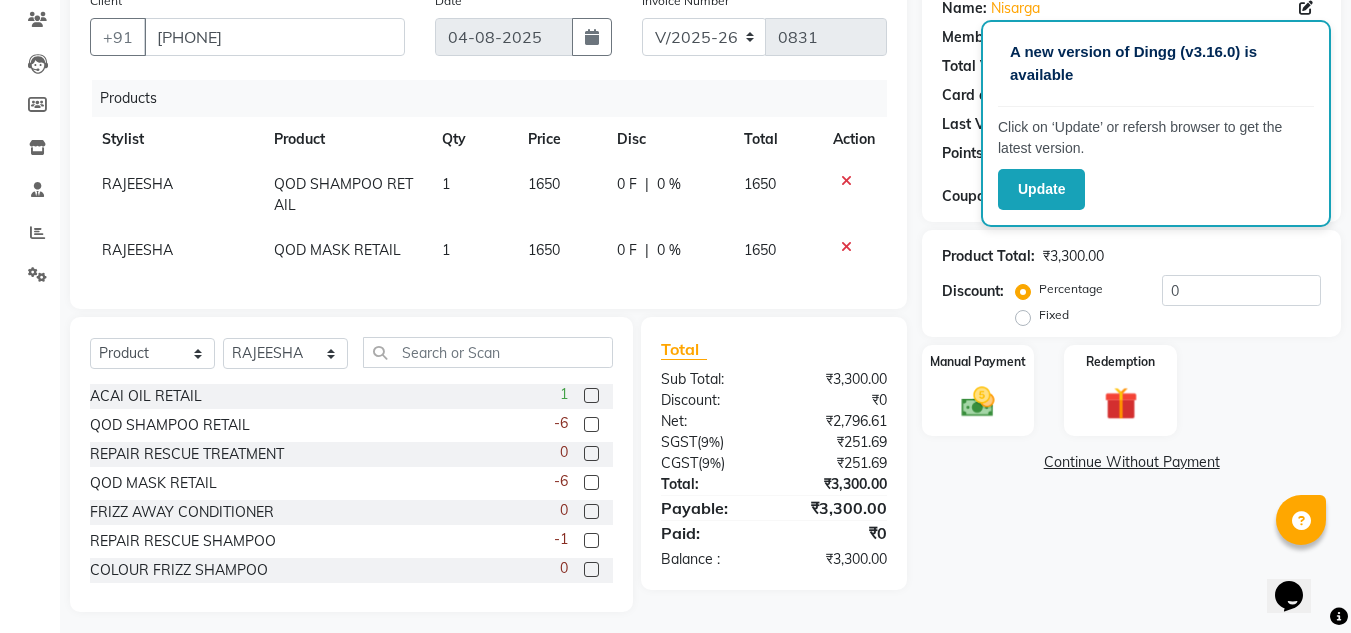 scroll, scrollTop: 192, scrollLeft: 0, axis: vertical 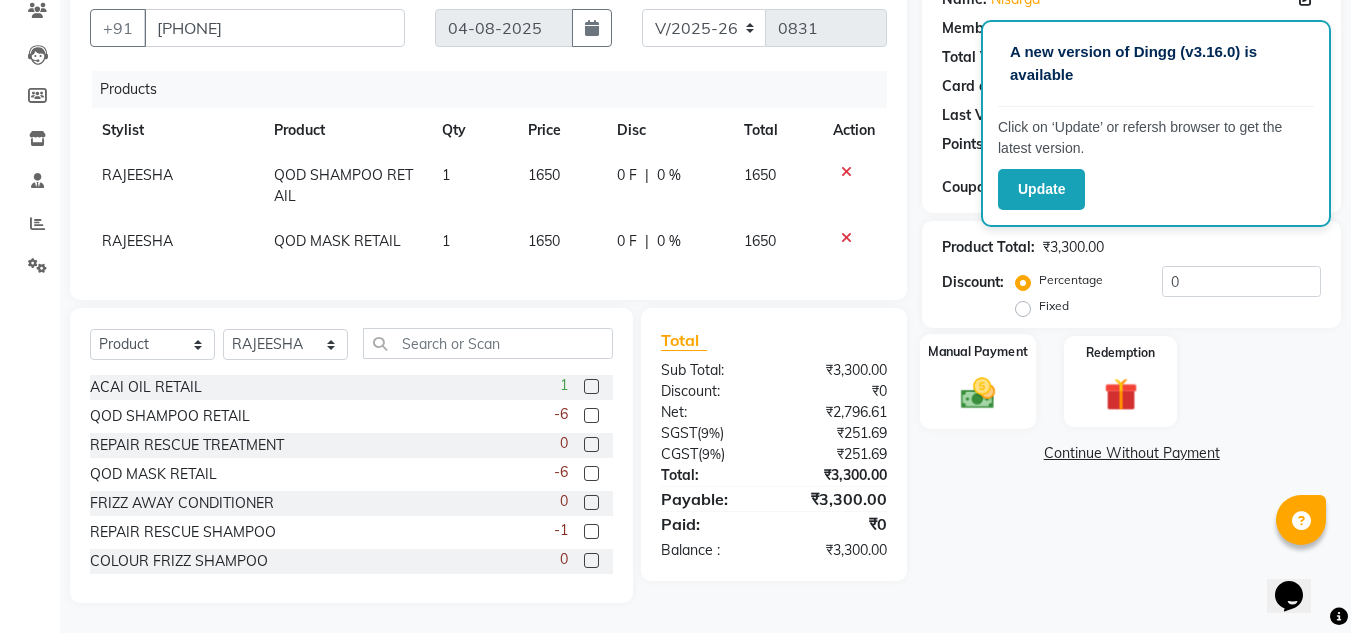 click 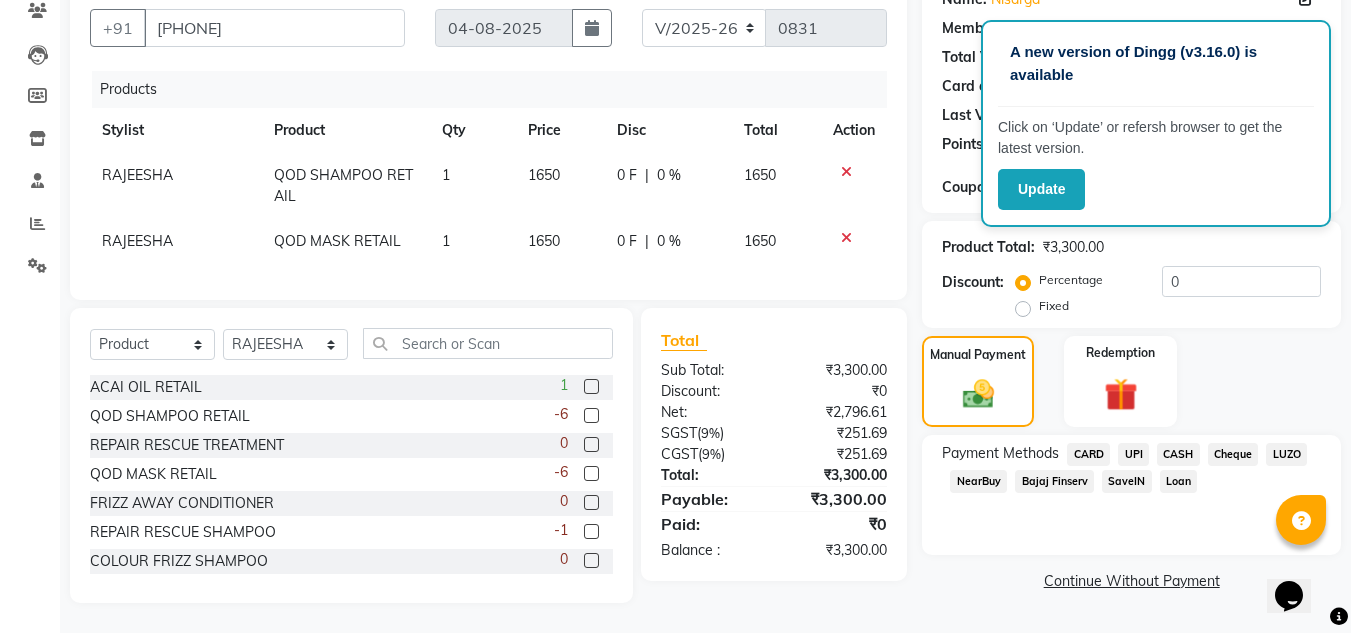 click on "UPI" 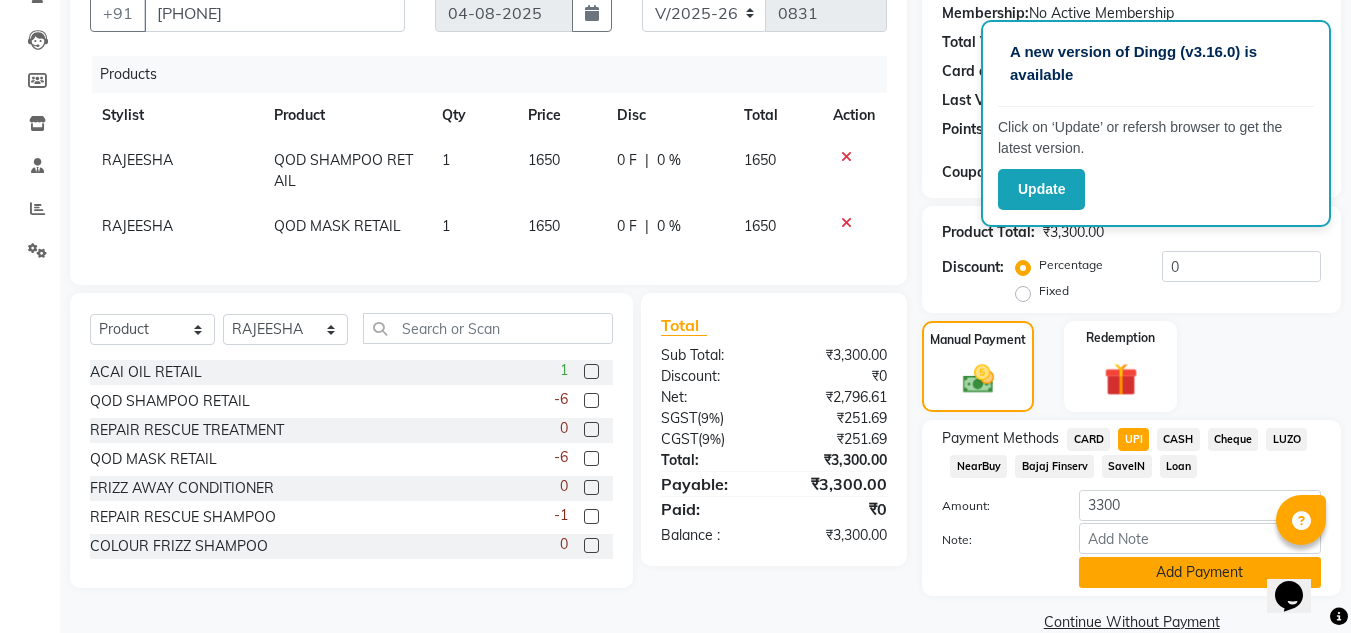 click on "Add Payment" 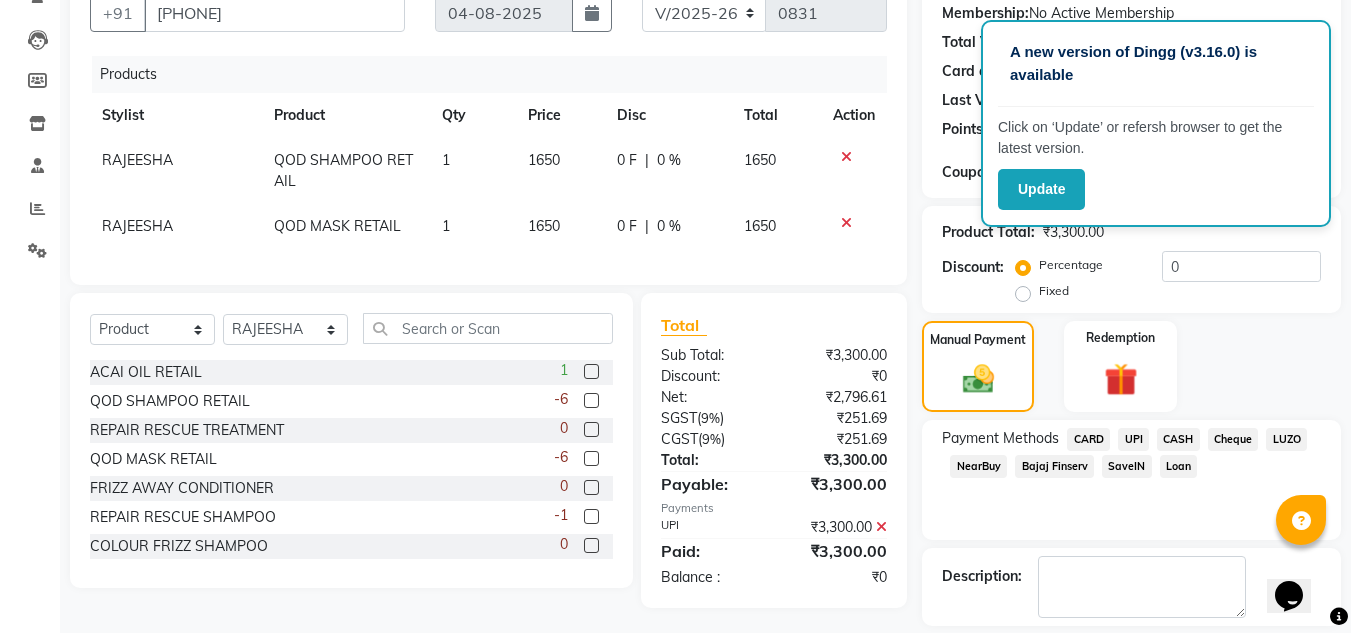 scroll, scrollTop: 283, scrollLeft: 0, axis: vertical 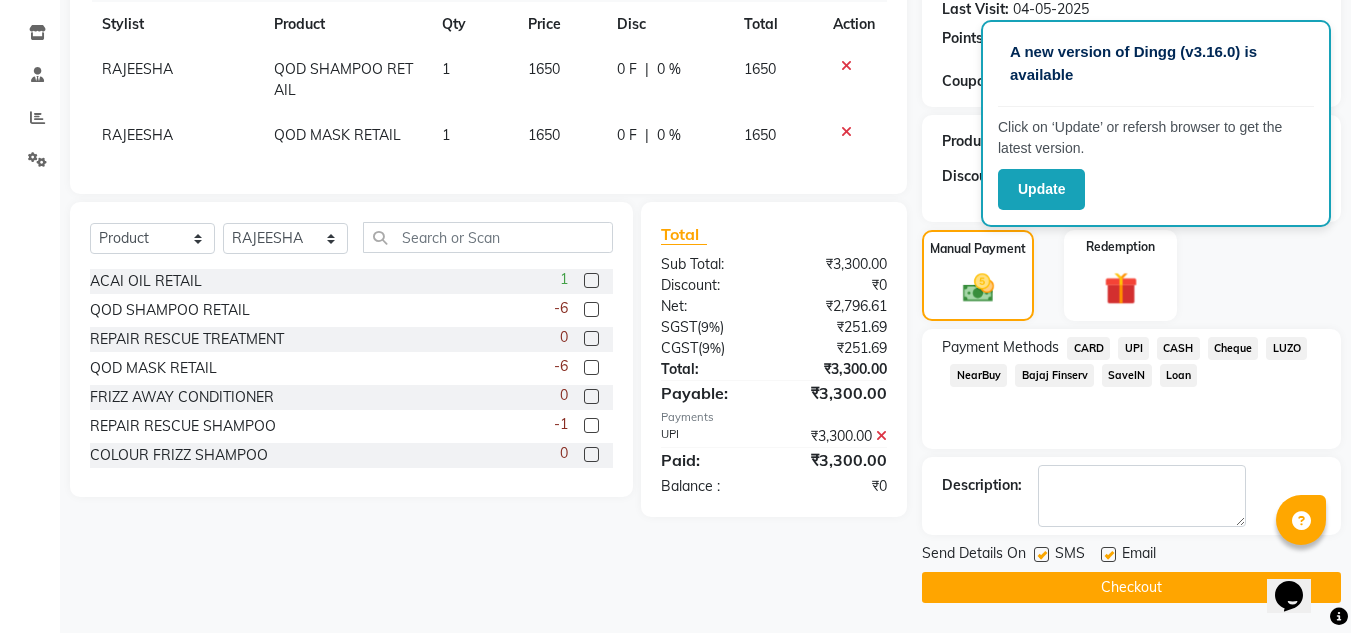 click on "Checkout" 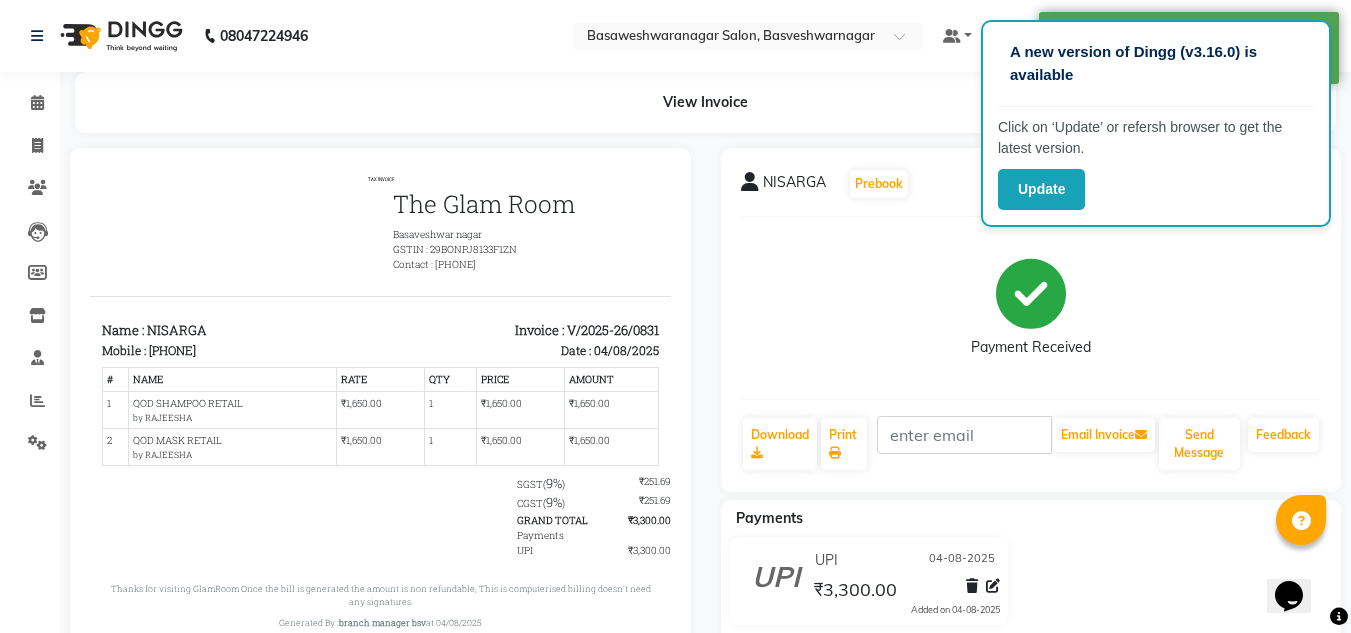 scroll, scrollTop: 0, scrollLeft: 0, axis: both 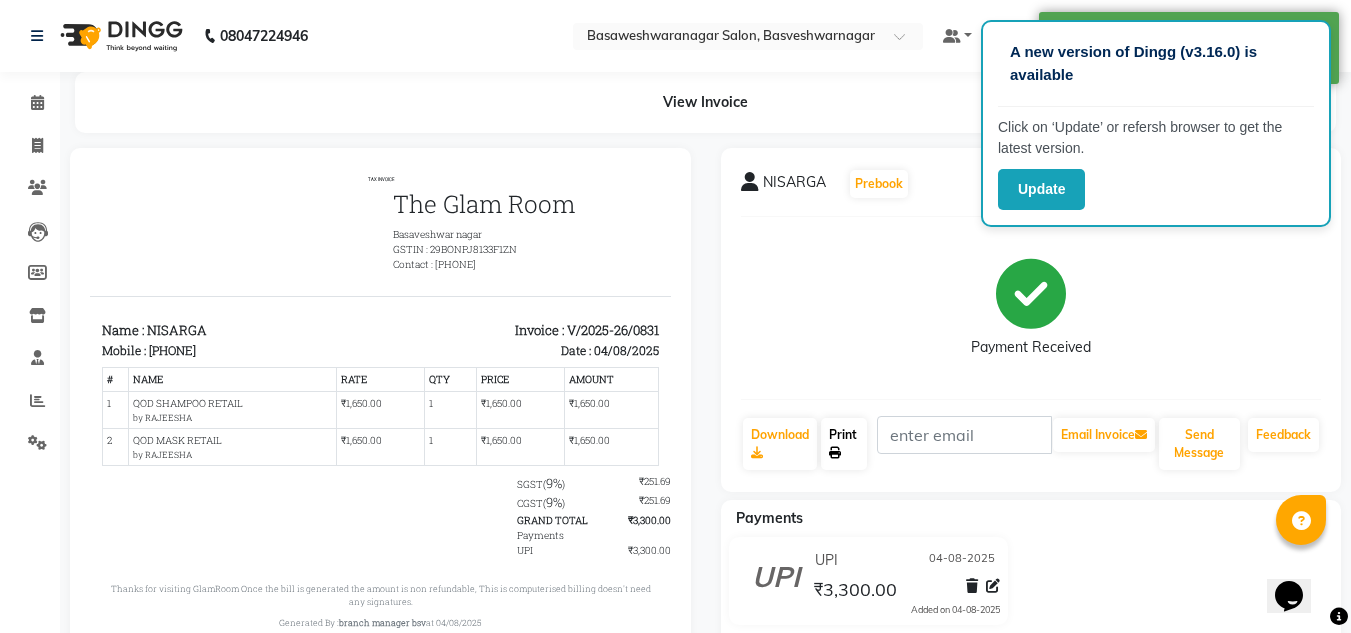 click on "Print" 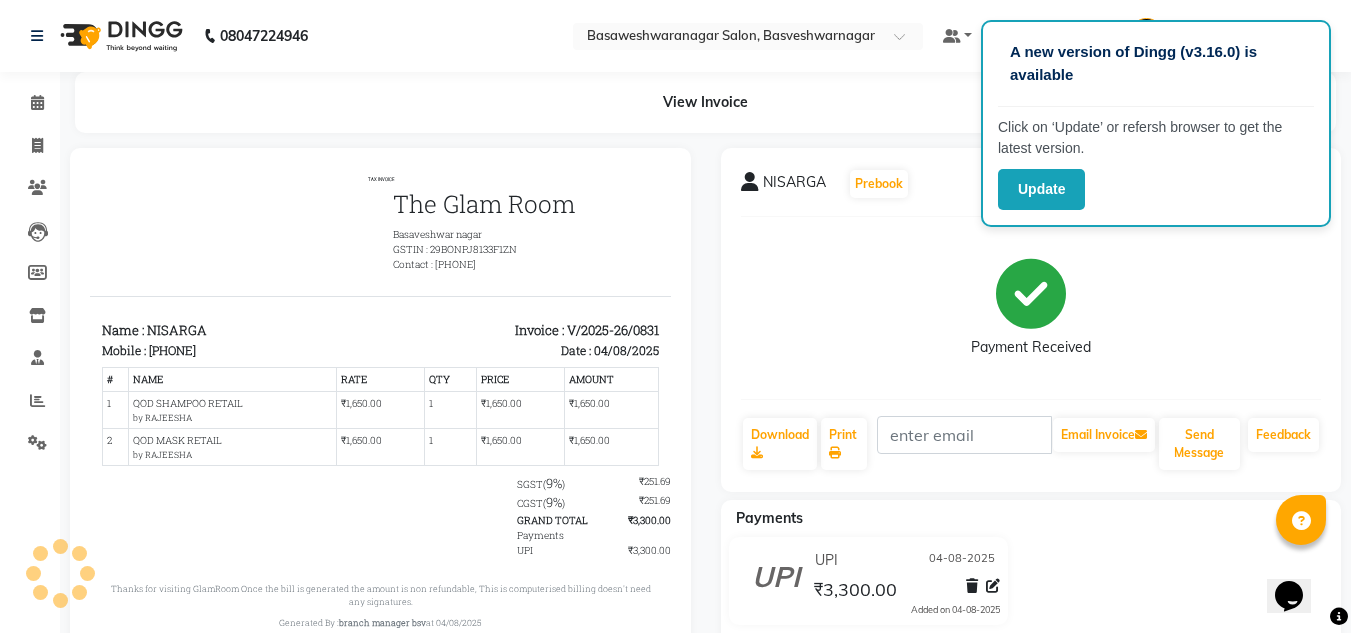 click on "Payment Received" 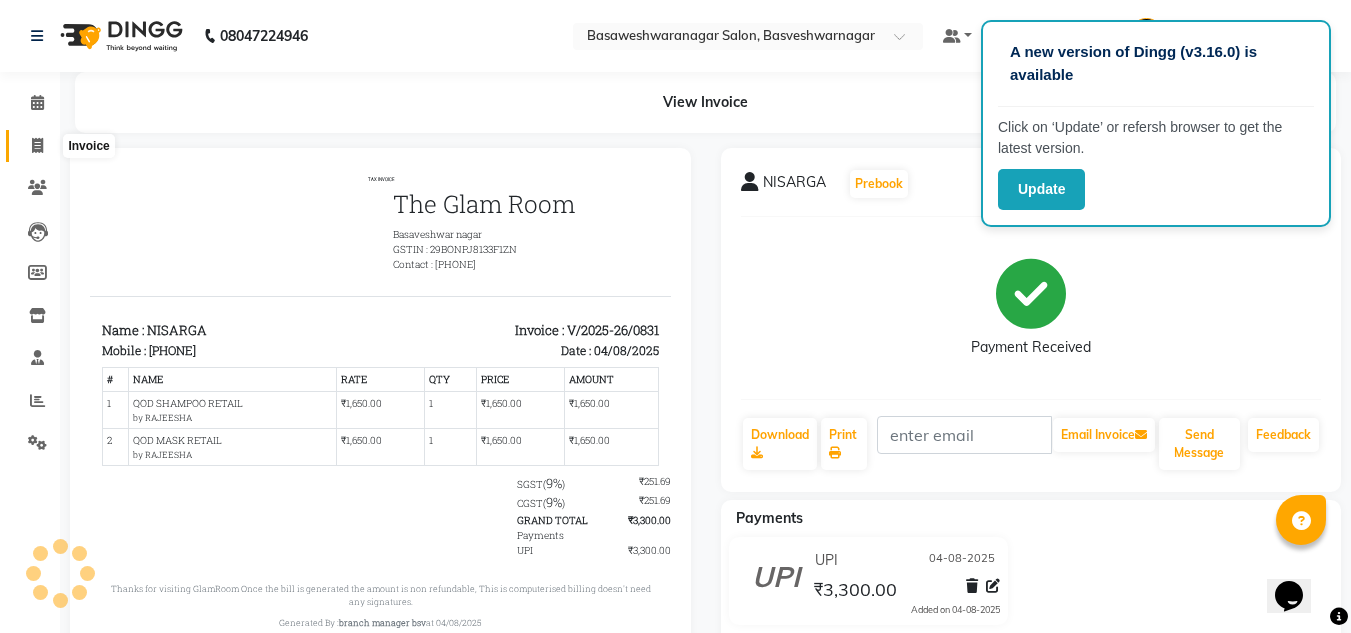 click 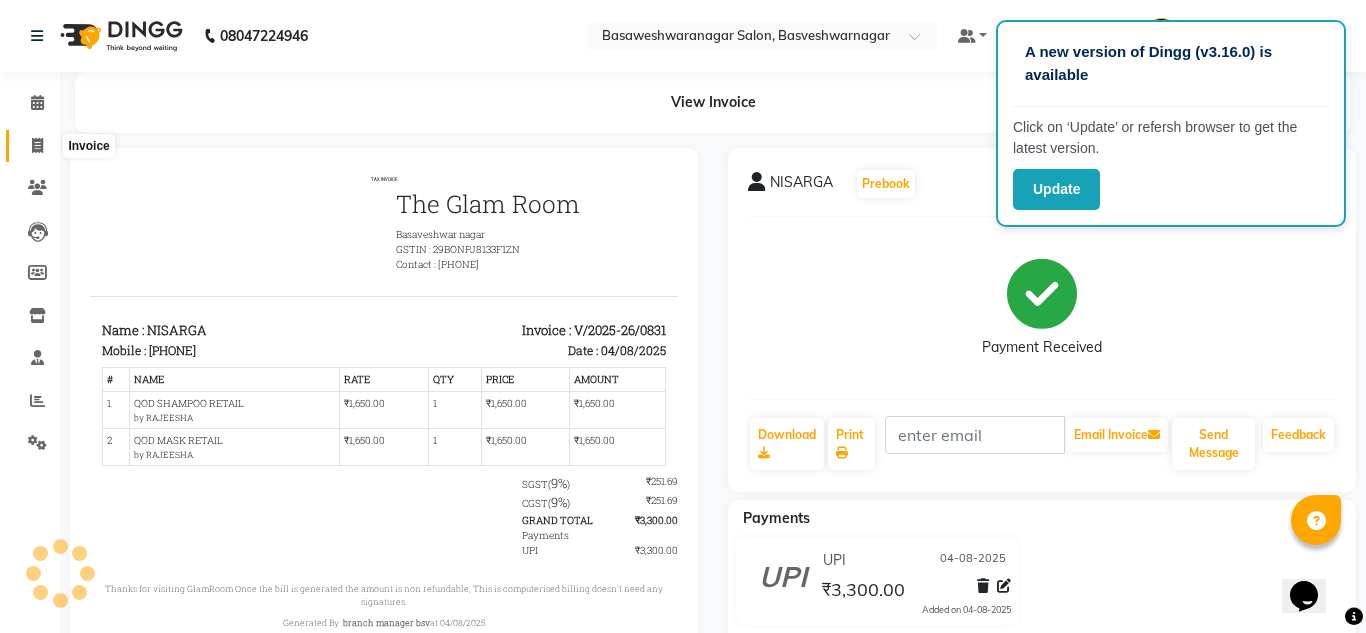 select on "service" 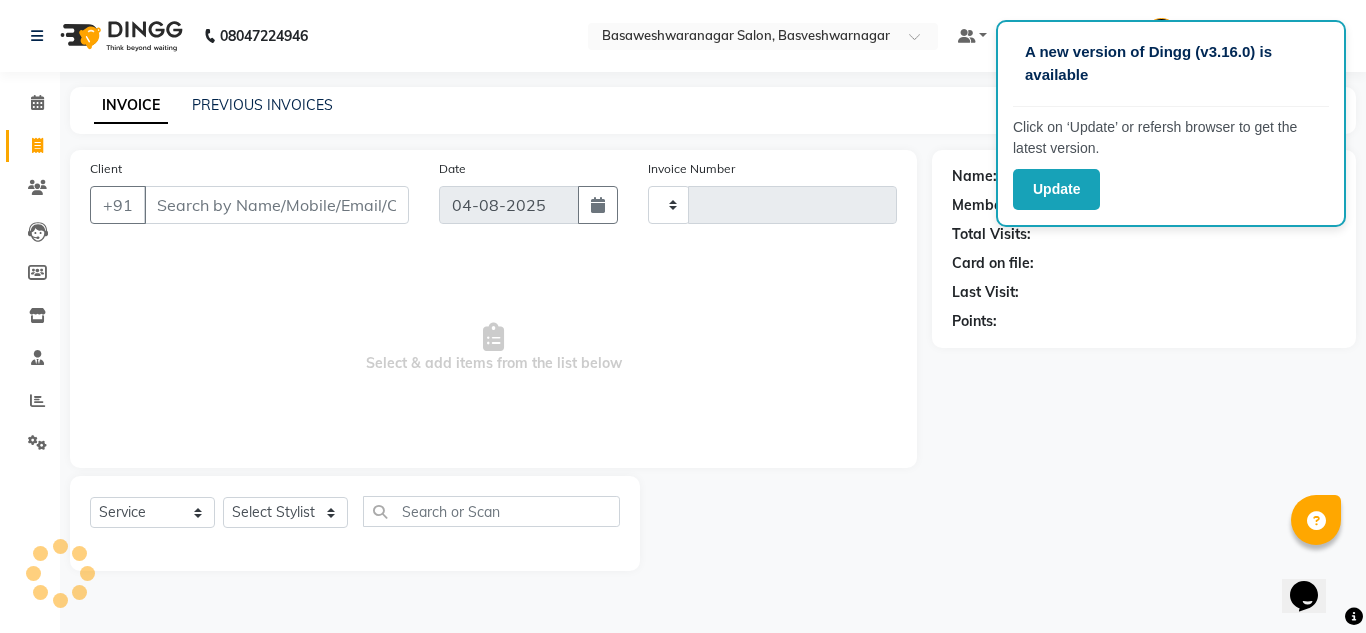 type on "0832" 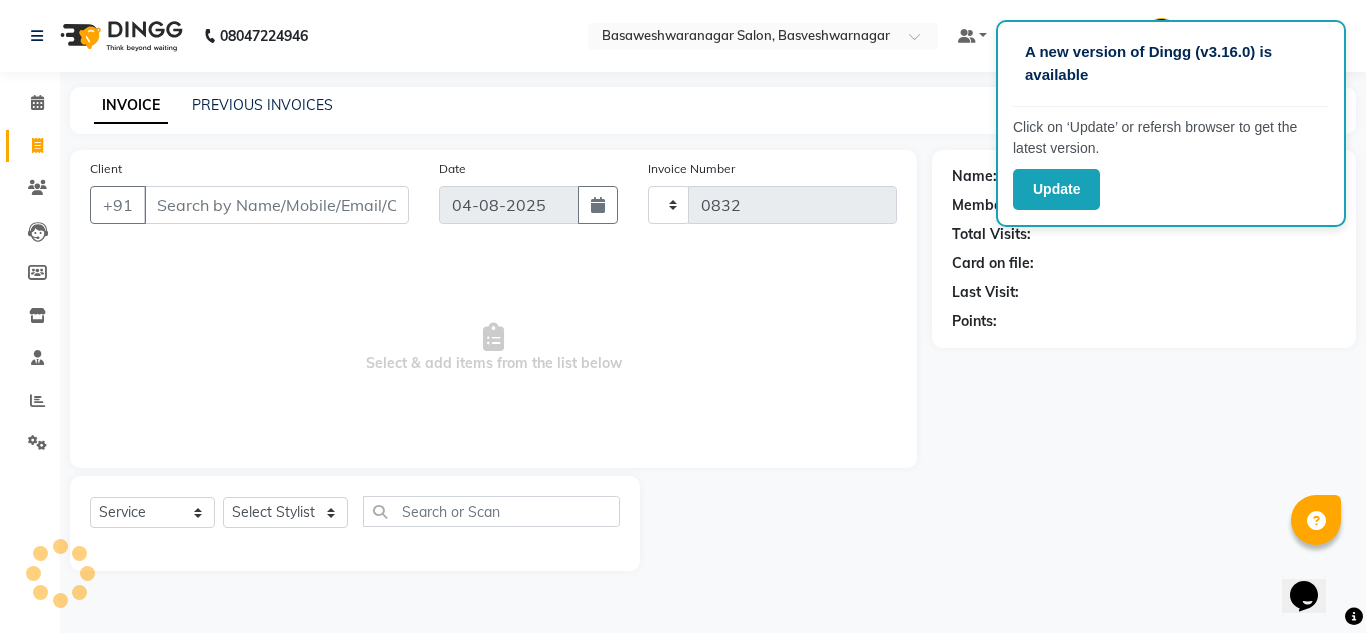 select on "842" 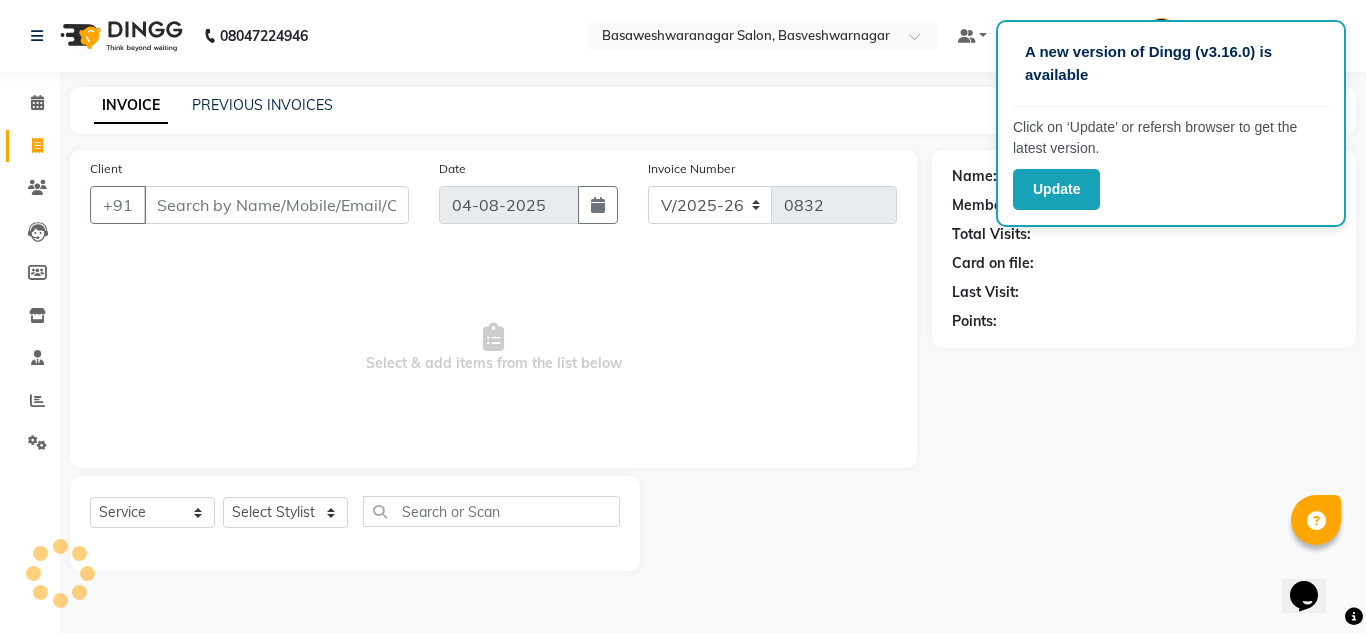 click on "INVOICE PREVIOUS INVOICES Create New   Save" 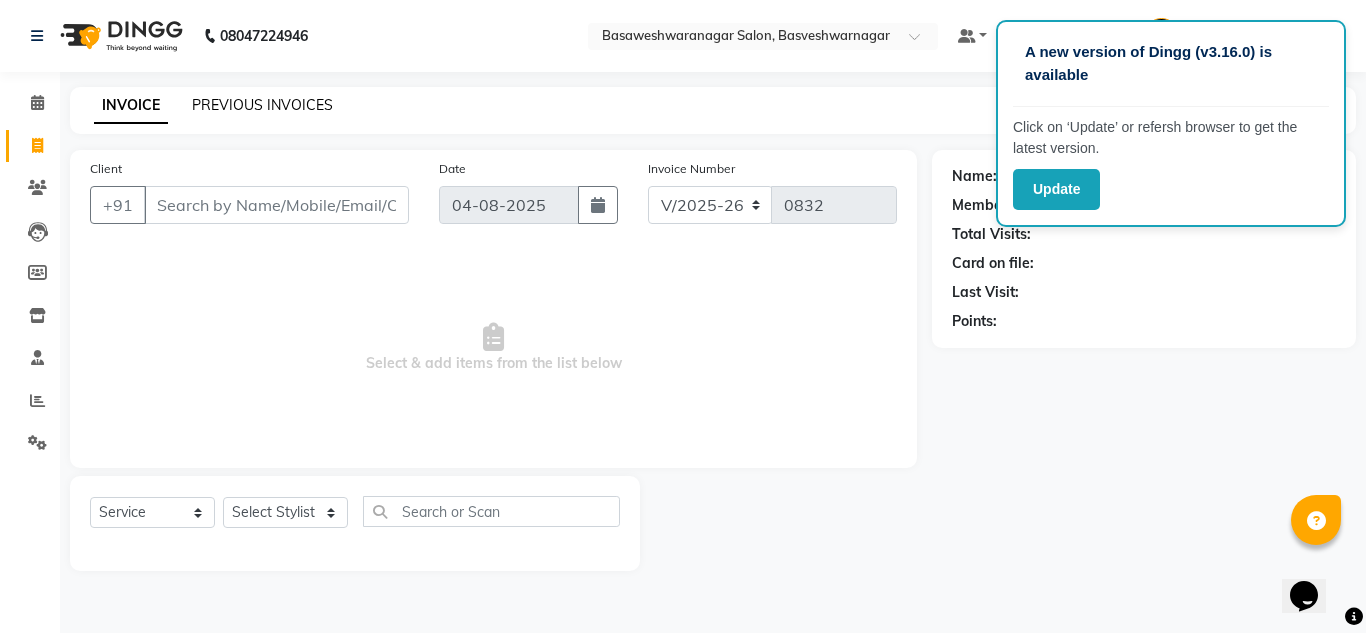 click on "PREVIOUS INVOICES" 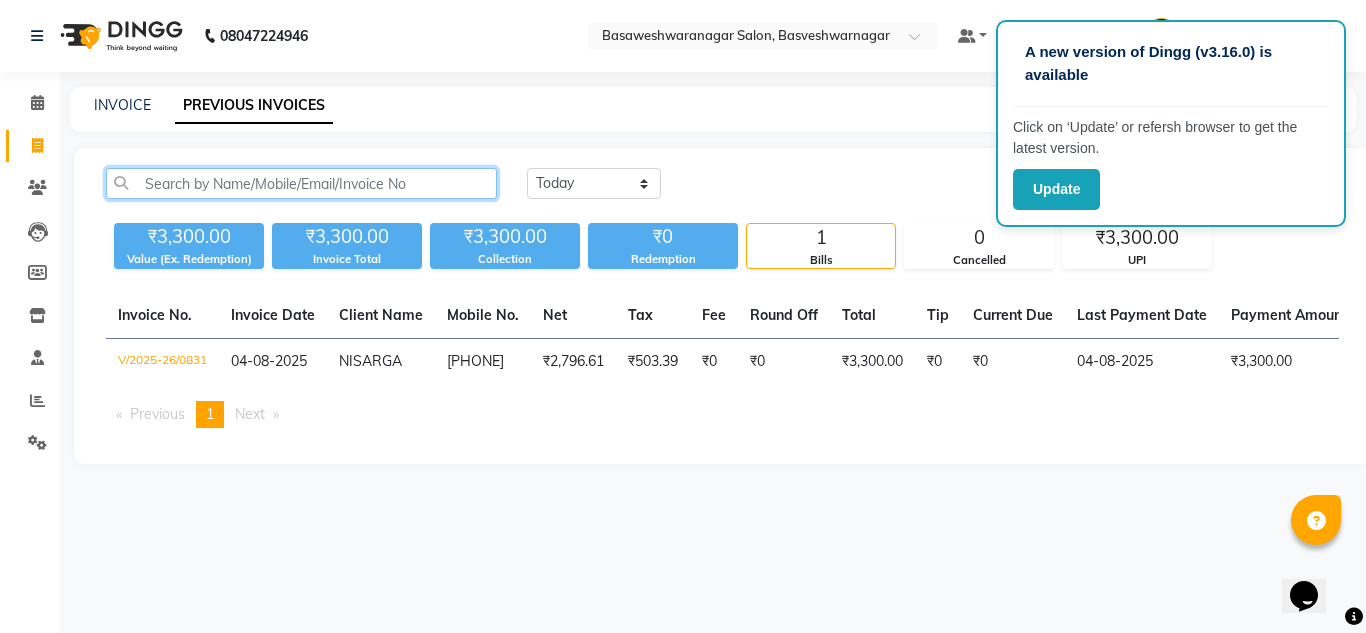 click 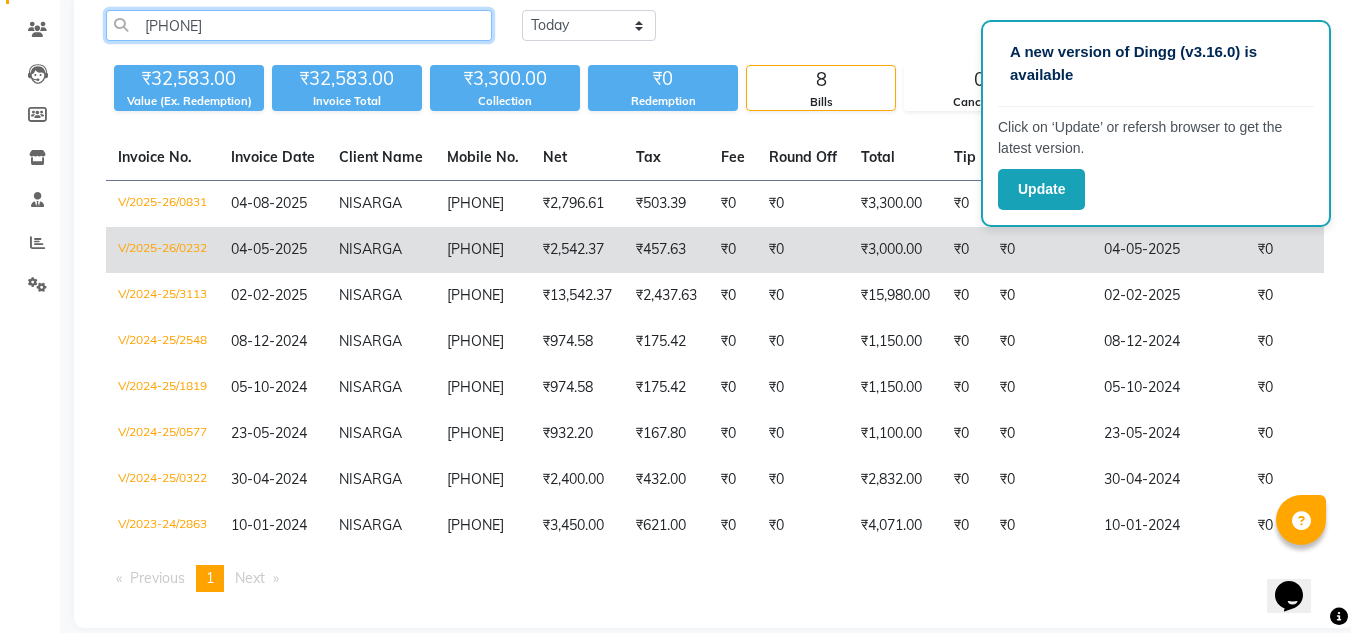 scroll, scrollTop: 162, scrollLeft: 0, axis: vertical 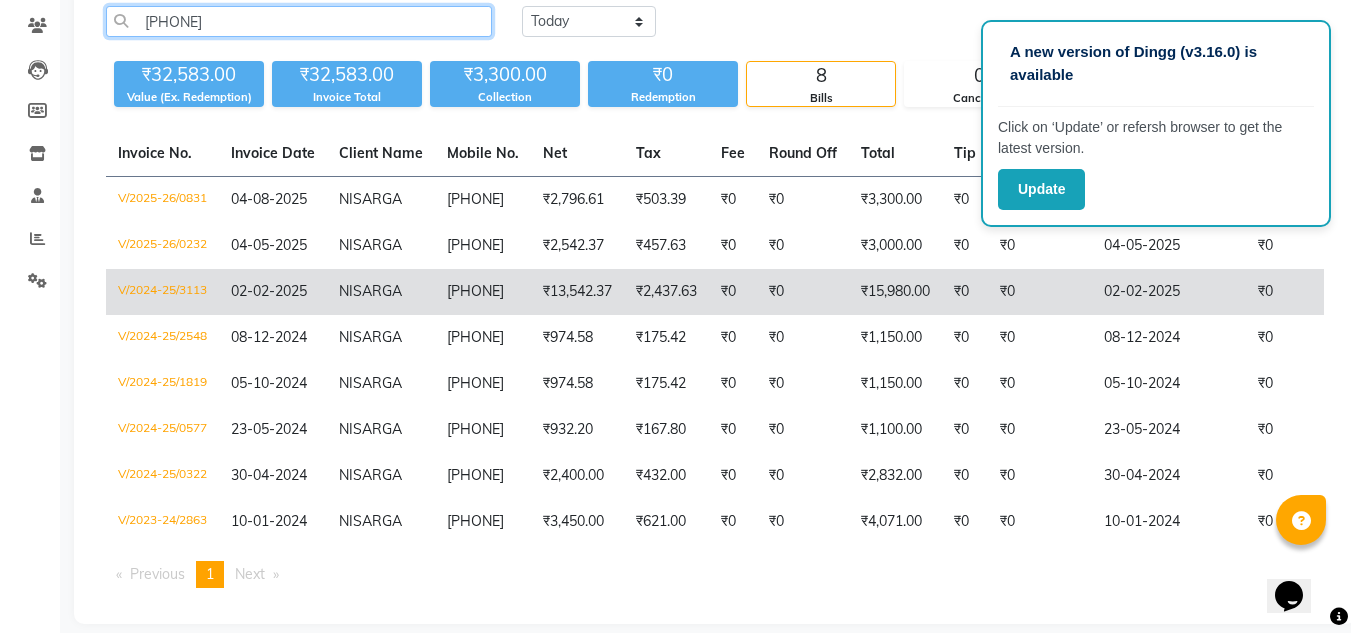 type on "[PHONE]" 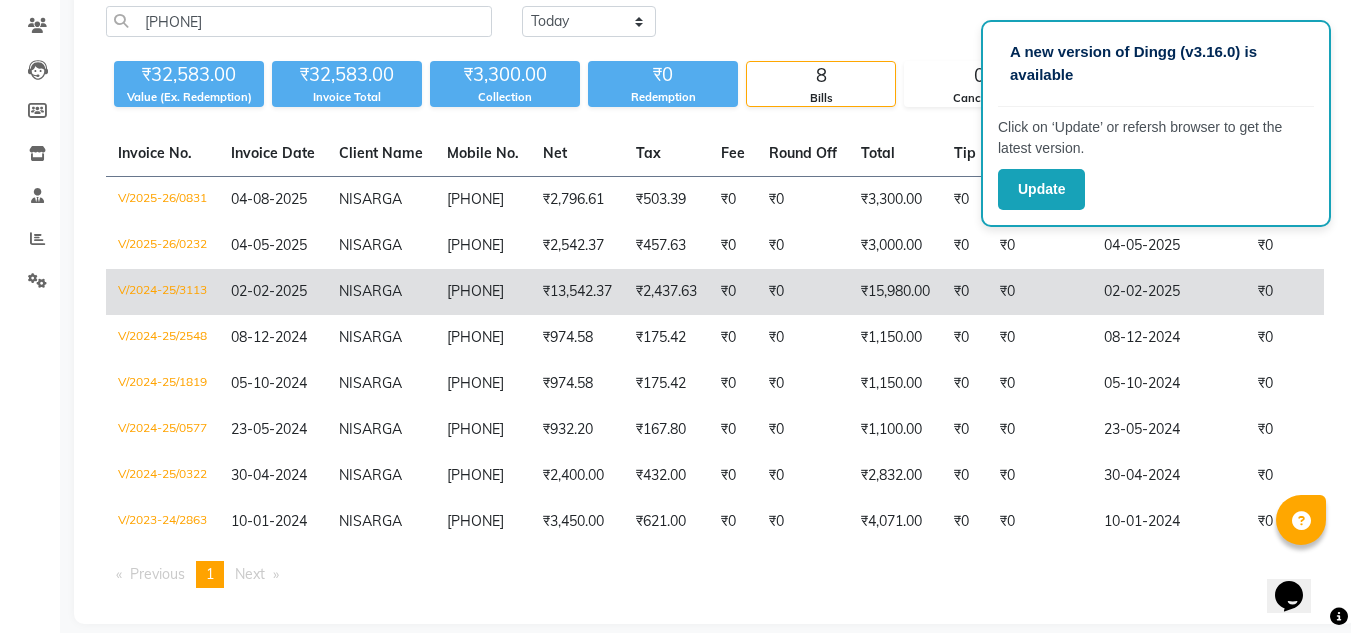 click on "NISARGA" 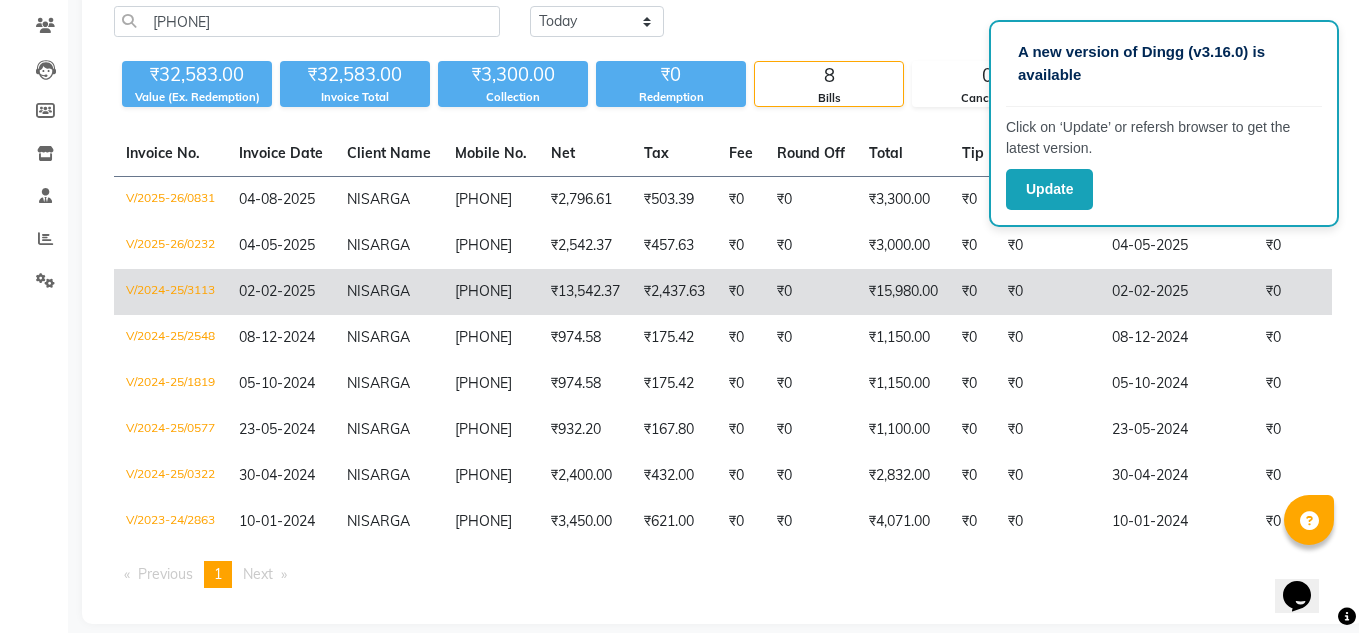 scroll, scrollTop: 0, scrollLeft: 0, axis: both 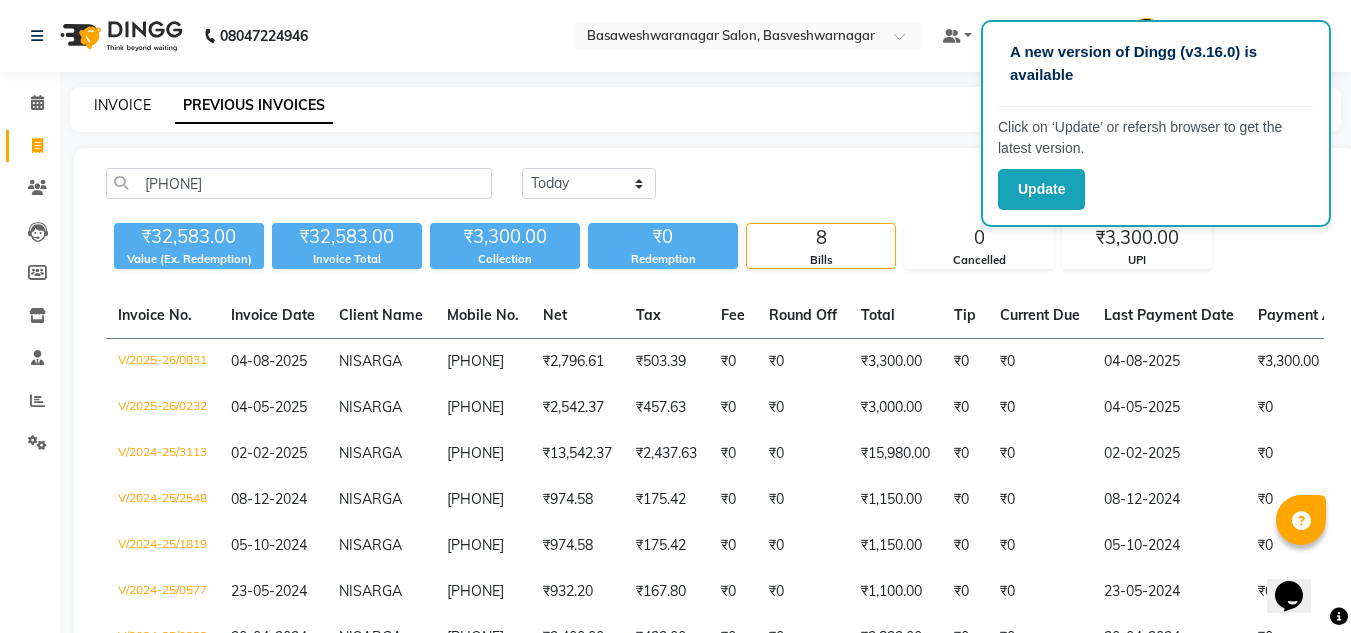 click on "INVOICE" 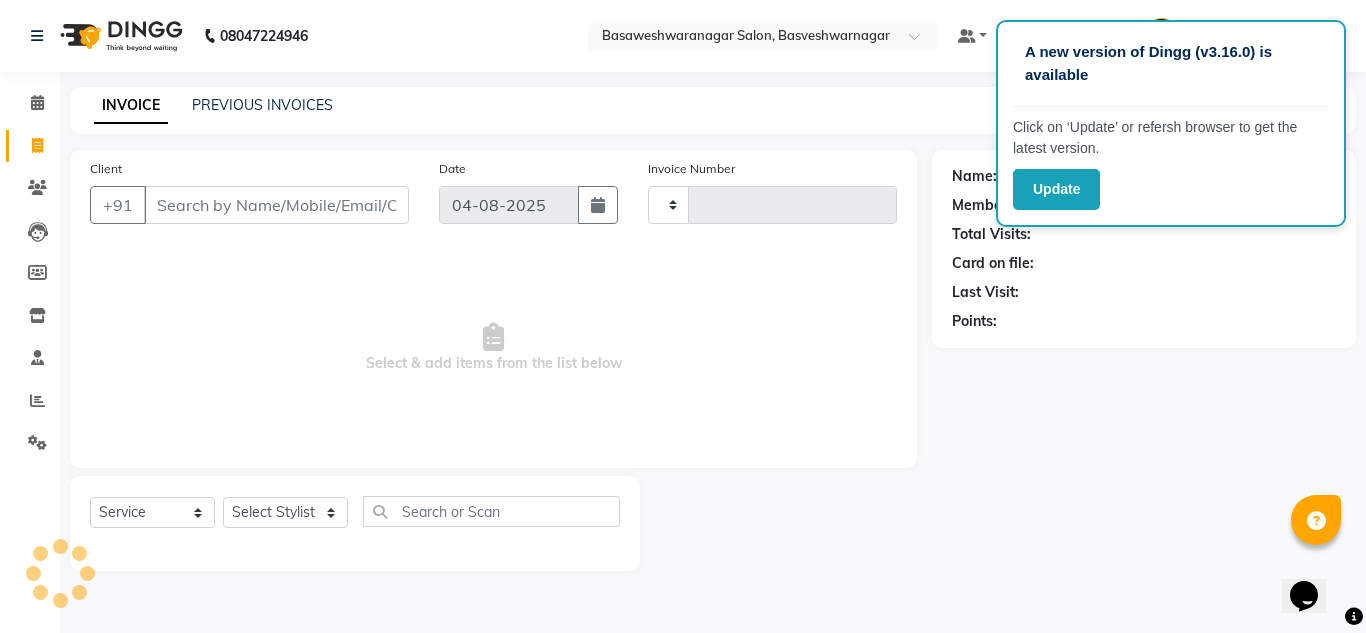 type on "0832" 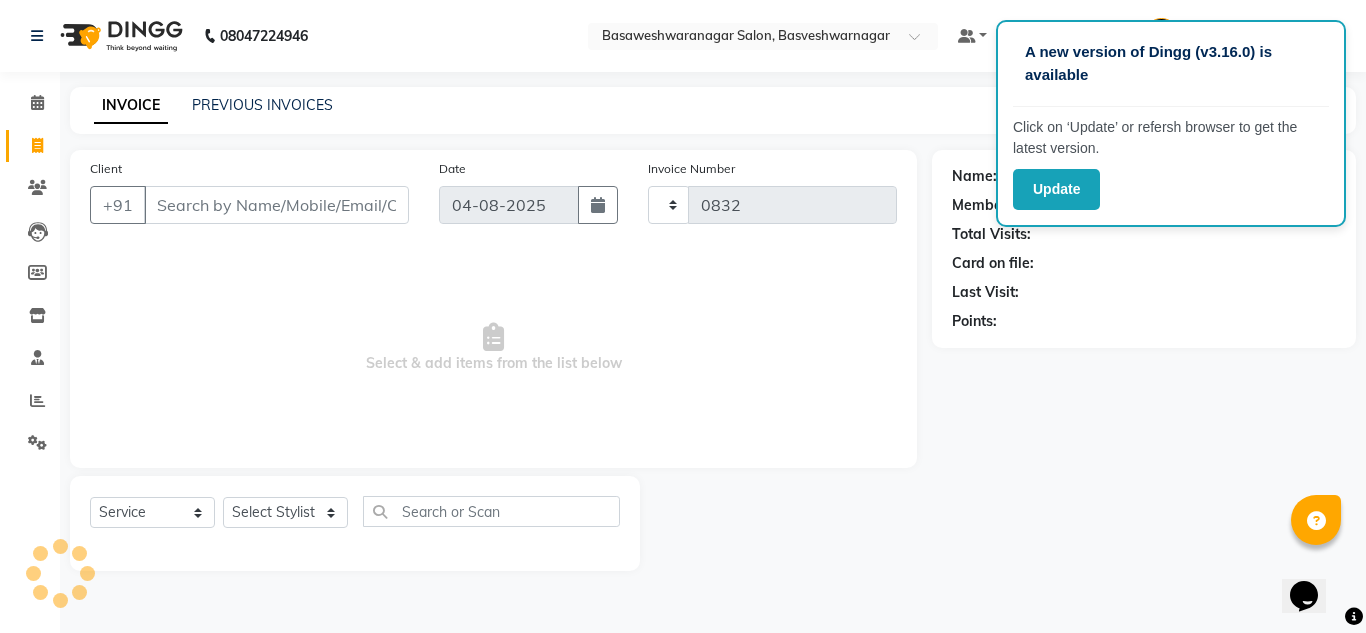 select on "842" 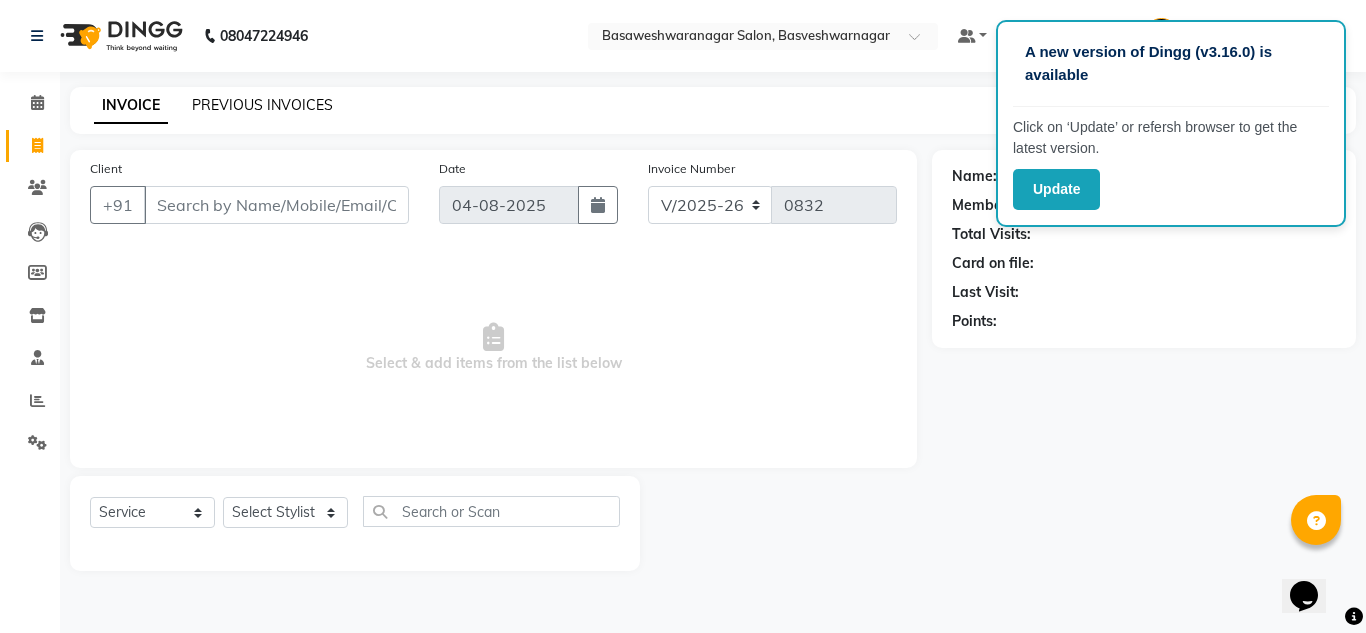 click on "PREVIOUS INVOICES" 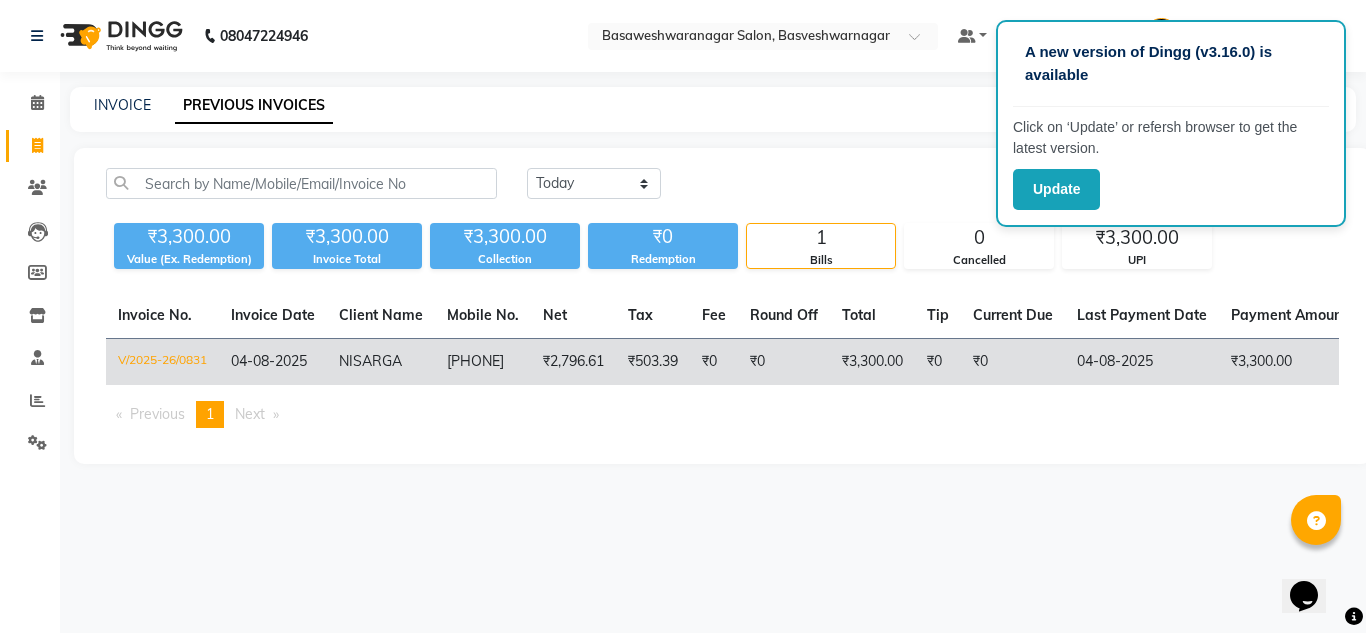 click on "[PHONE]" 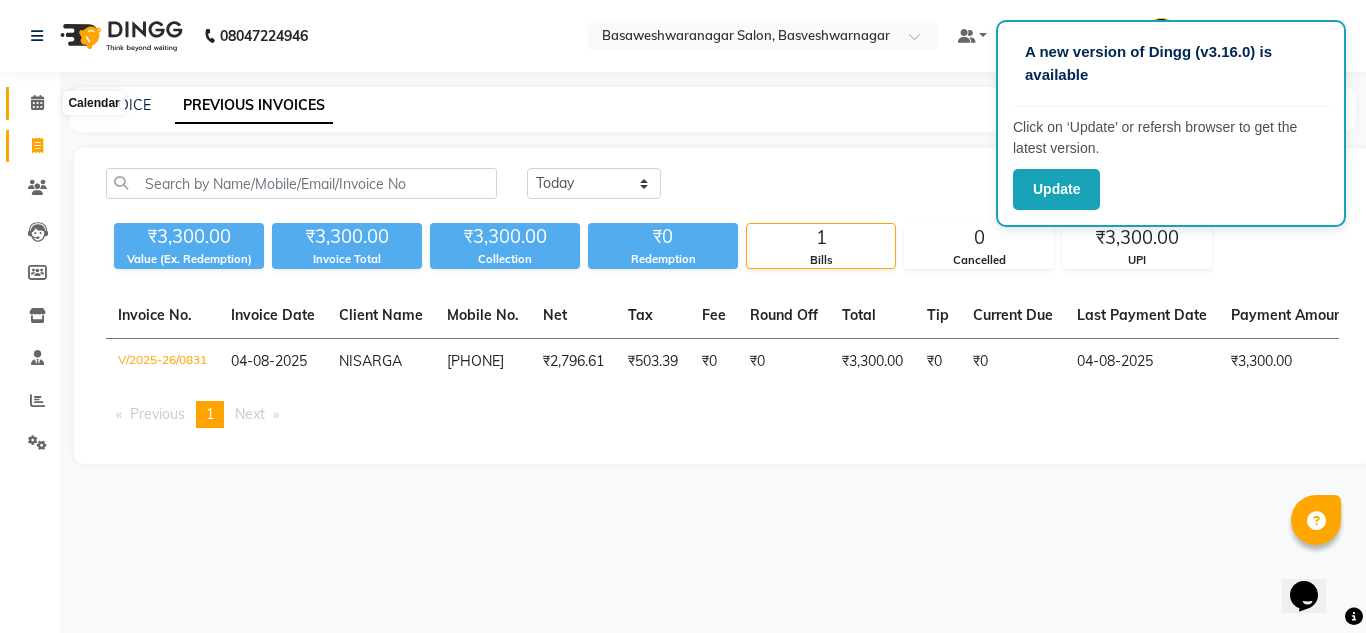 click 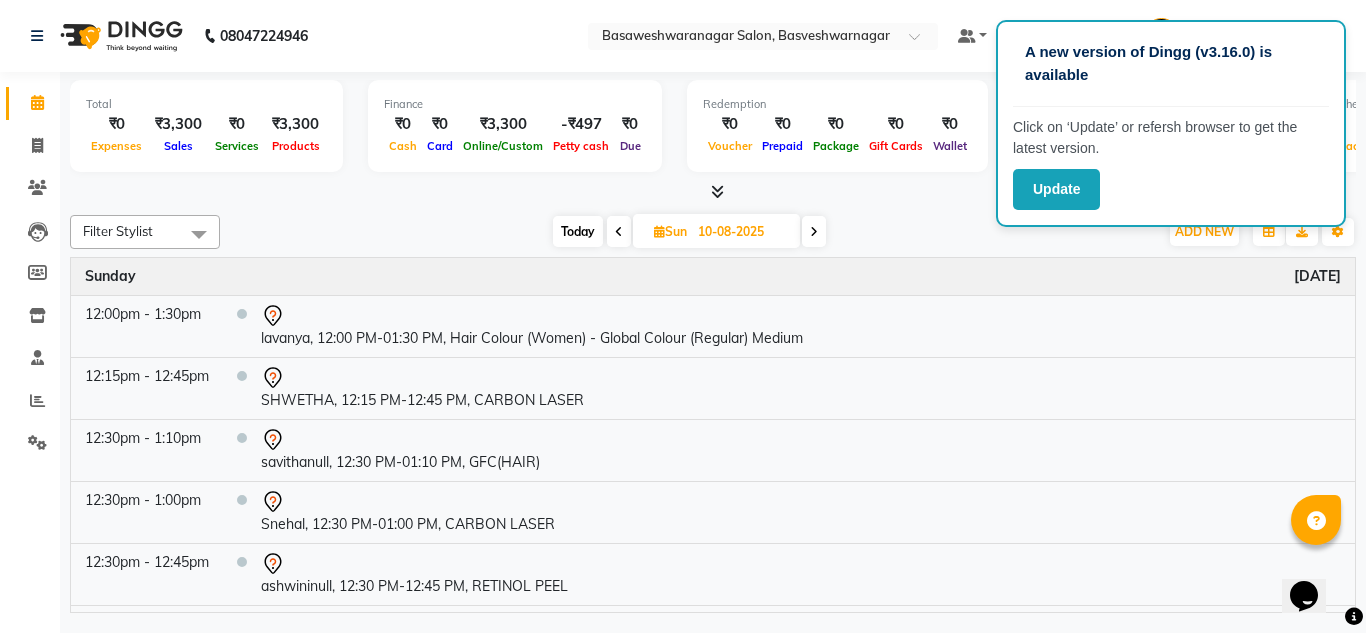 click on "10-08-2025" at bounding box center (742, 232) 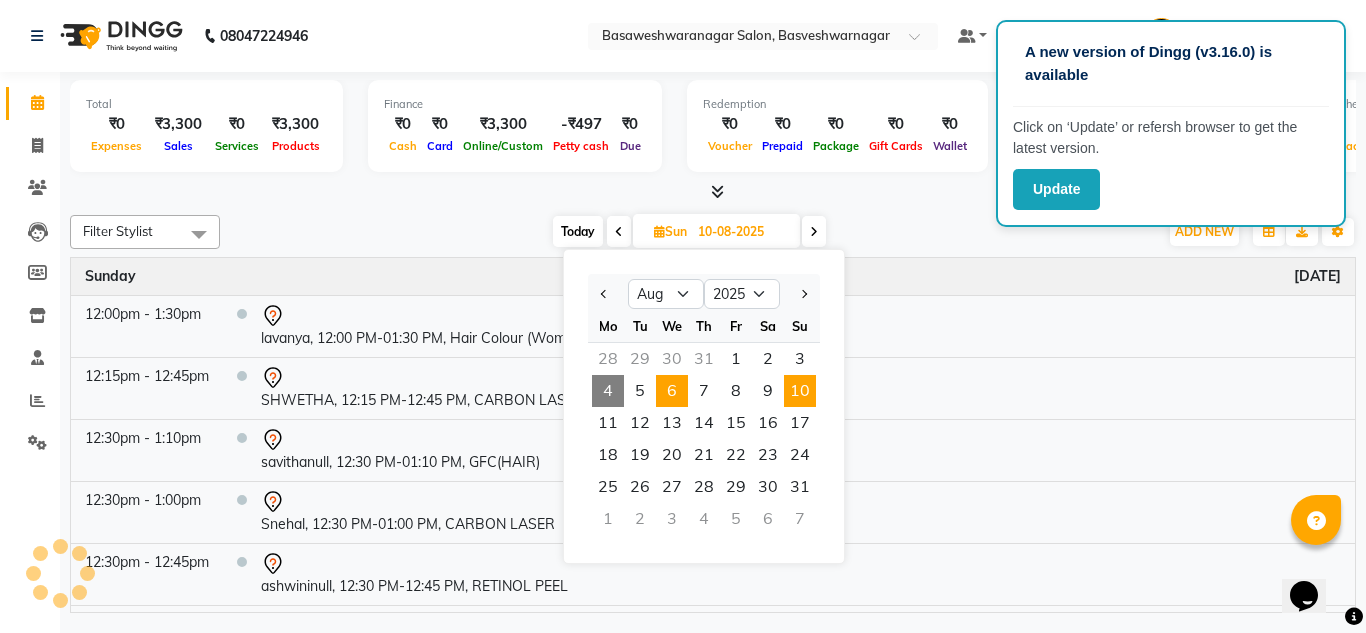 click on "6" at bounding box center (672, 391) 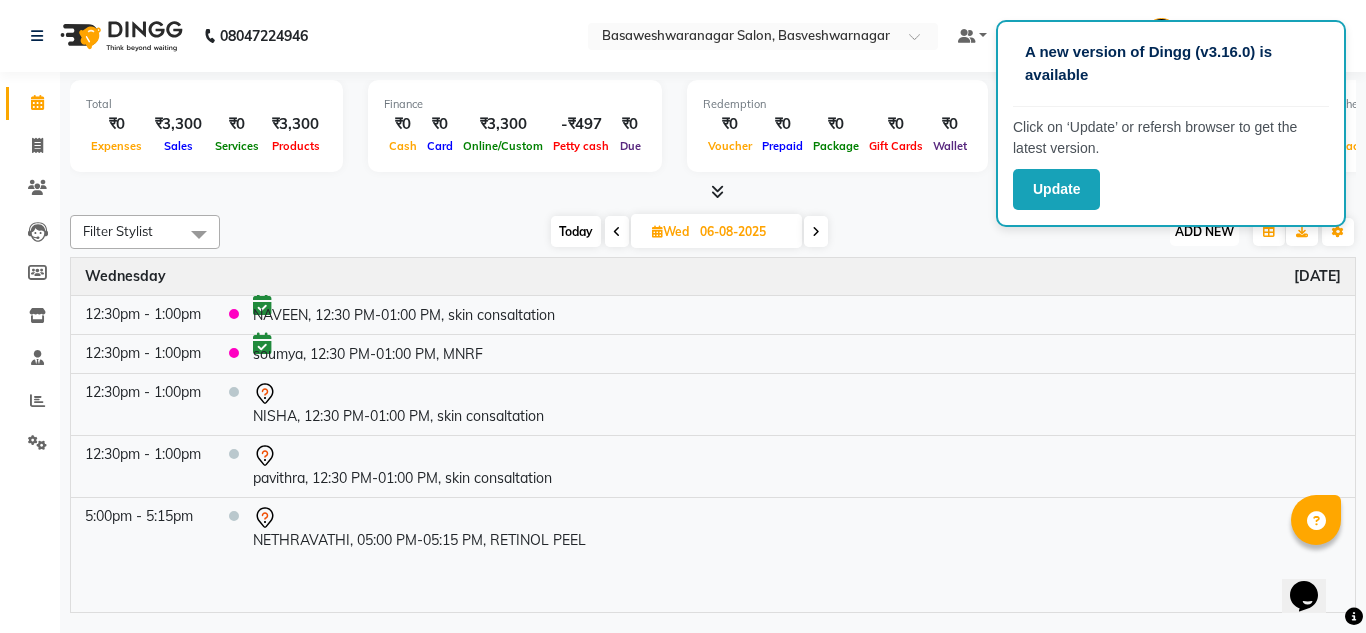 click on "ADD NEW Toggle Dropdown" at bounding box center (1204, 232) 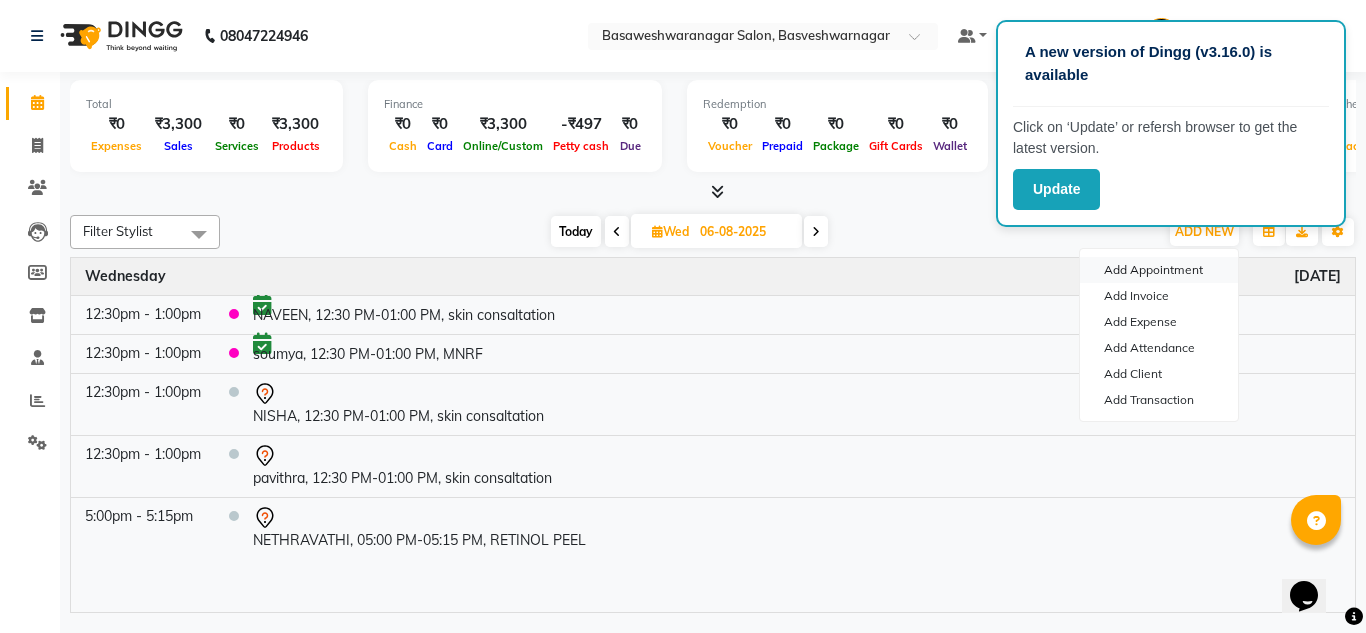 click on "Add Appointment" at bounding box center [1159, 270] 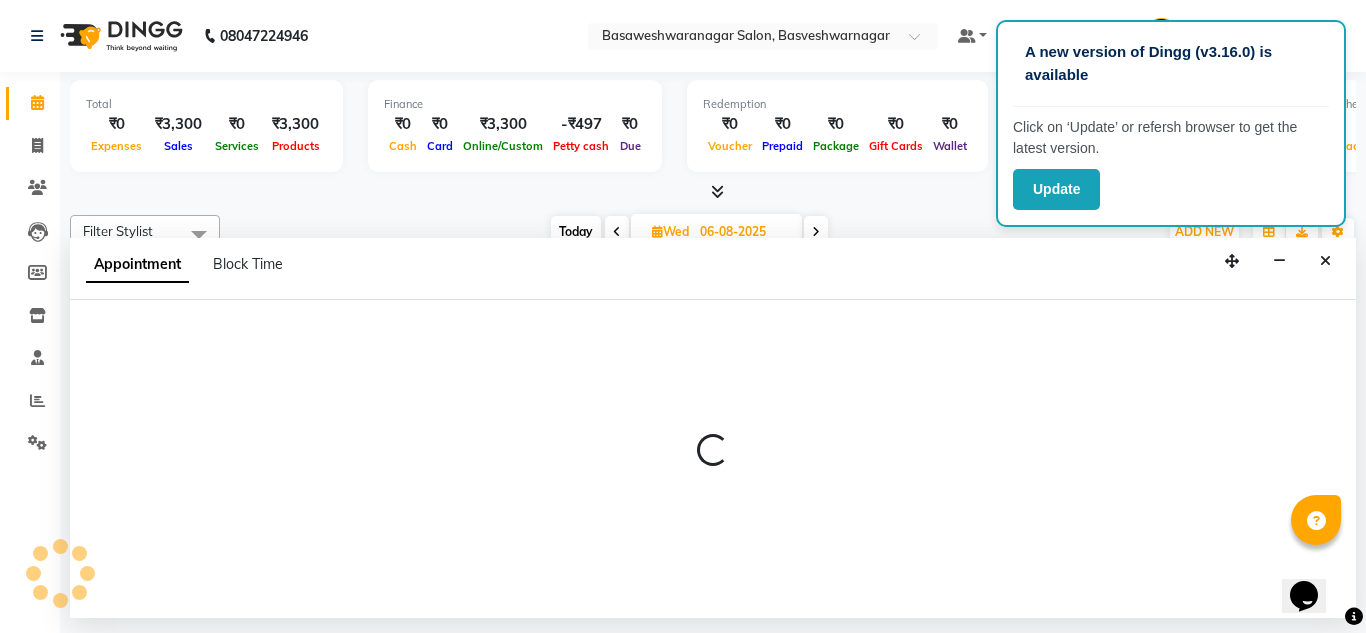 select on "540" 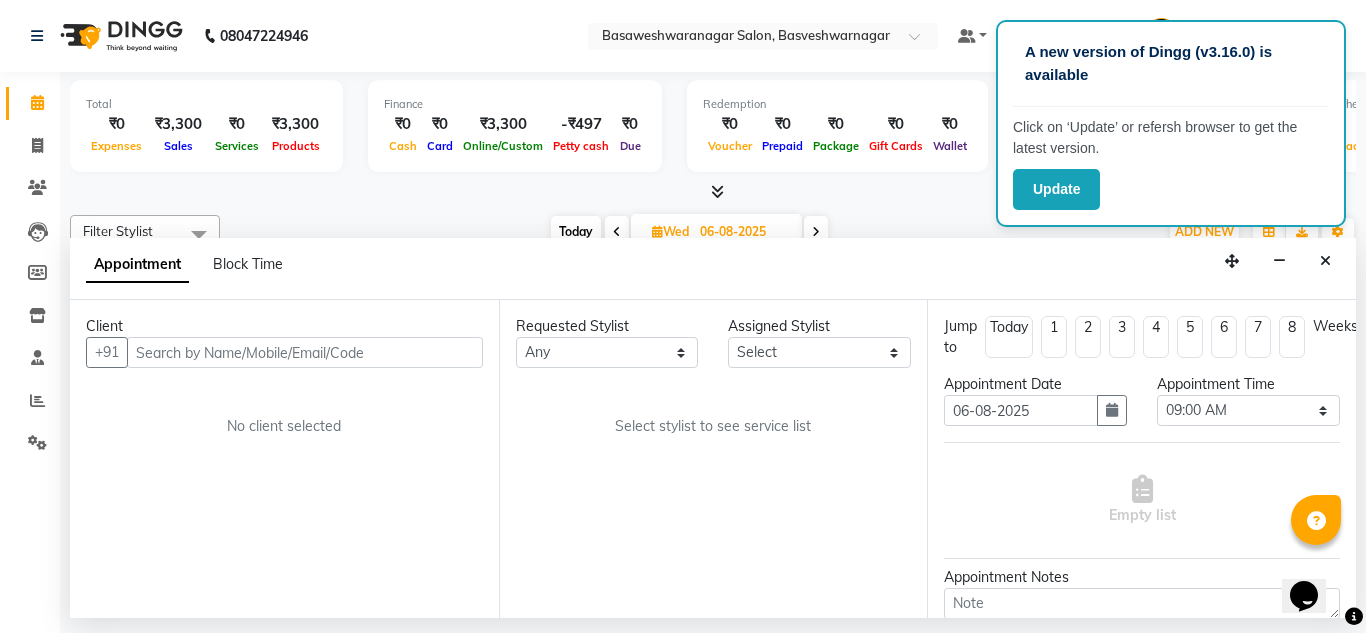click on "Today  Wed 06-08-2025" at bounding box center (689, 232) 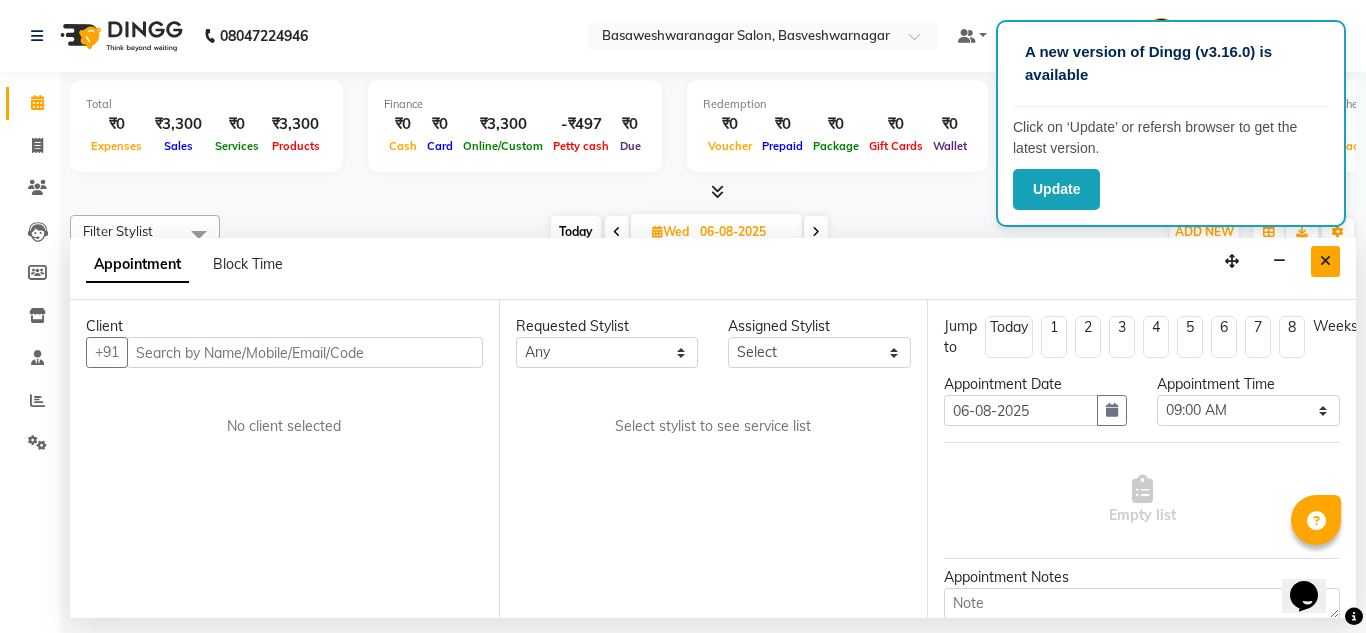 click at bounding box center (1325, 261) 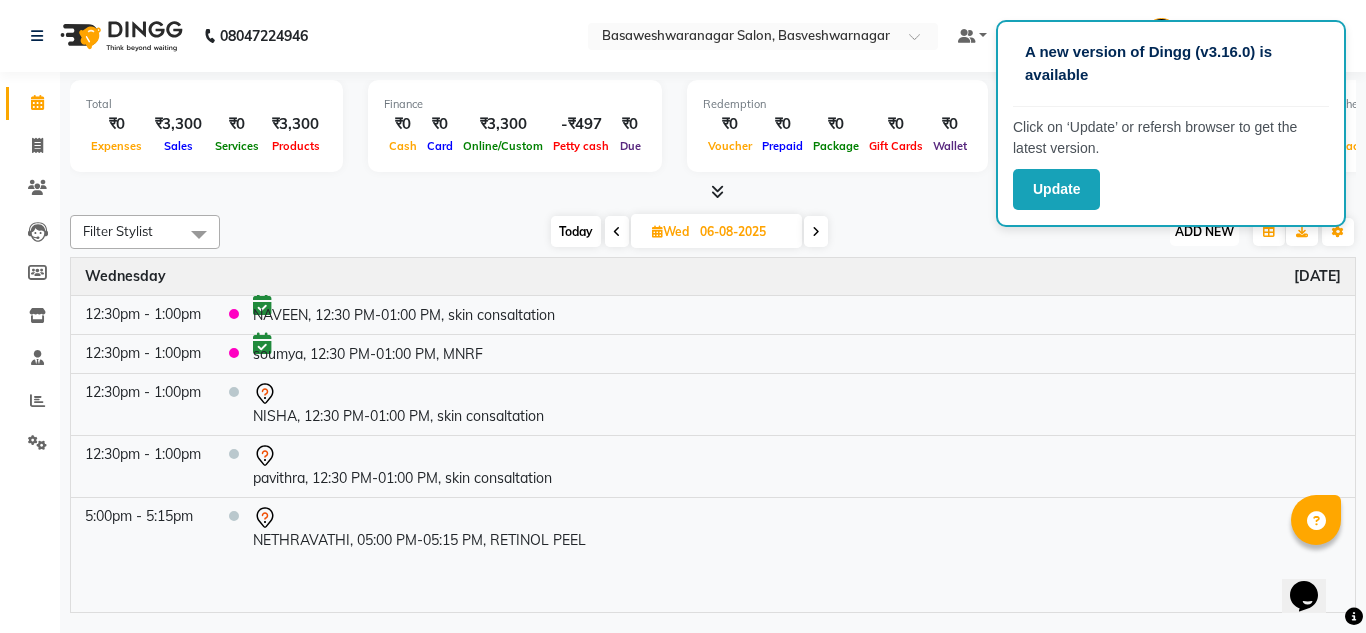 click on "ADD NEW" at bounding box center (1204, 231) 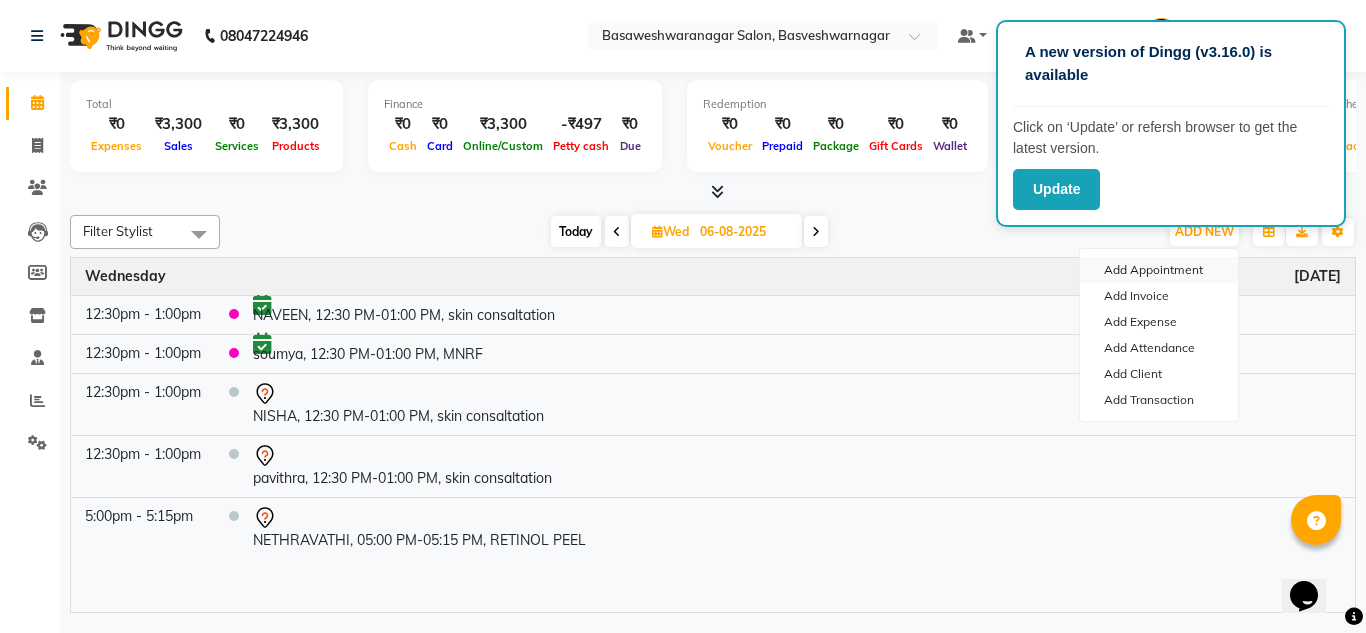 click on "Add Appointment" at bounding box center [1159, 270] 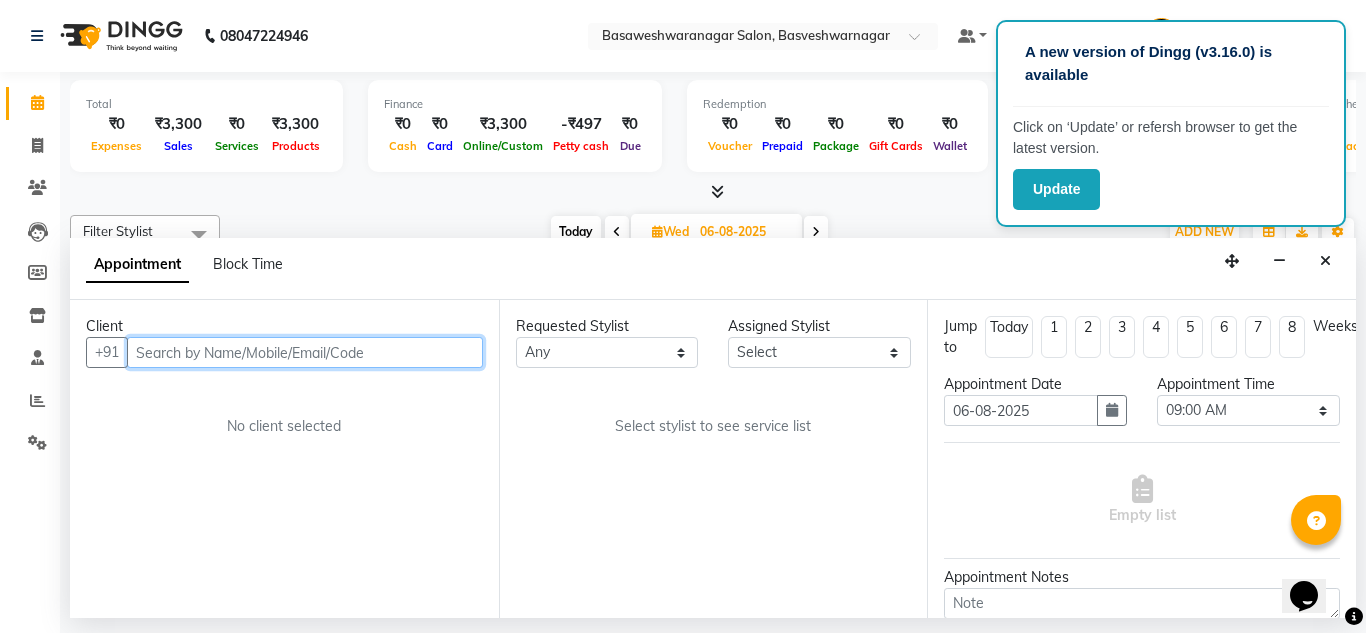 click at bounding box center (305, 352) 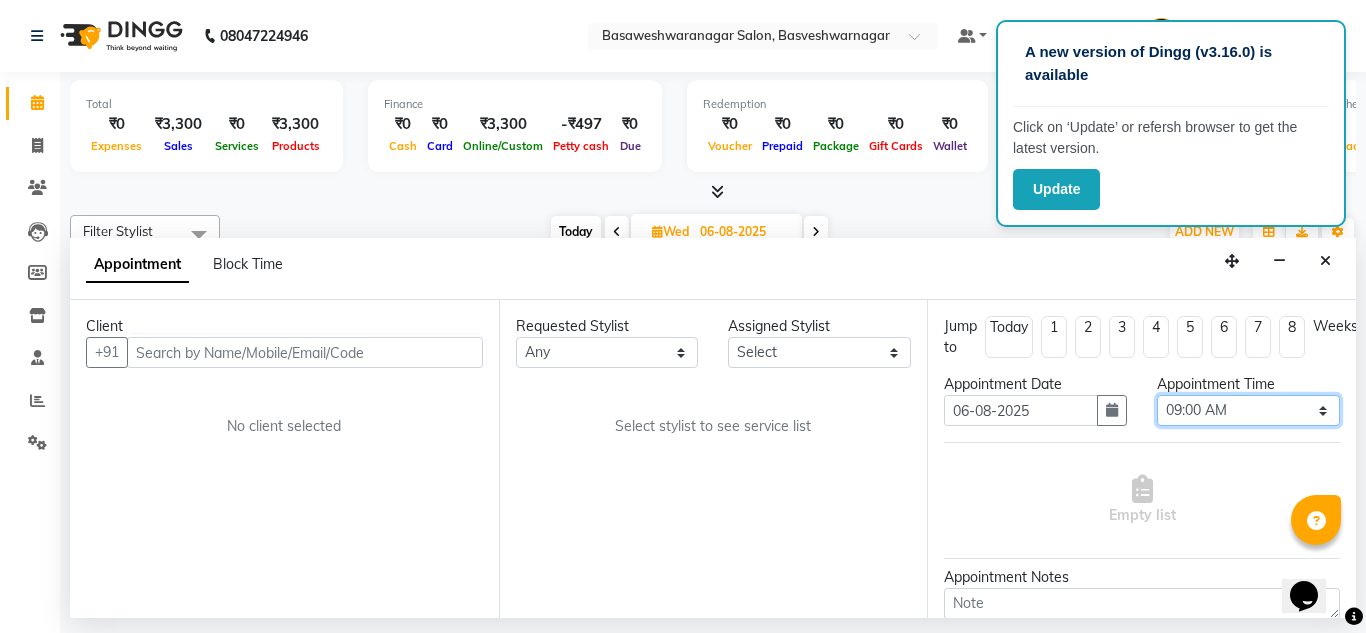 click on "Select 09:00 AM 09:15 AM 09:30 AM 09:45 AM 10:00 AM 10:15 AM 10:30 AM 10:45 AM 11:00 AM 11:15 AM 11:30 AM 11:45 AM 12:00 PM 12:15 PM 12:30 PM 12:45 PM 01:00 PM 01:15 PM 01:30 PM 01:45 PM 02:00 PM 02:15 PM 02:30 PM 02:45 PM 03:00 PM 03:15 PM 03:30 PM 03:45 PM 04:00 PM 04:15 PM 04:30 PM 04:45 PM 05:00 PM 05:15 PM 05:30 PM 05:45 PM 06:00 PM 06:15 PM 06:30 PM 06:45 PM 07:00 PM 07:15 PM 07:30 PM 07:45 PM 08:00 PM" at bounding box center [1248, 410] 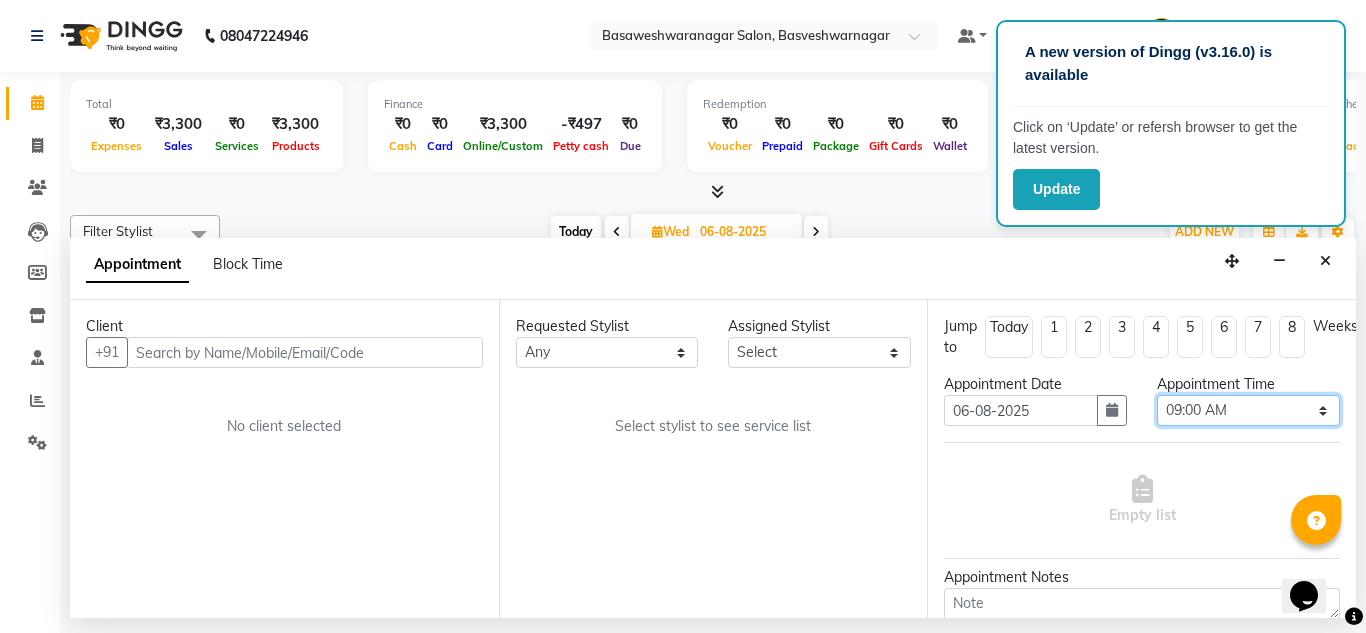 select on "1080" 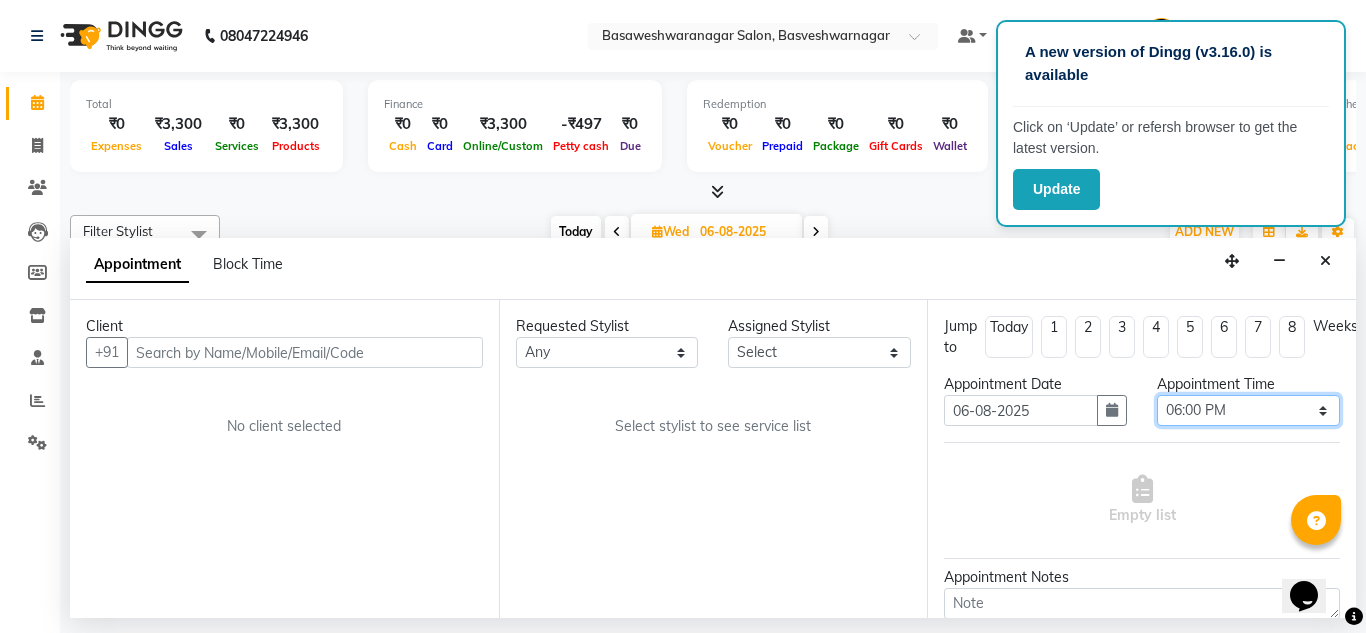 click on "Select 09:00 AM 09:15 AM 09:30 AM 09:45 AM 10:00 AM 10:15 AM 10:30 AM 10:45 AM 11:00 AM 11:15 AM 11:30 AM 11:45 AM 12:00 PM 12:15 PM 12:30 PM 12:45 PM 01:00 PM 01:15 PM 01:30 PM 01:45 PM 02:00 PM 02:15 PM 02:30 PM 02:45 PM 03:00 PM 03:15 PM 03:30 PM 03:45 PM 04:00 PM 04:15 PM 04:30 PM 04:45 PM 05:00 PM 05:15 PM 05:30 PM 05:45 PM 06:00 PM 06:15 PM 06:30 PM 06:45 PM 07:00 PM 07:15 PM 07:30 PM 07:45 PM 08:00 PM" at bounding box center (1248, 410) 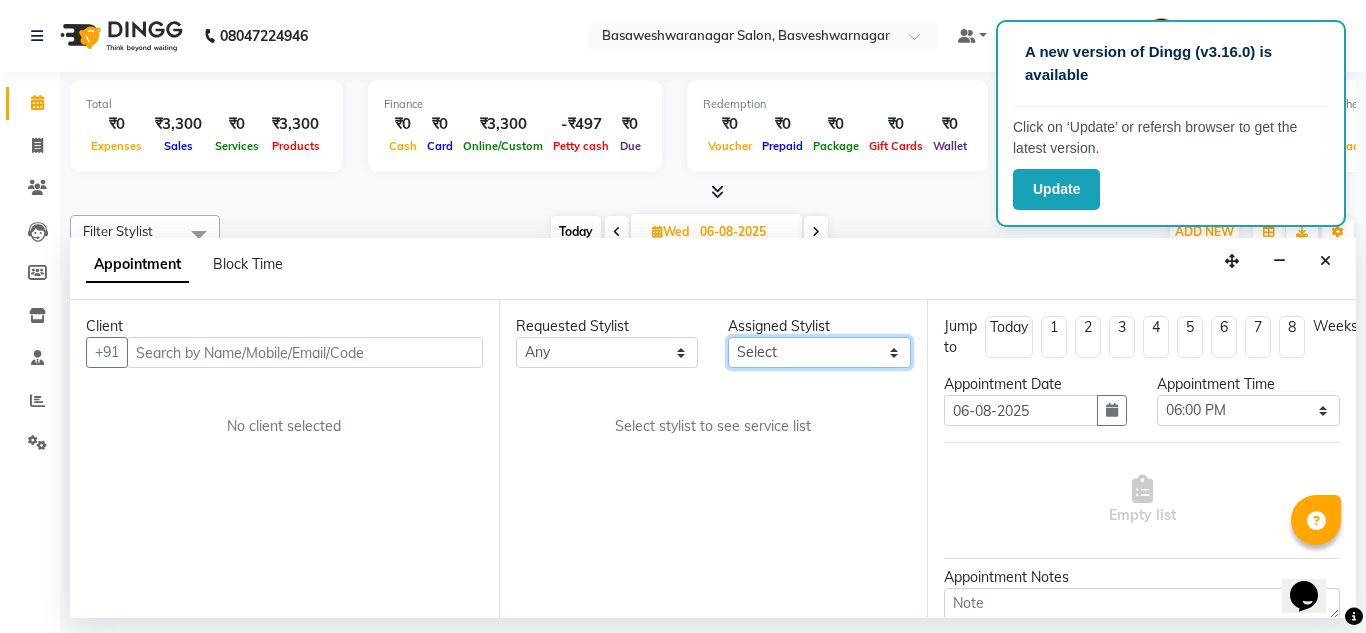 click on "Select ashwini branch manager bsv Dr.Jabin Dr mehzabin GURISH JASSI Jayshree Navya pooja accounts PRATIK RAJEESHA Rasna Sanskruthi shangnimwom SMIRTI SUMITH SUNITHA SUNNY Tanveer  TEZZ The Glam Room theja Trishna urmi" at bounding box center [819, 352] 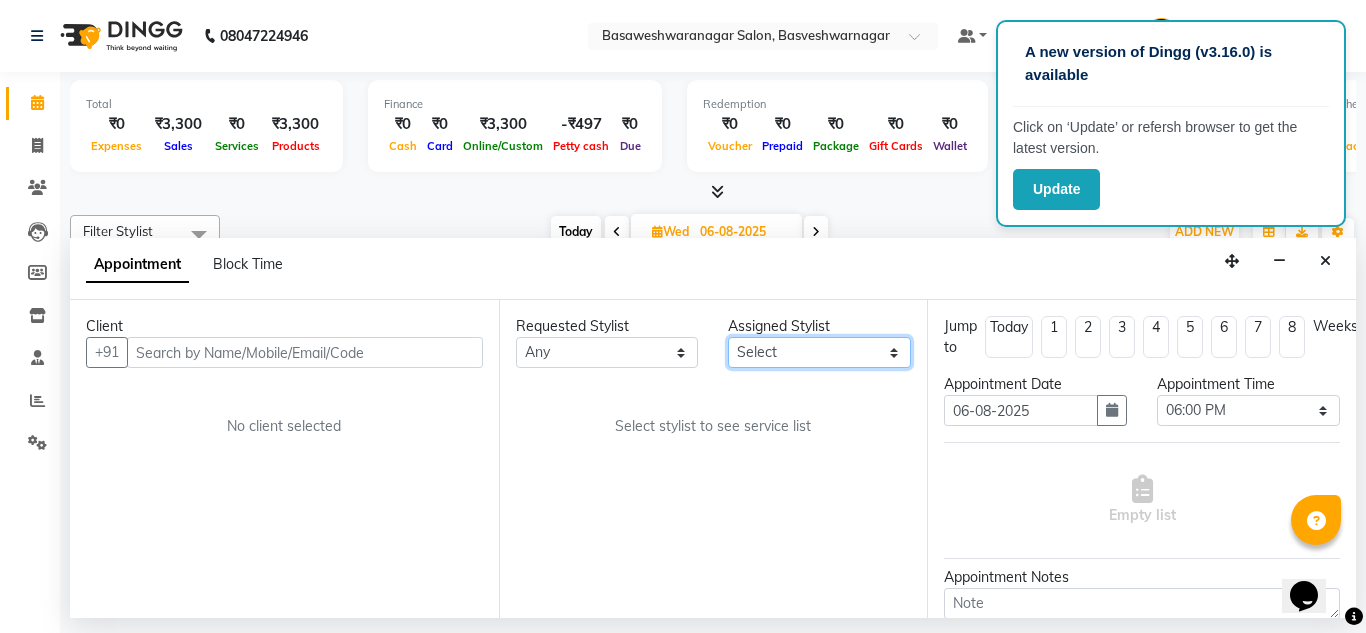 select on "47930" 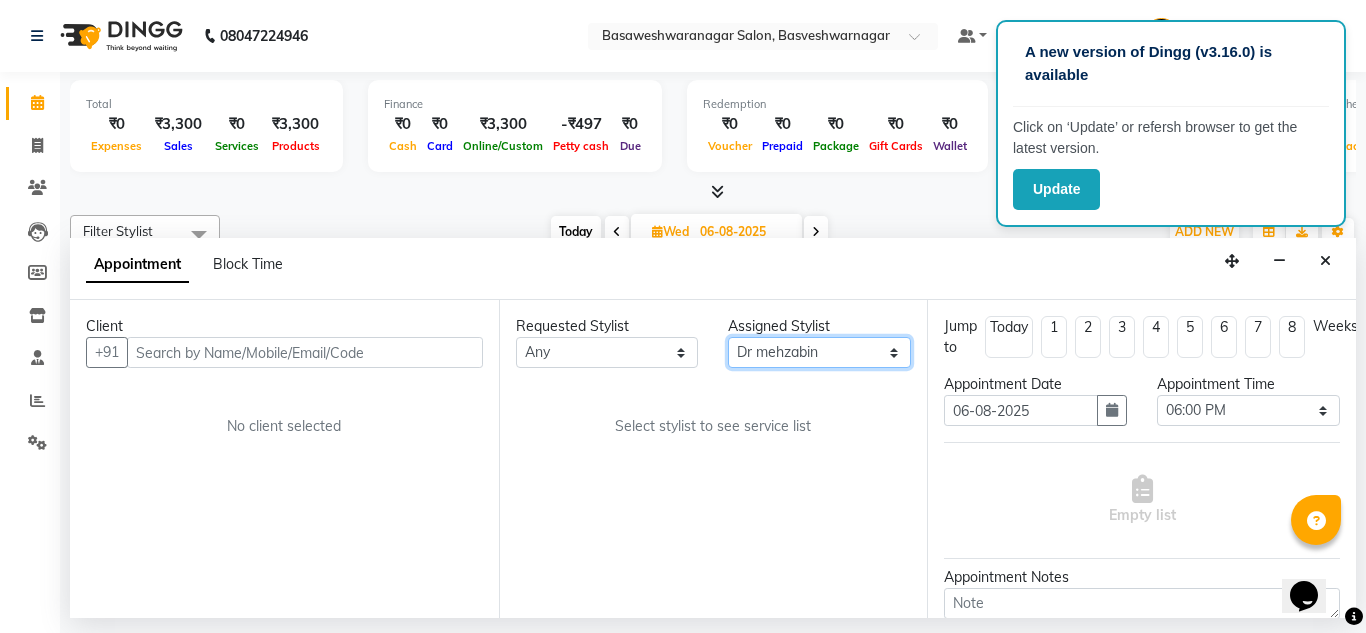 click on "Select ashwini branch manager bsv Dr.Jabin Dr mehzabin GURISH JASSI Jayshree Navya pooja accounts PRATIK RAJEESHA Rasna Sanskruthi shangnimwom SMIRTI SUMITH SUNITHA SUNNY Tanveer  TEZZ The Glam Room theja Trishna urmi" at bounding box center [819, 352] 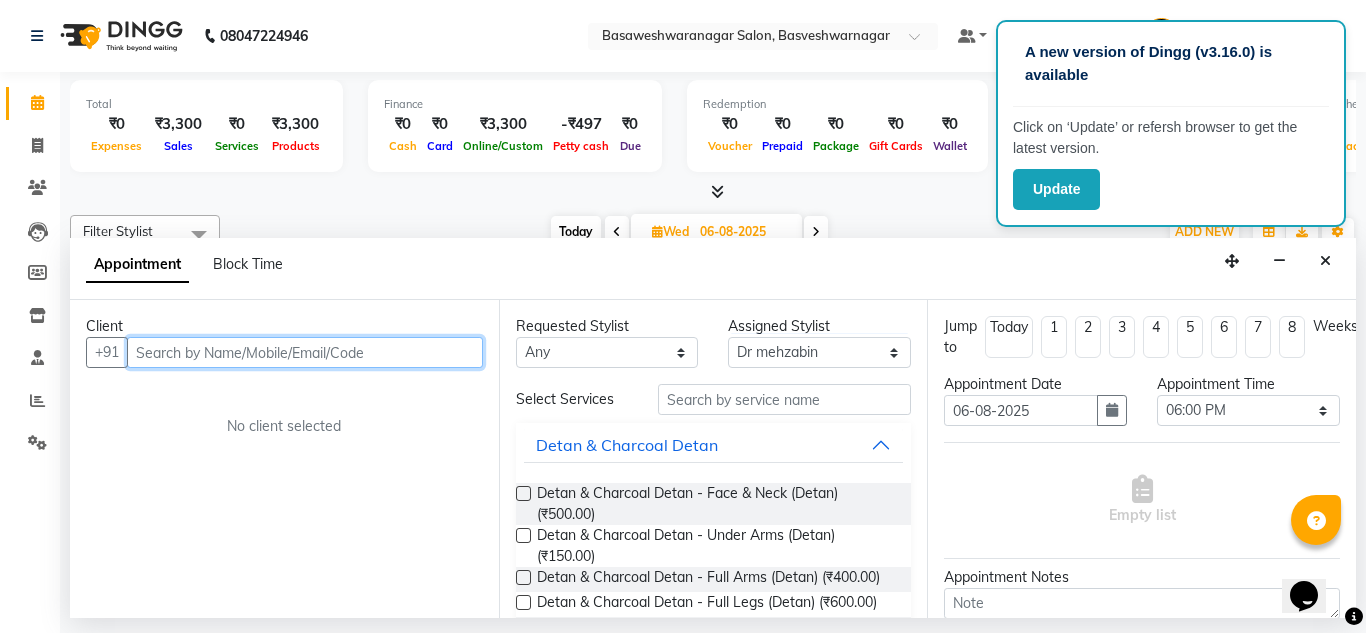 click at bounding box center (305, 352) 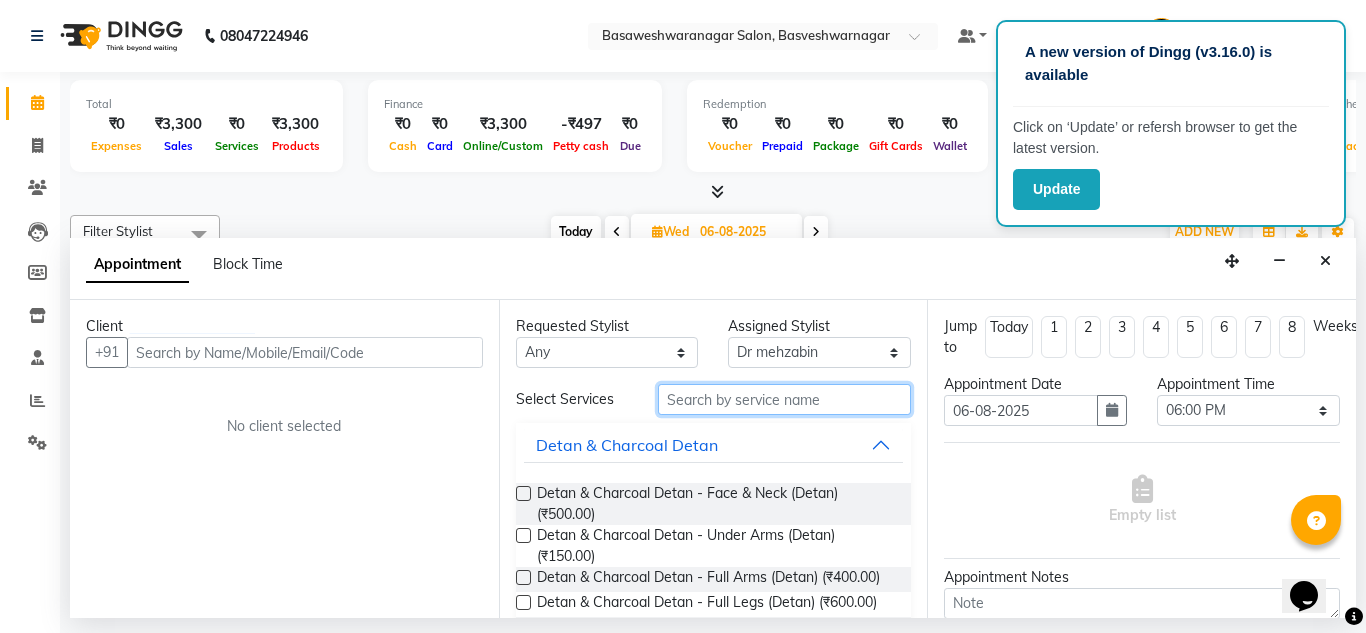 click at bounding box center [785, 399] 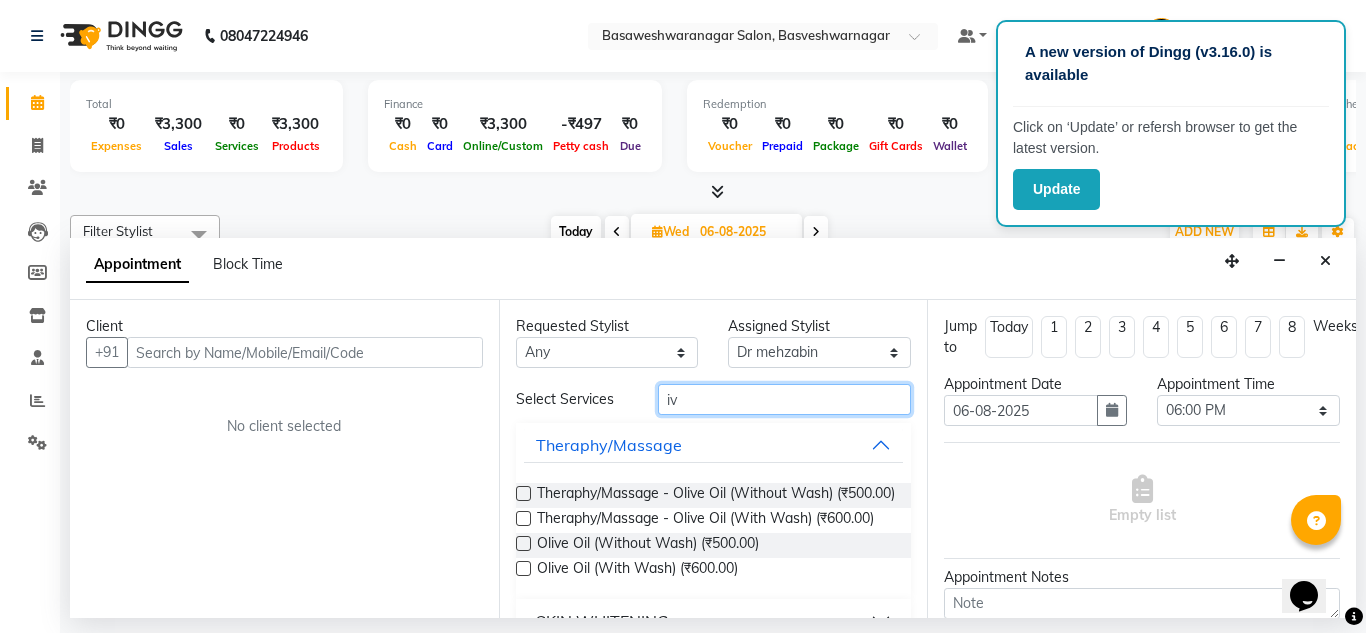 scroll, scrollTop: 75, scrollLeft: 0, axis: vertical 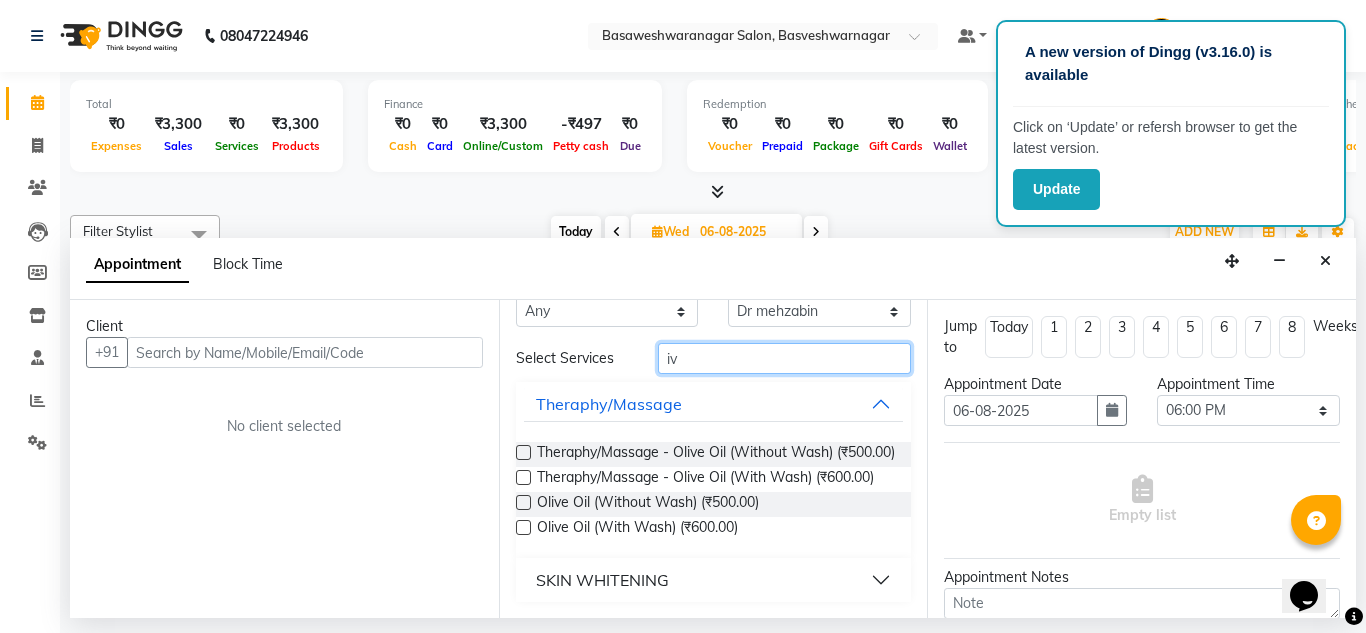 type on "iv" 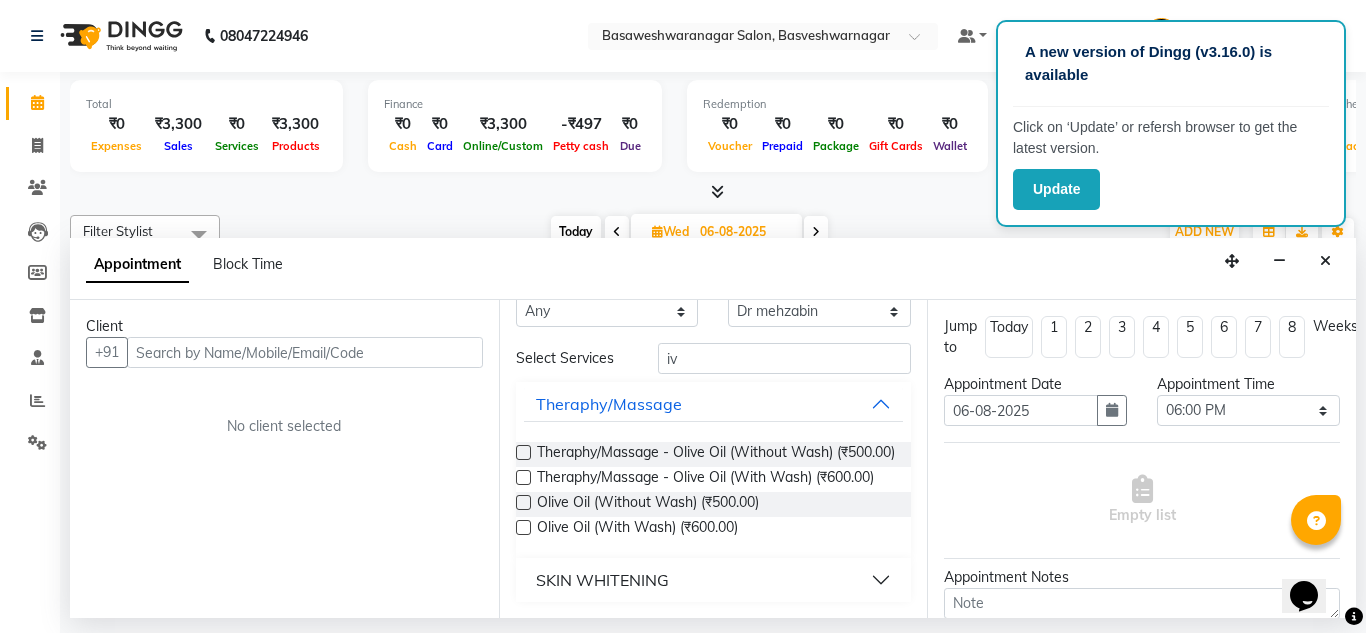 click on "SKIN WHITENING" at bounding box center (714, 580) 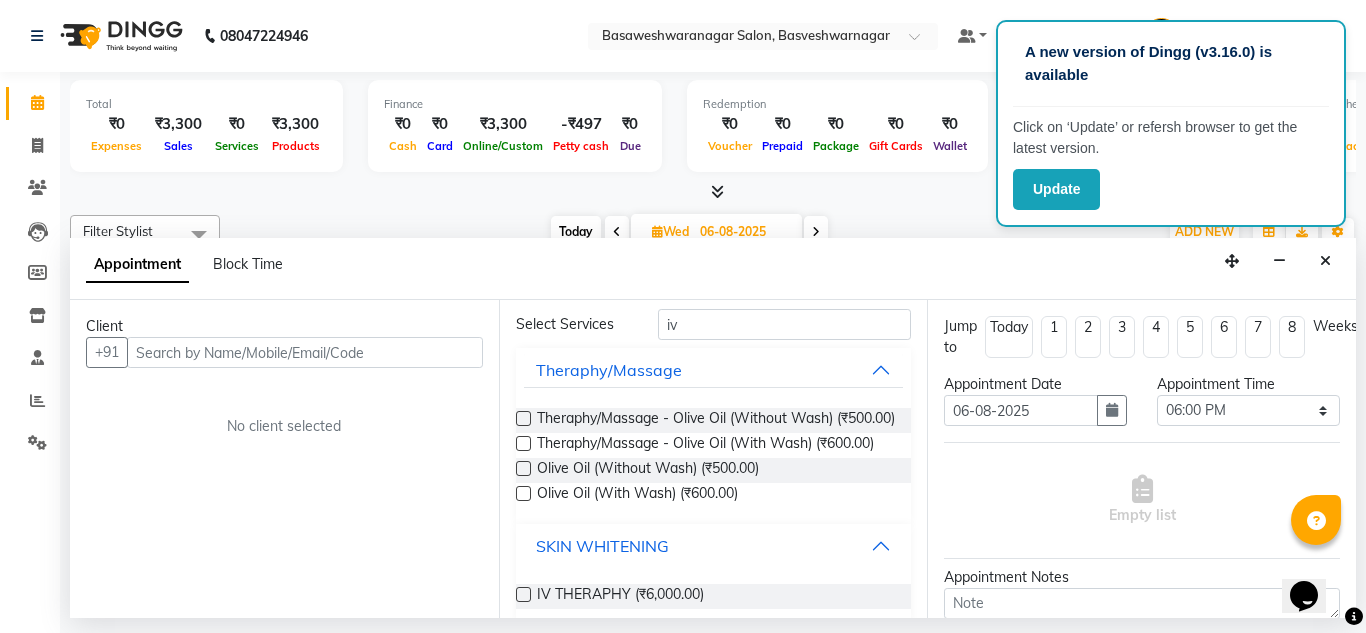scroll, scrollTop: 132, scrollLeft: 0, axis: vertical 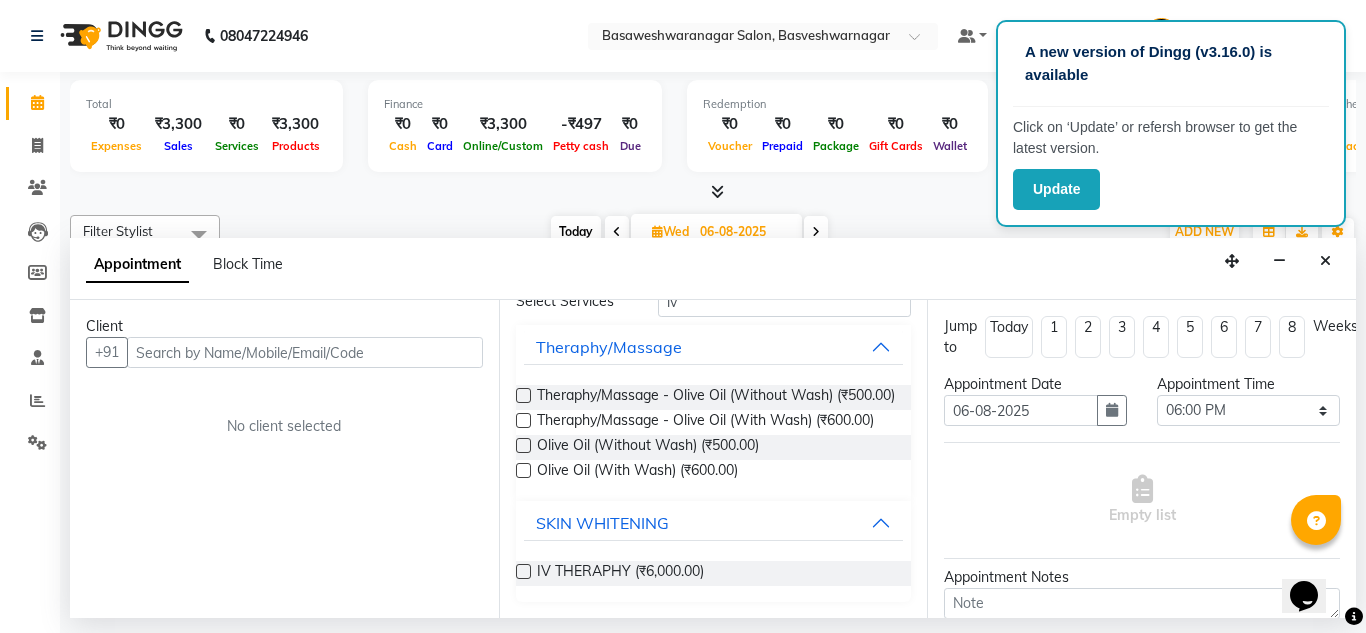 click at bounding box center [523, 571] 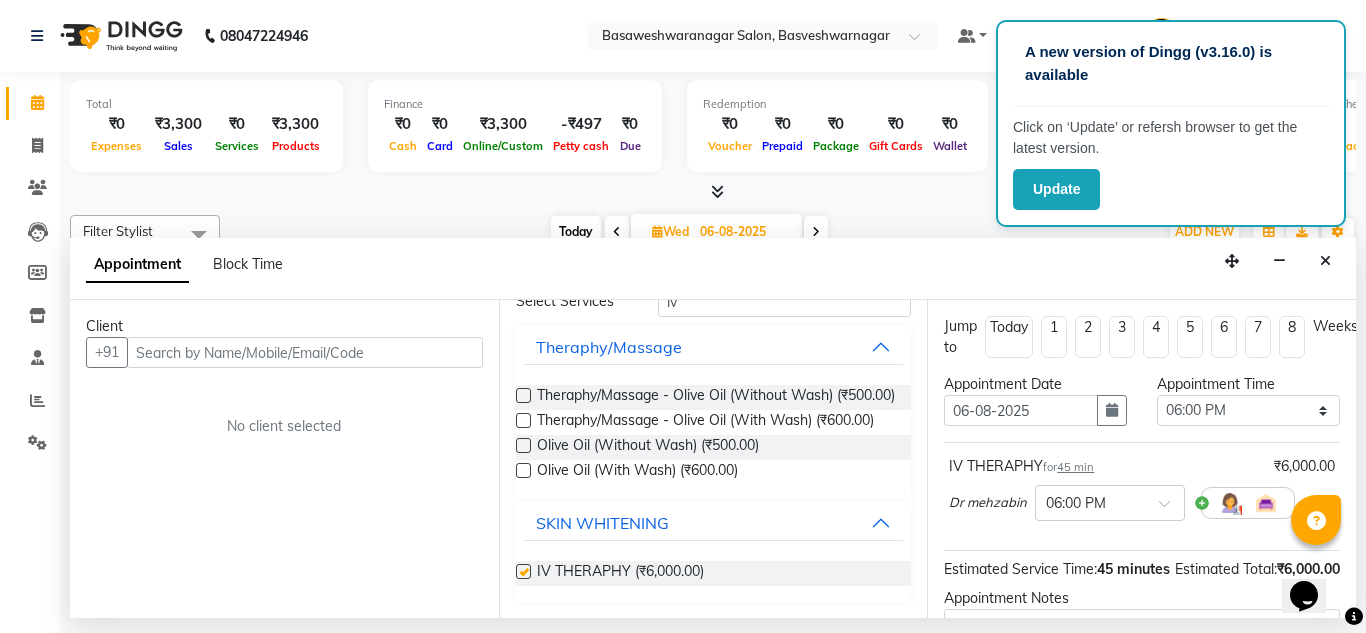 checkbox on "false" 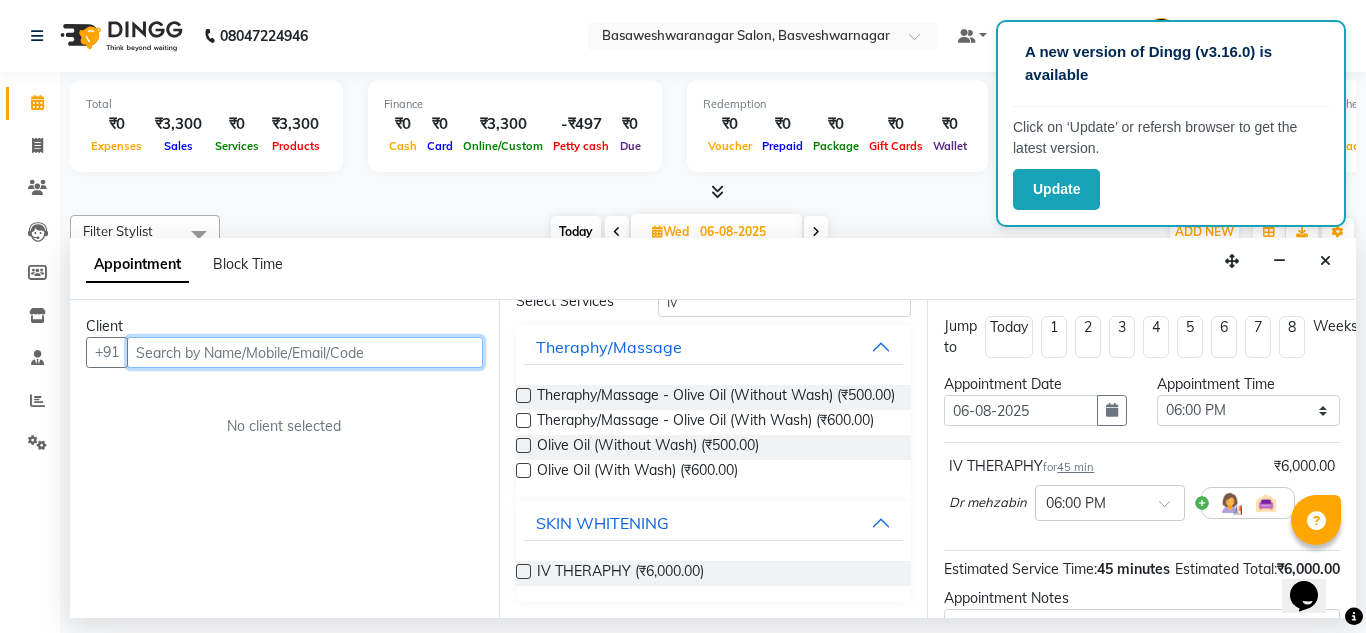 click at bounding box center [305, 352] 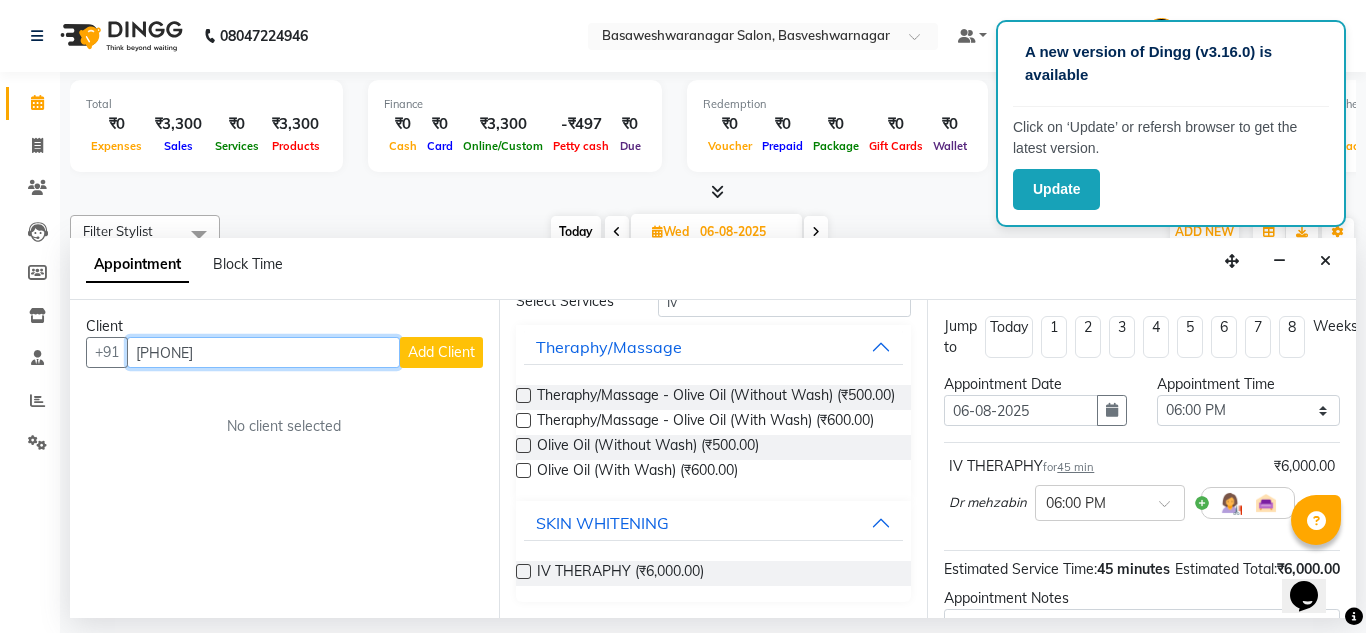 click on "[PHONE]" at bounding box center (263, 352) 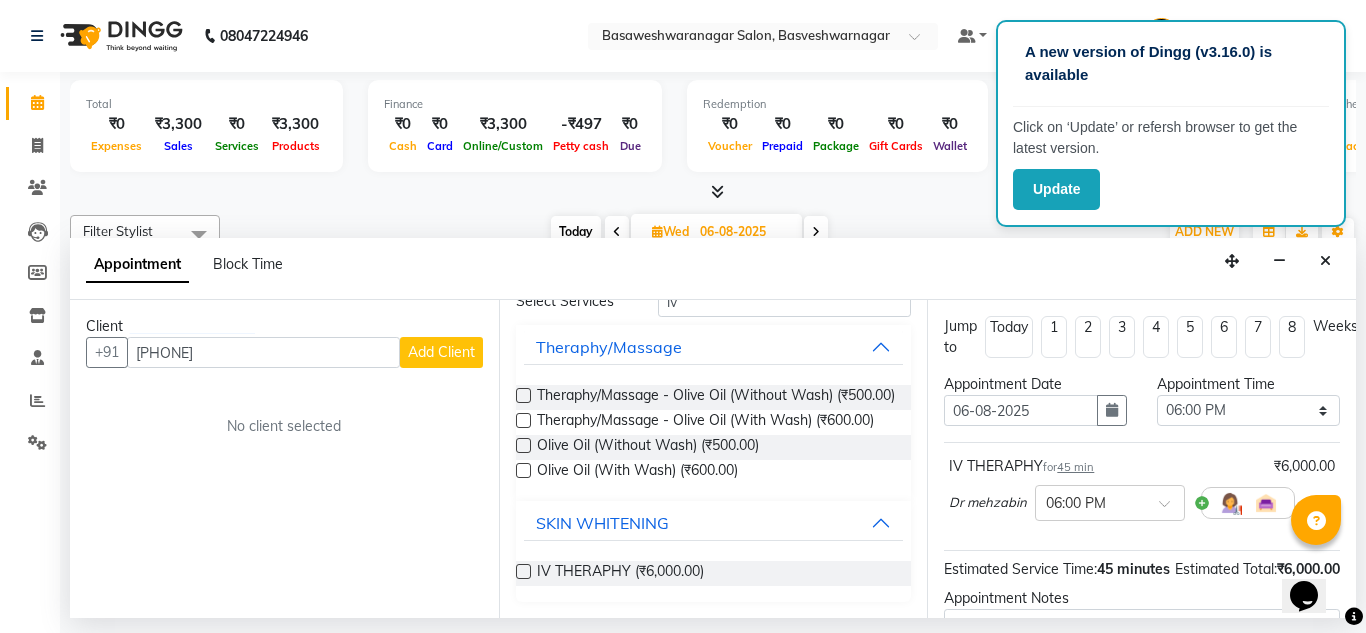 click on "Add Client" at bounding box center (441, 352) 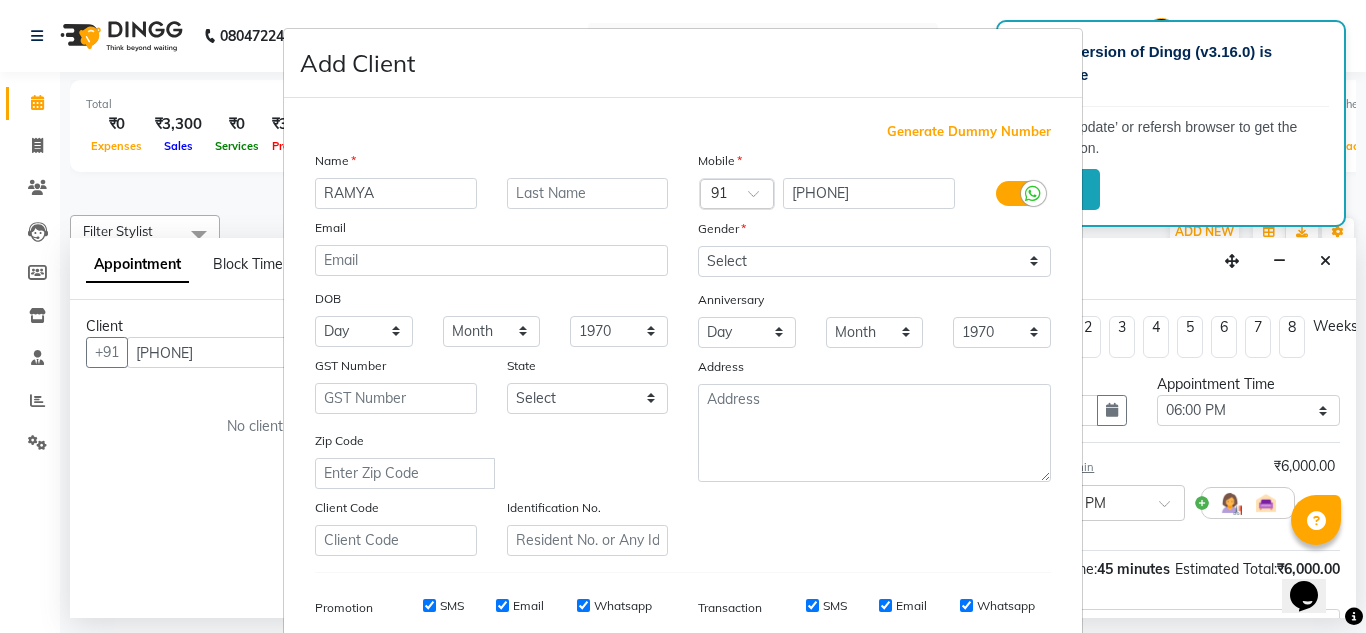 type on "RAMYA" 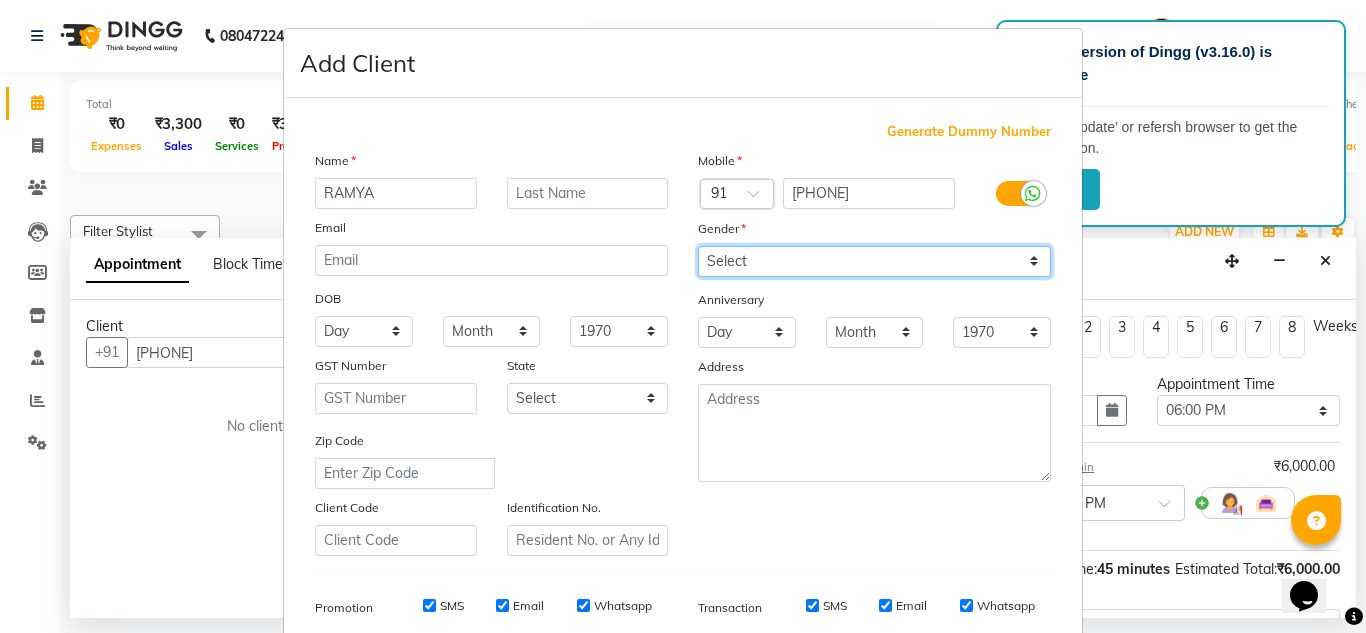 click on "Select Male Female Other Prefer Not To Say" at bounding box center (874, 261) 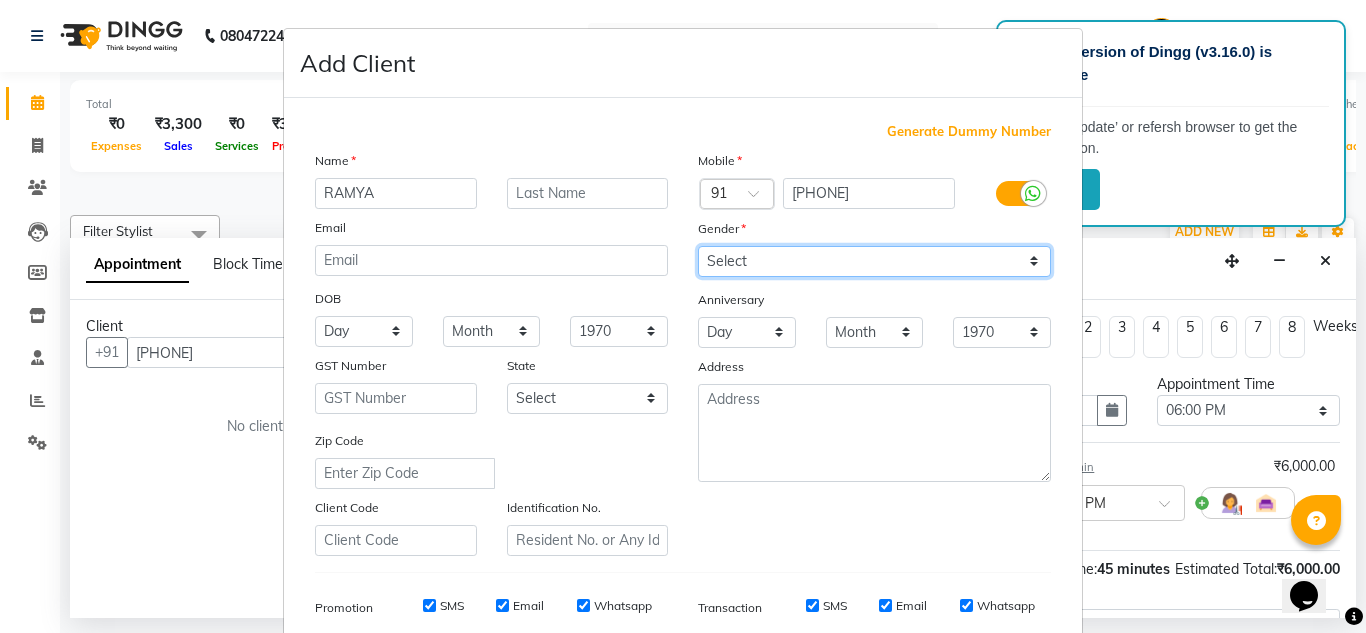 select on "female" 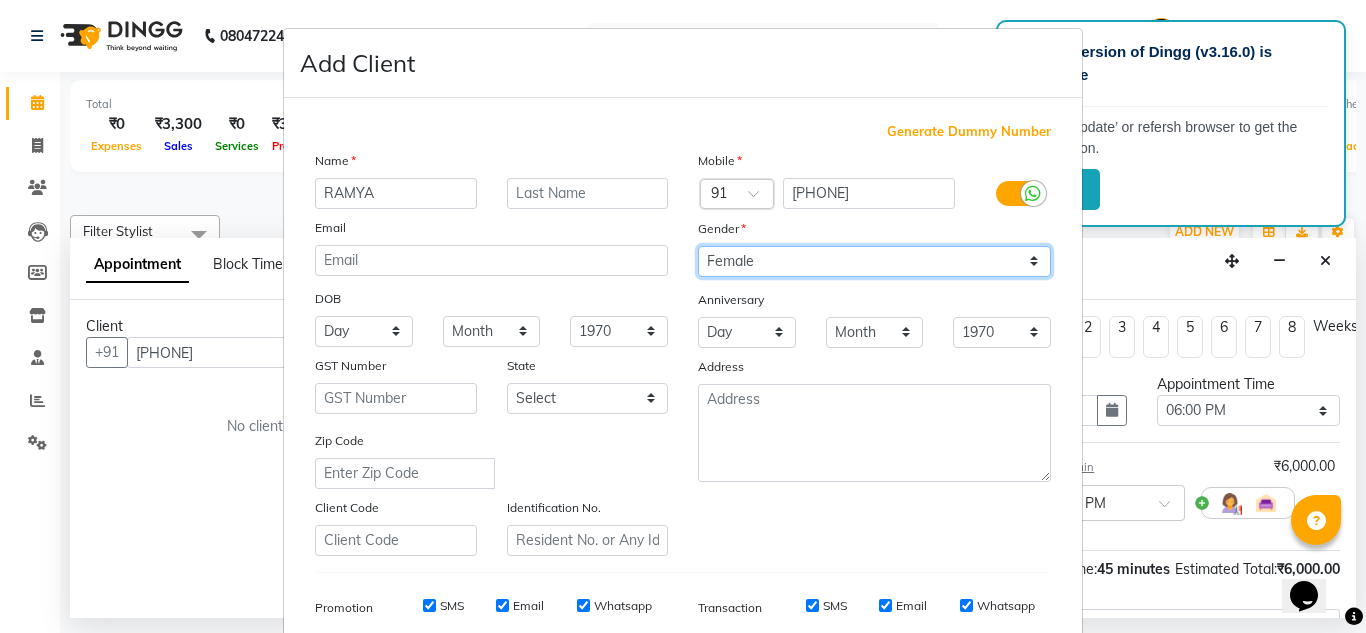 click on "Select Male Female Other Prefer Not To Say" at bounding box center [874, 261] 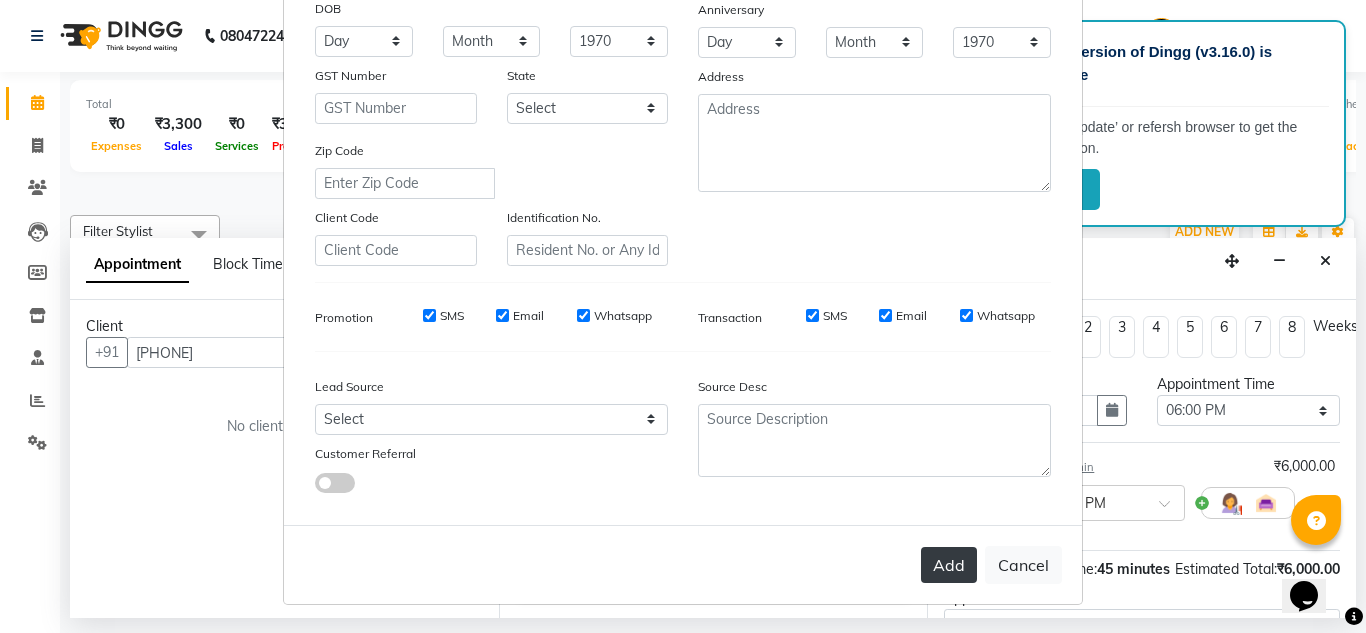 click on "Add" at bounding box center (949, 565) 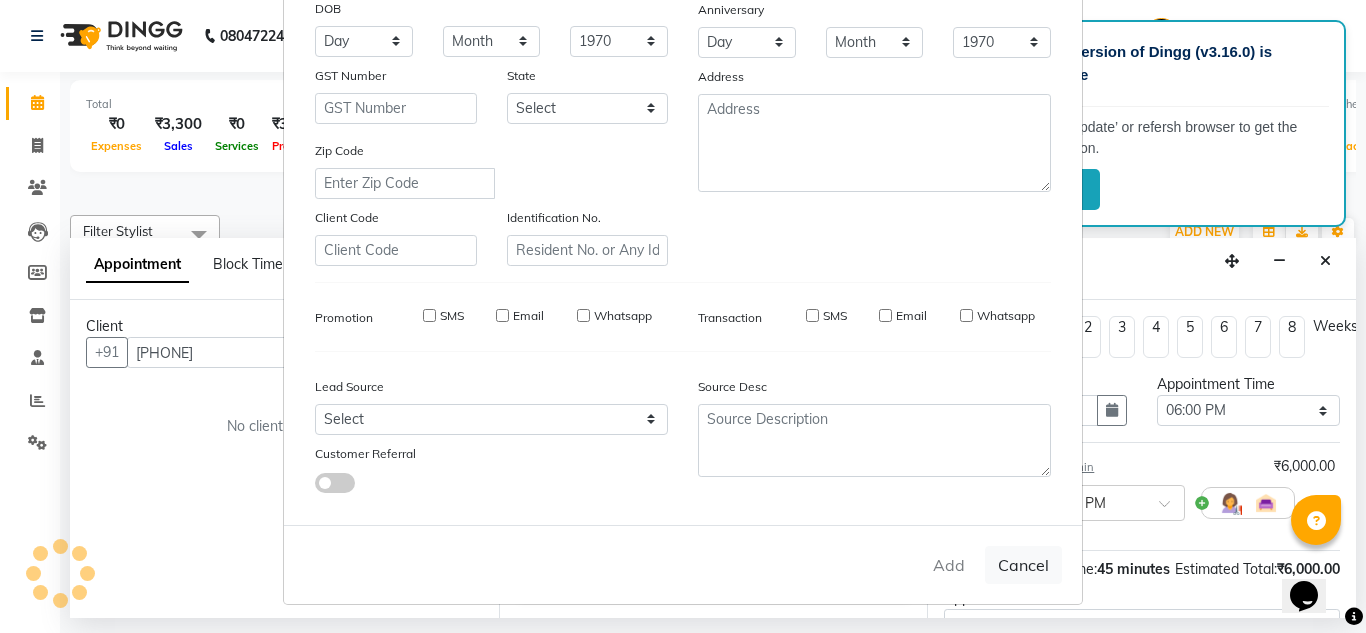 type 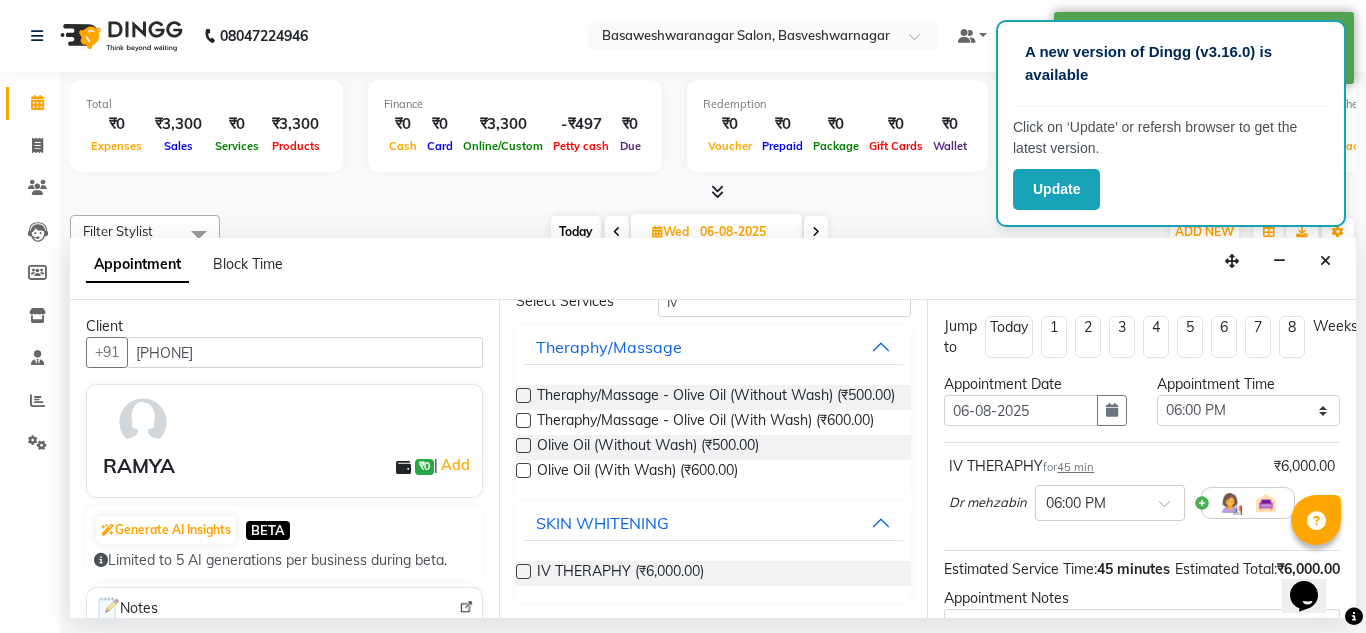scroll, scrollTop: 244, scrollLeft: 0, axis: vertical 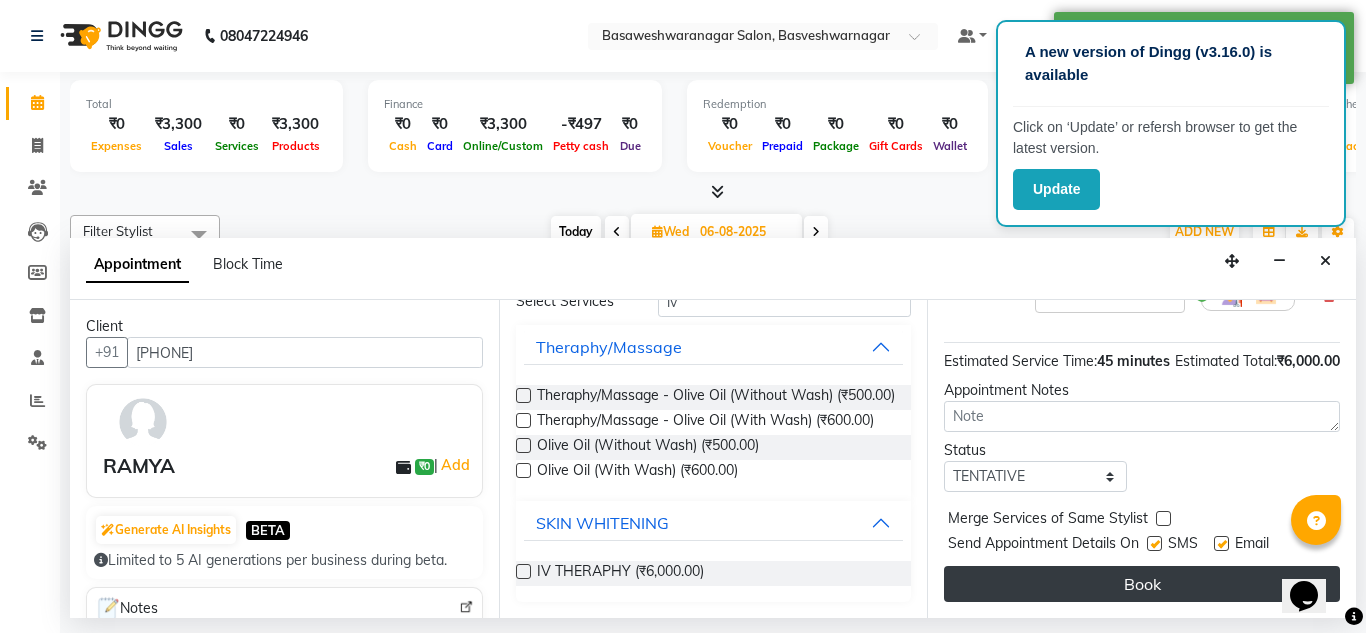 click on "Book" at bounding box center (1142, 584) 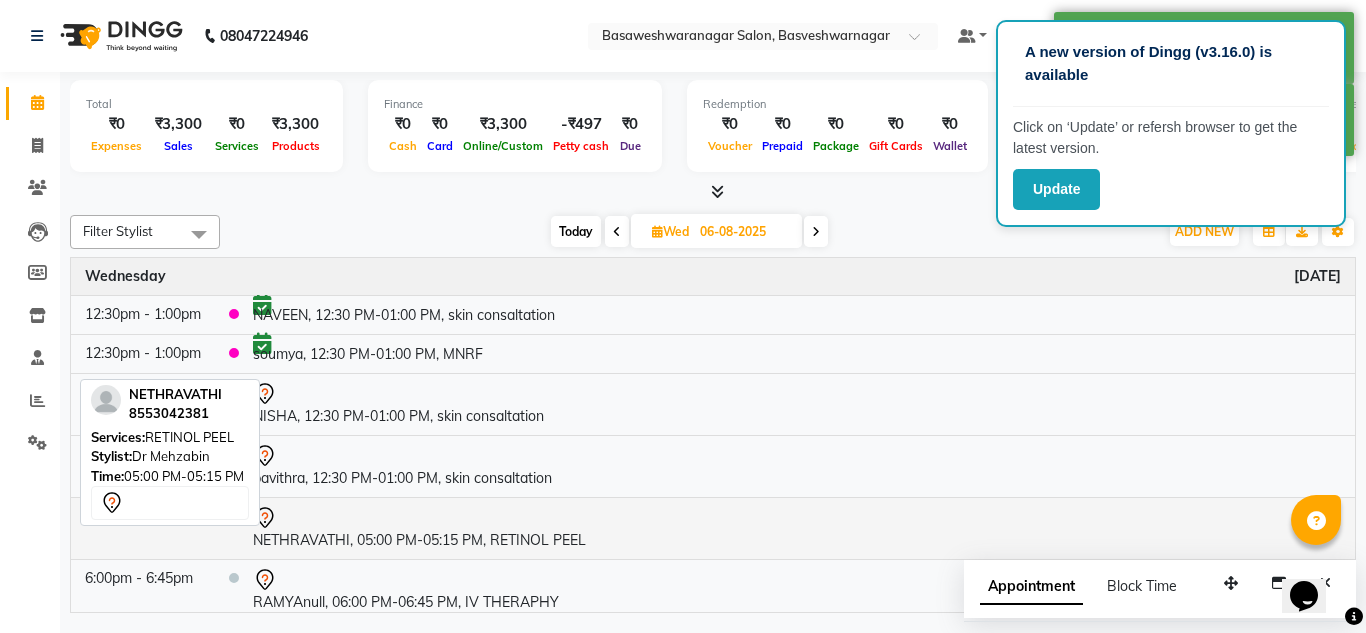 scroll, scrollTop: 9, scrollLeft: 0, axis: vertical 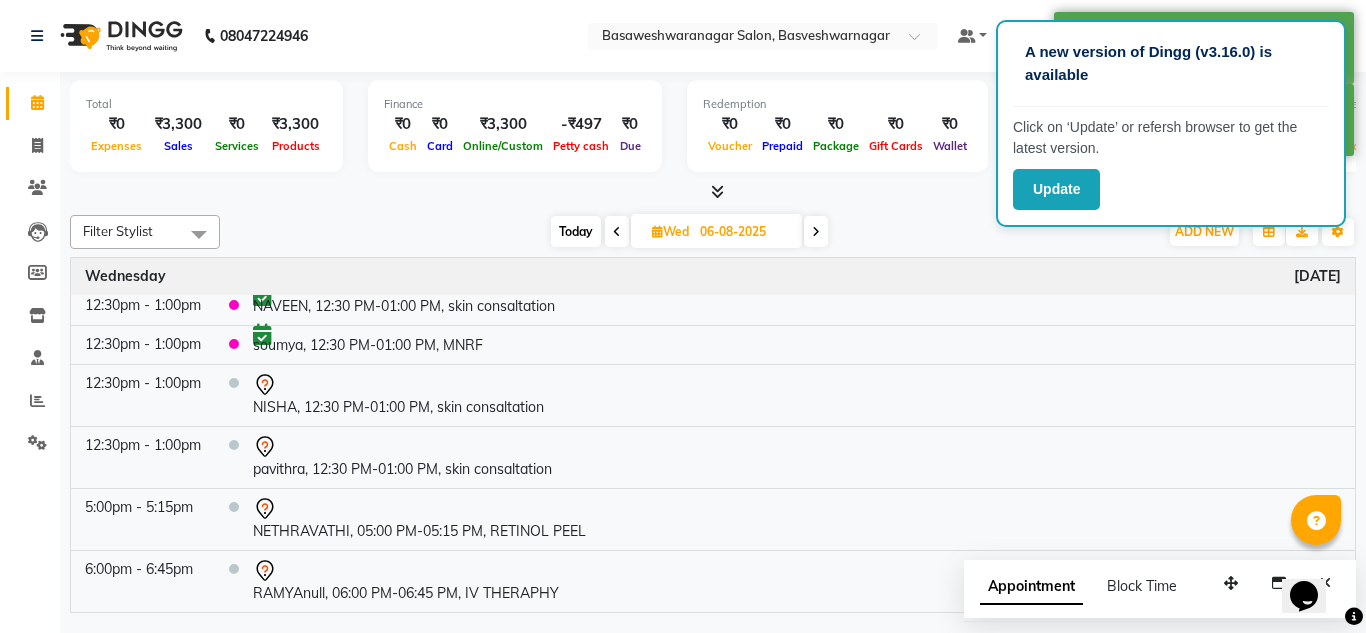 click on "Today" at bounding box center [576, 231] 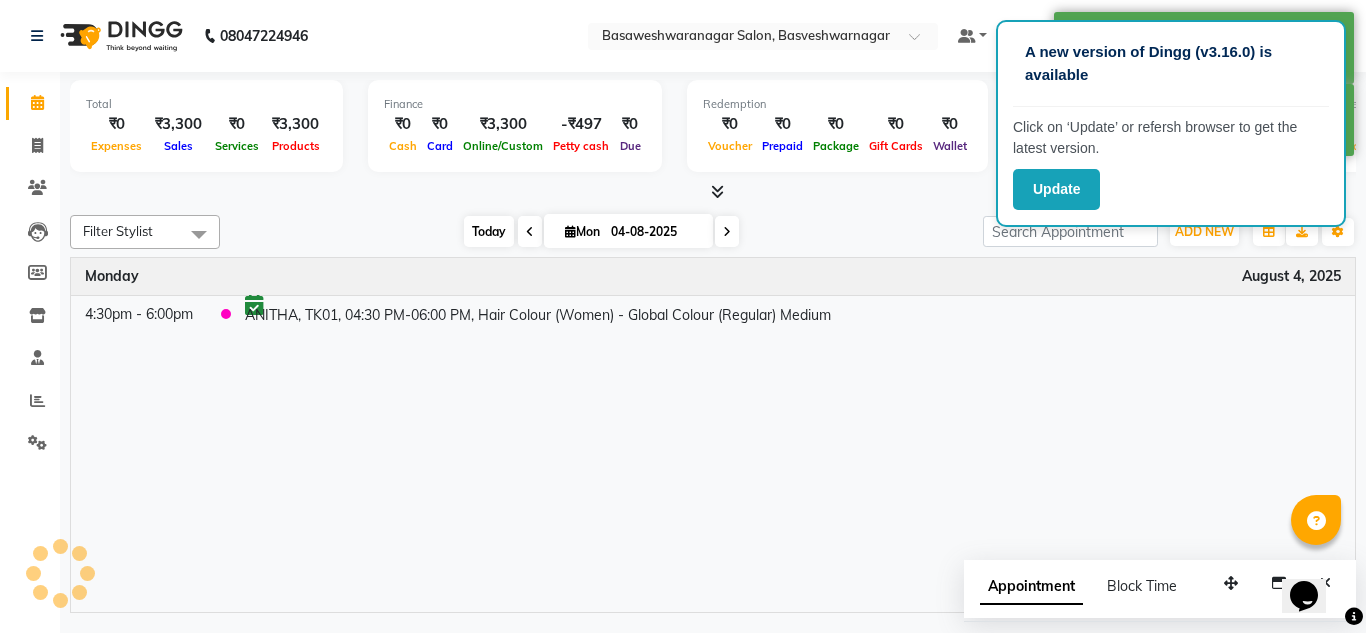 scroll, scrollTop: 0, scrollLeft: 0, axis: both 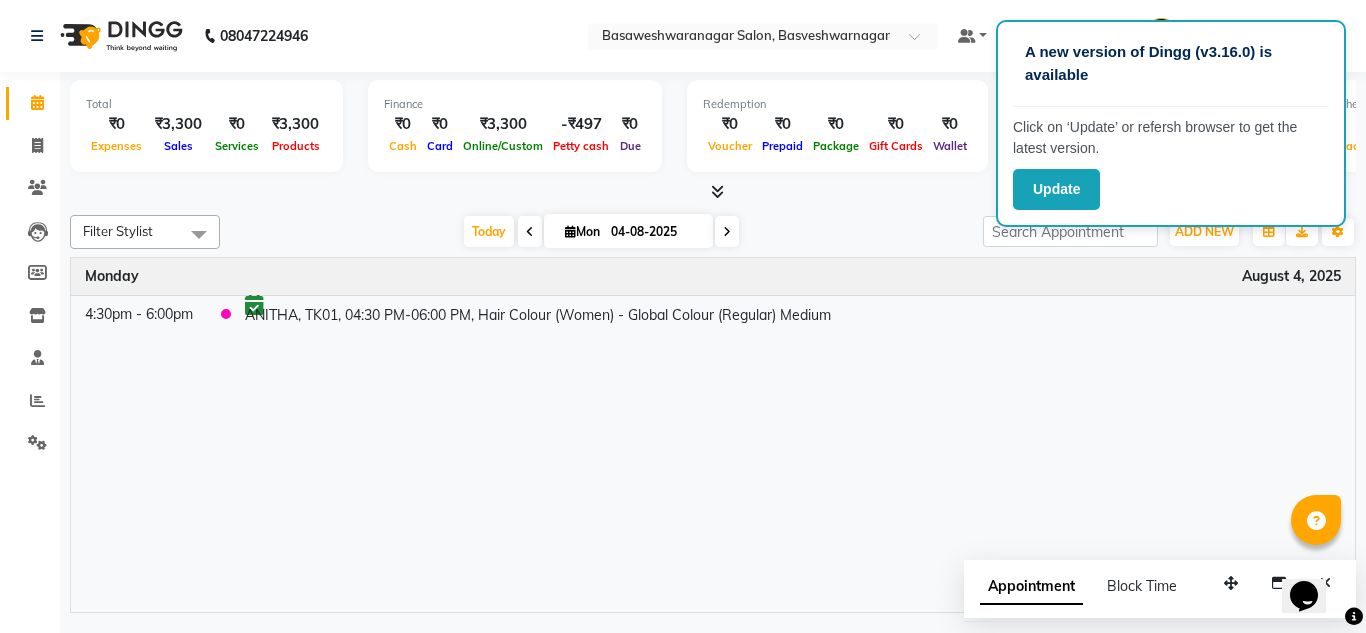 click on "Finance  ₹0  Cash ₹0  Card ₹3,300  Online/Custom -₹497 Petty cash ₹0 Due" at bounding box center (515, 126) 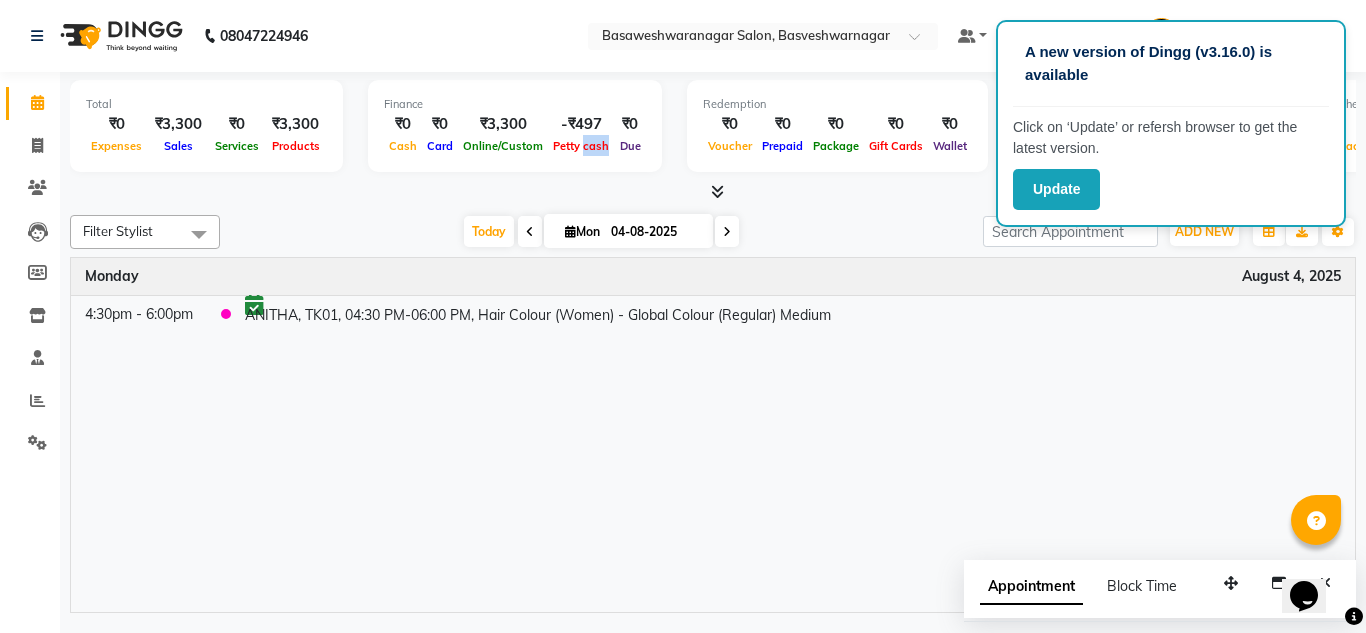 click on "Finance  ₹0  Cash ₹0  Card ₹3,300  Online/Custom -₹497 Petty cash ₹0 Due" at bounding box center (515, 126) 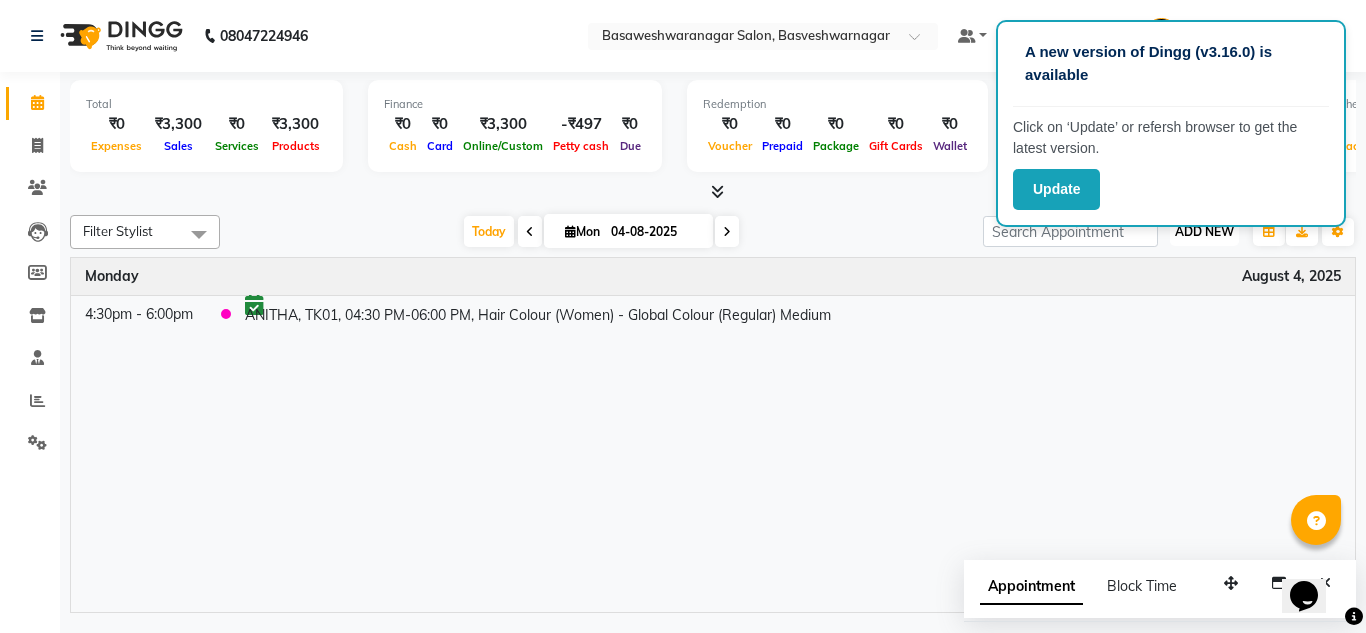 click on "ADD NEW" at bounding box center [1204, 231] 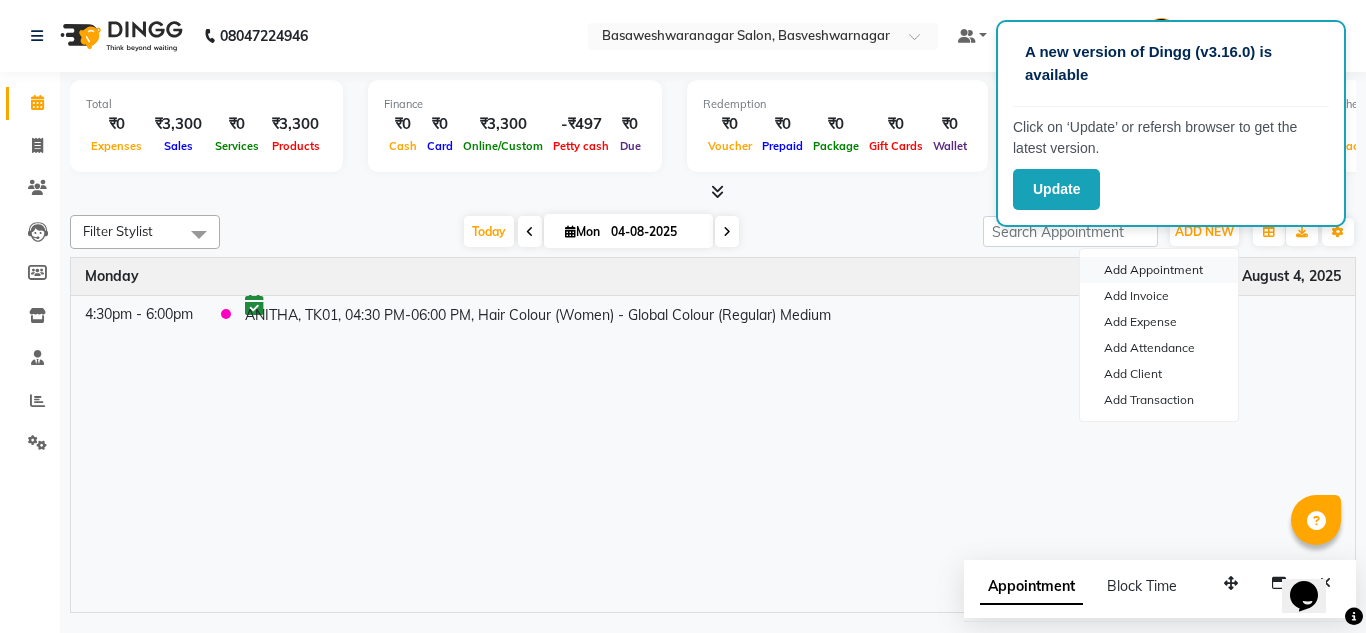 click on "Add Appointment" at bounding box center (1159, 270) 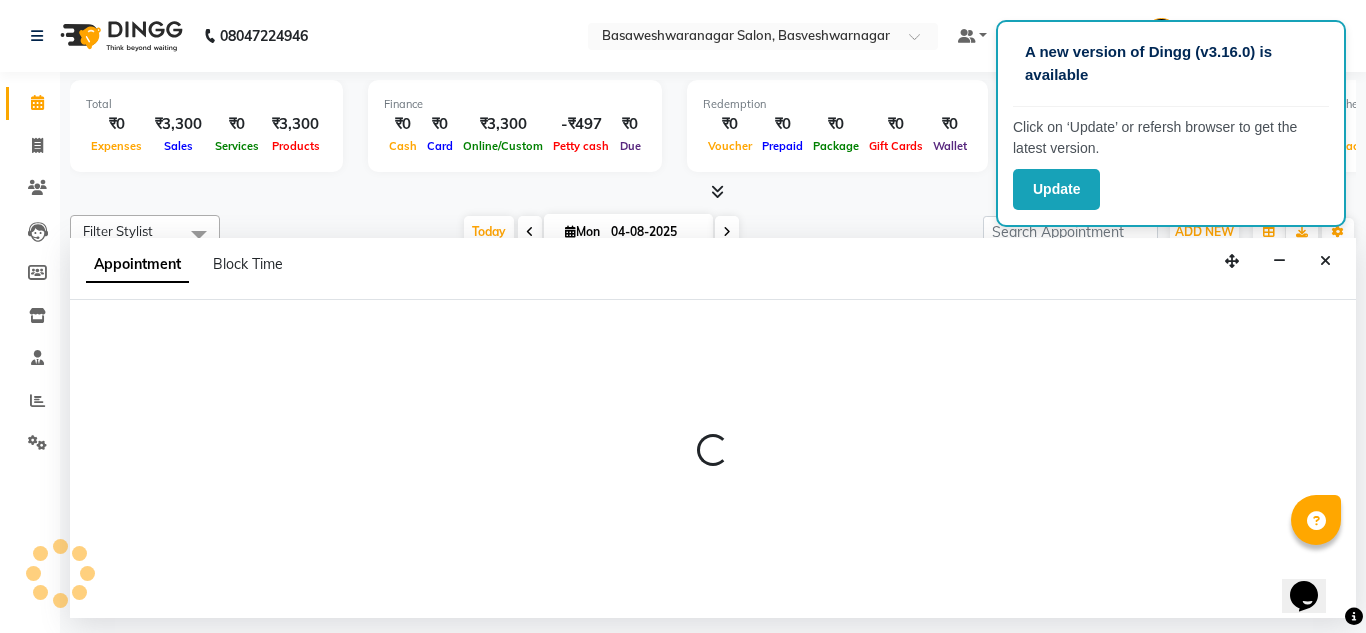 select on "tentative" 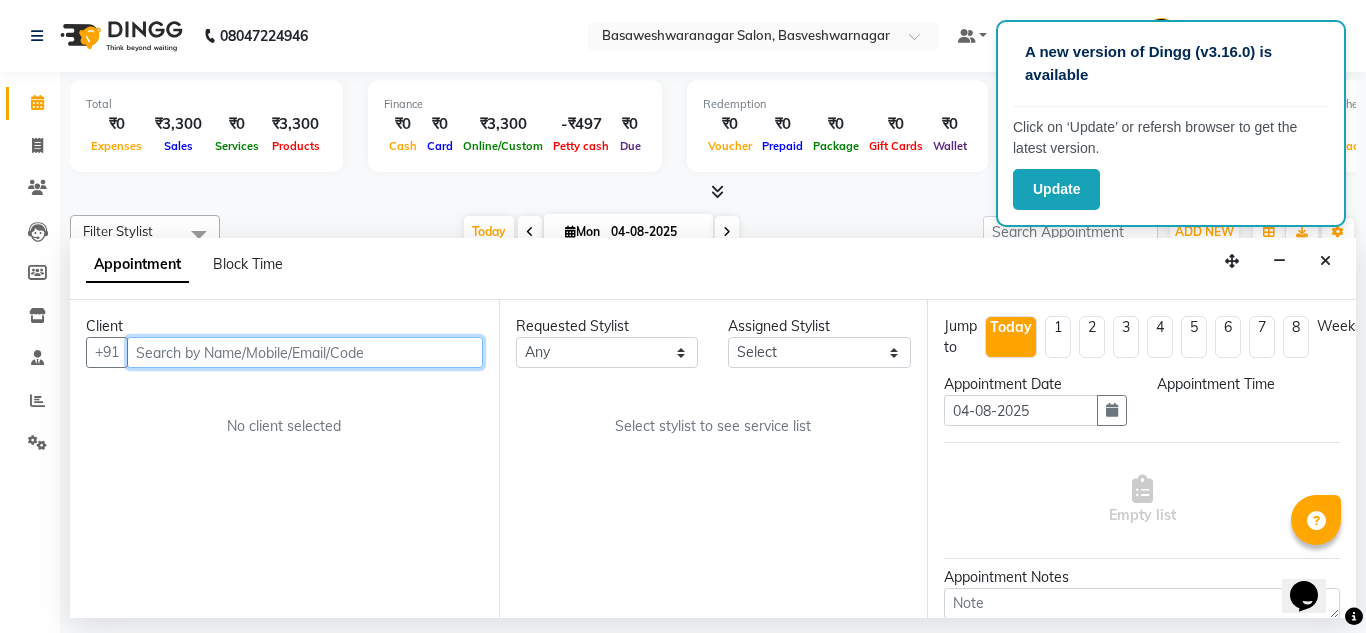 select on "540" 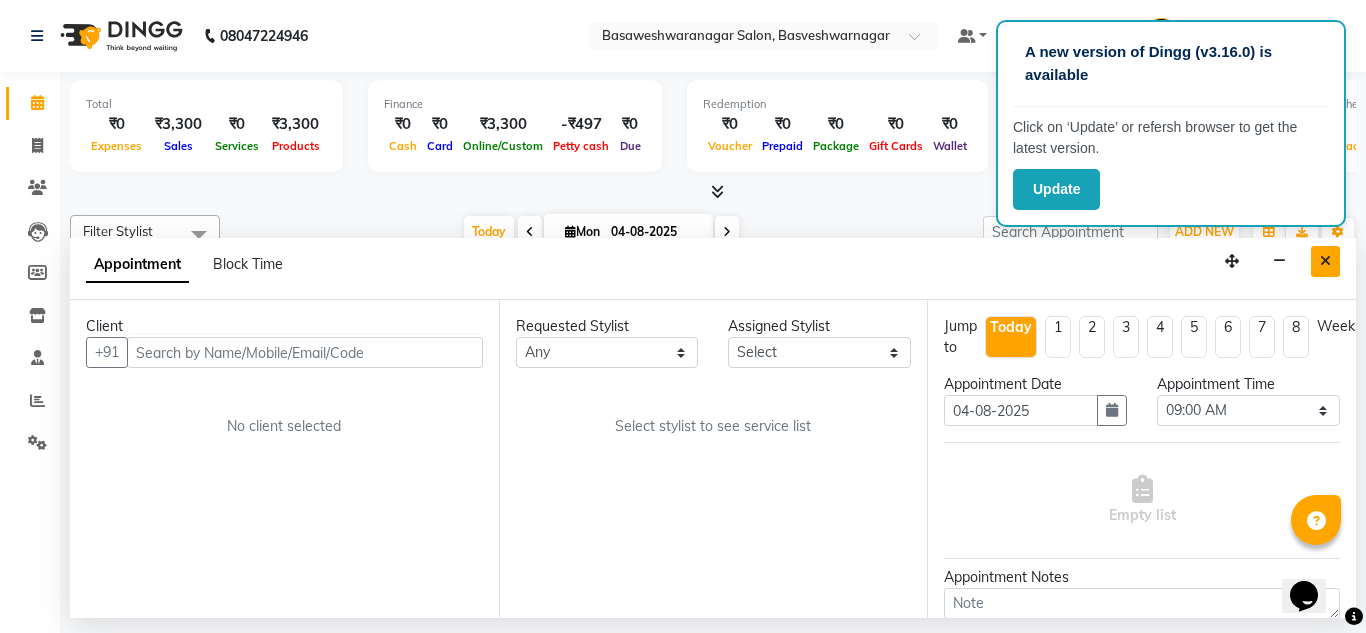 click at bounding box center (1325, 261) 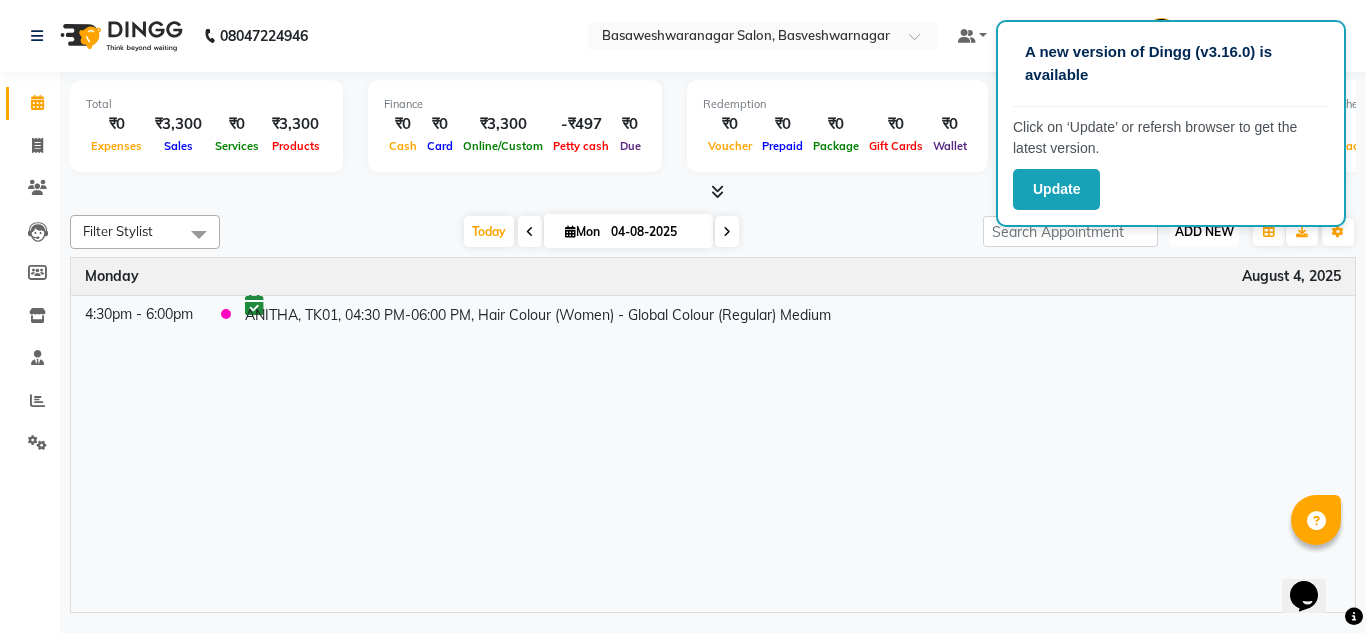 click on "ADD NEW Toggle Dropdown" at bounding box center [1204, 232] 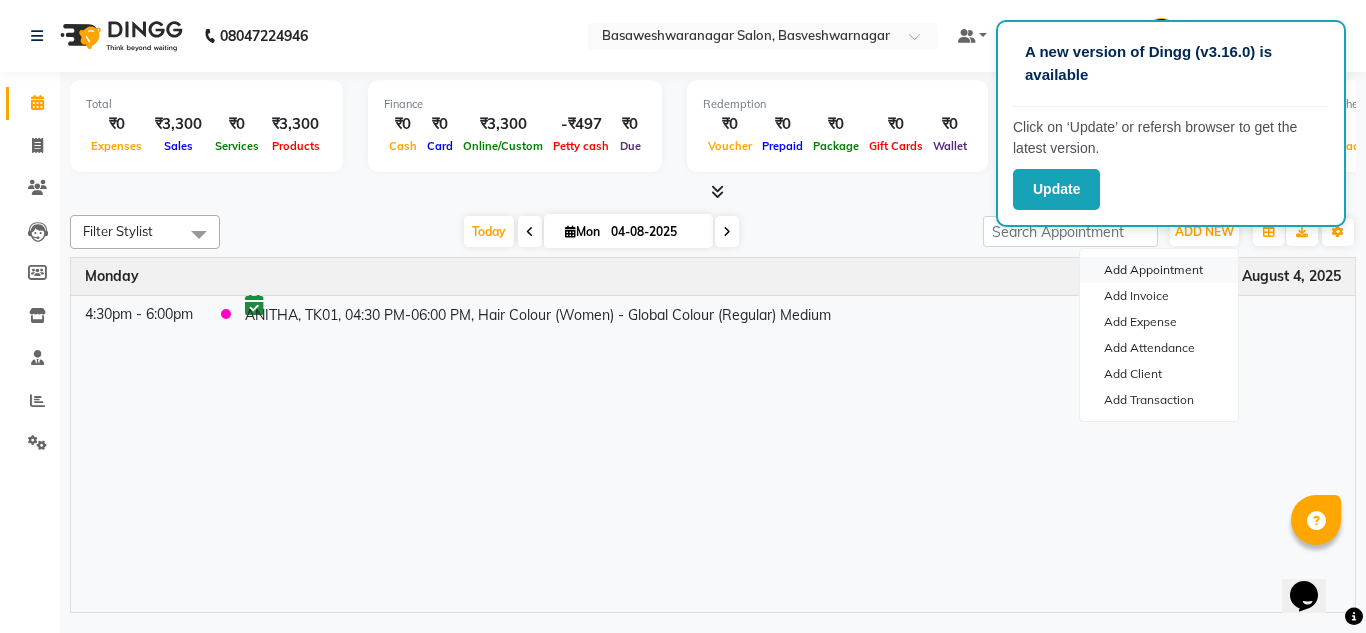 click on "Add Appointment" at bounding box center [1159, 270] 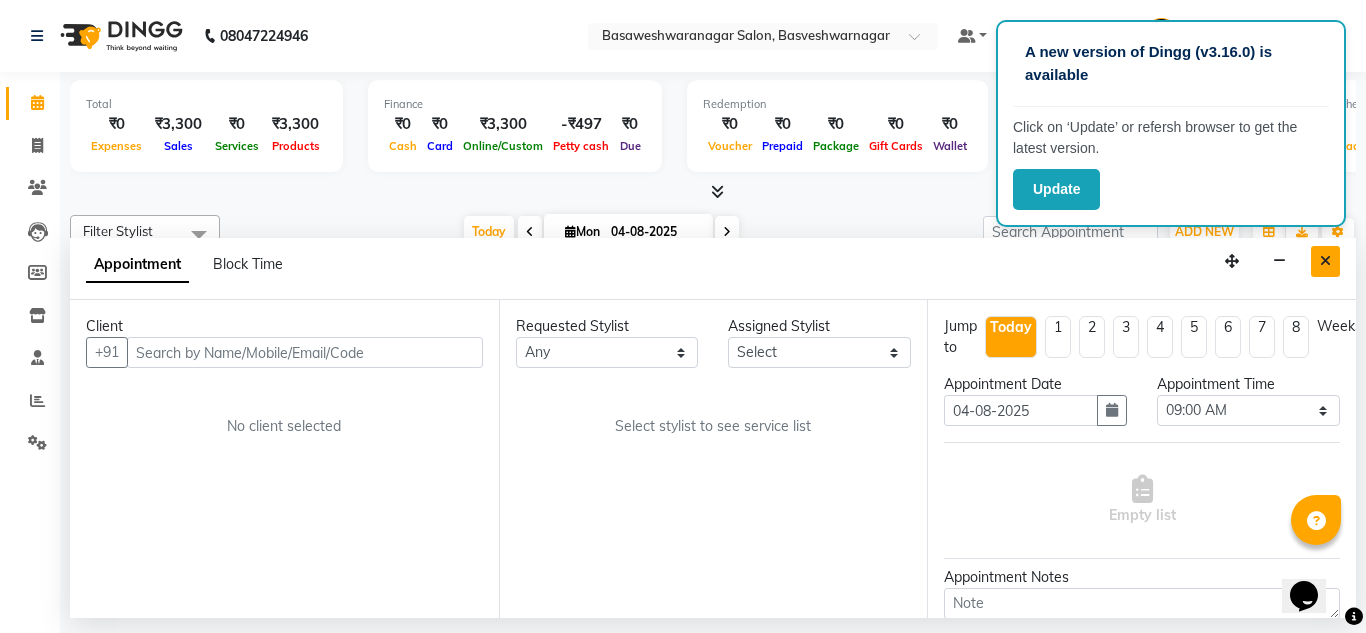 click at bounding box center [1325, 261] 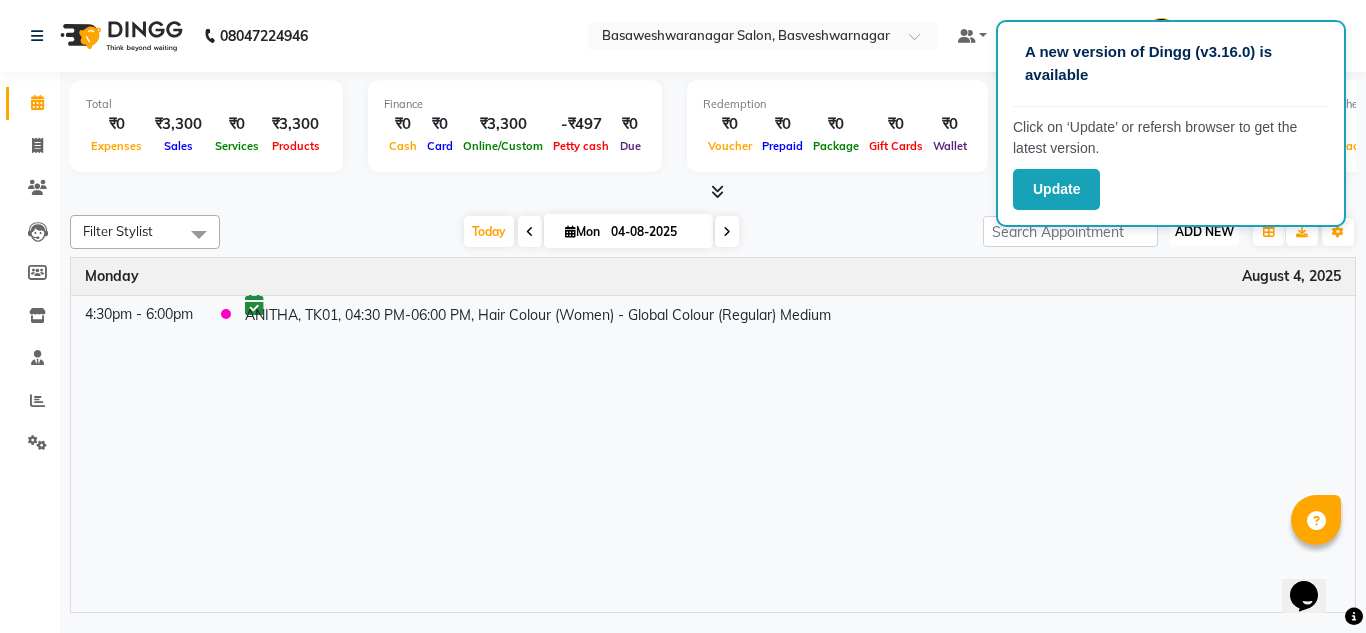 click on "ADD NEW" at bounding box center (1204, 231) 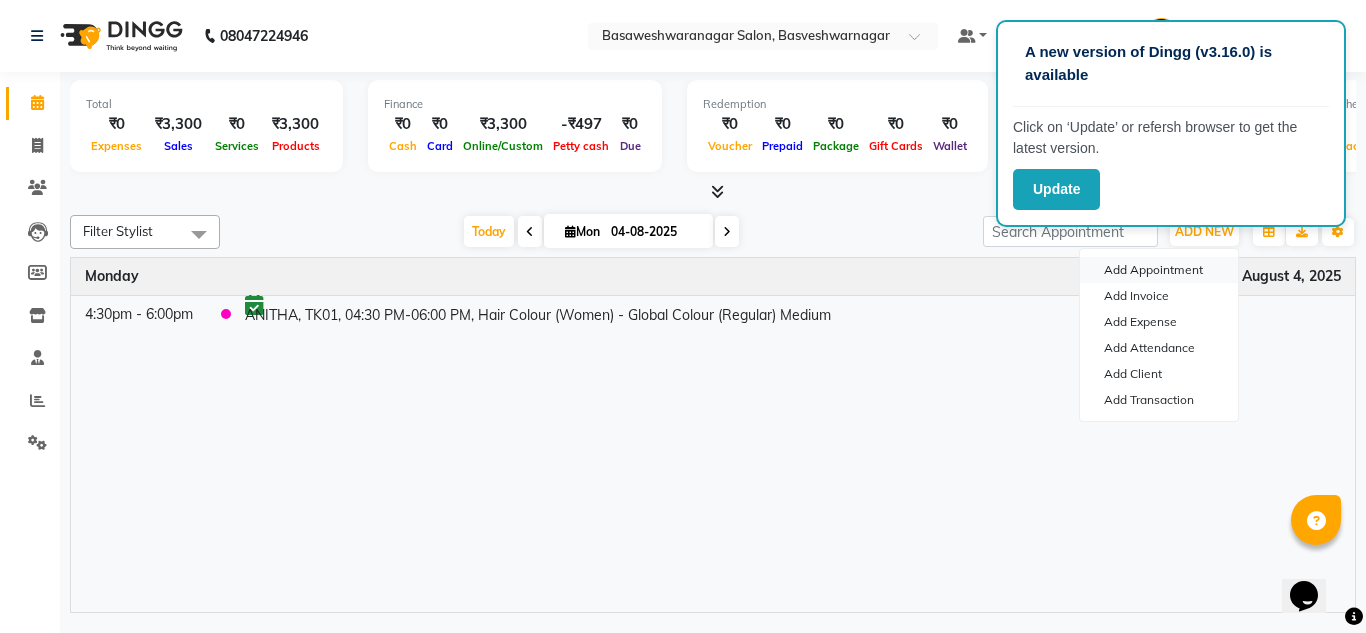 click on "Add Appointment" at bounding box center (1159, 270) 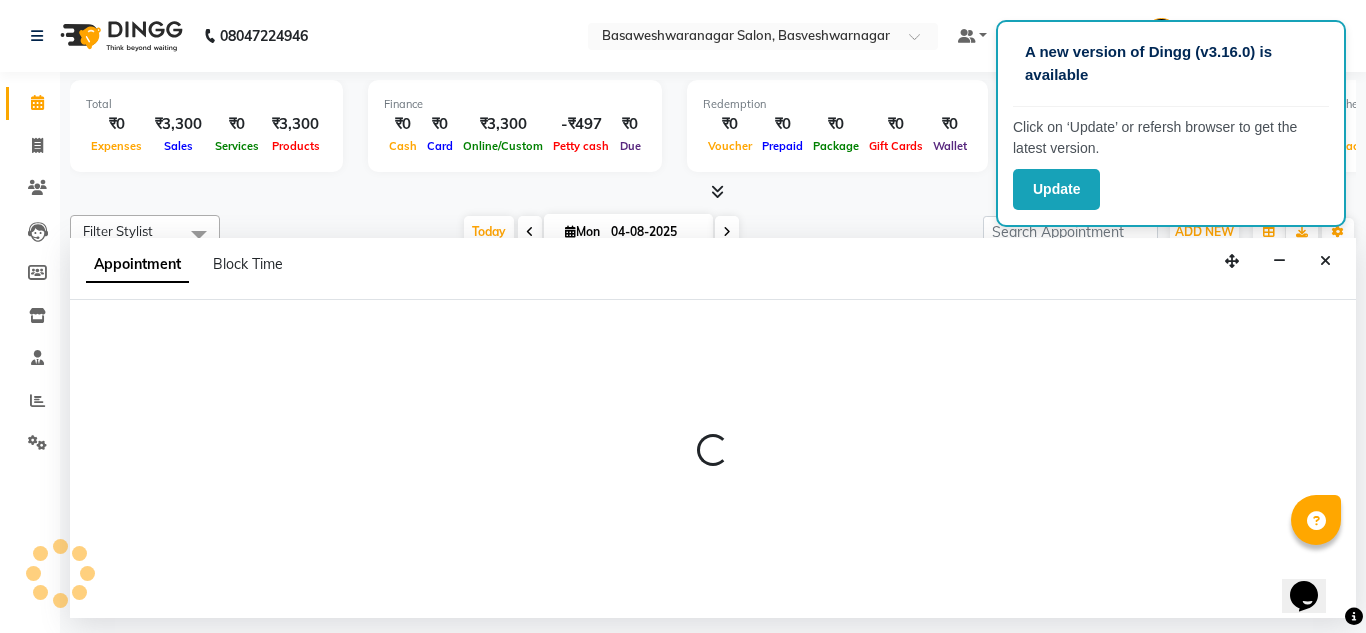 select on "tentative" 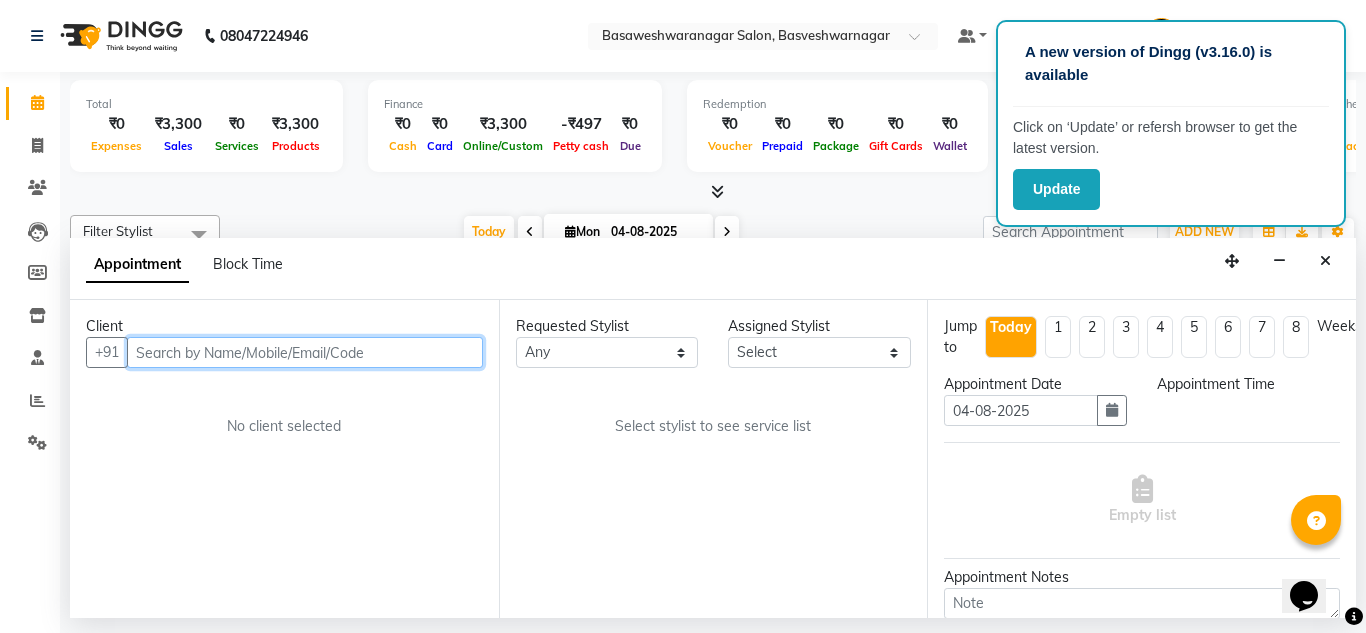 select on "540" 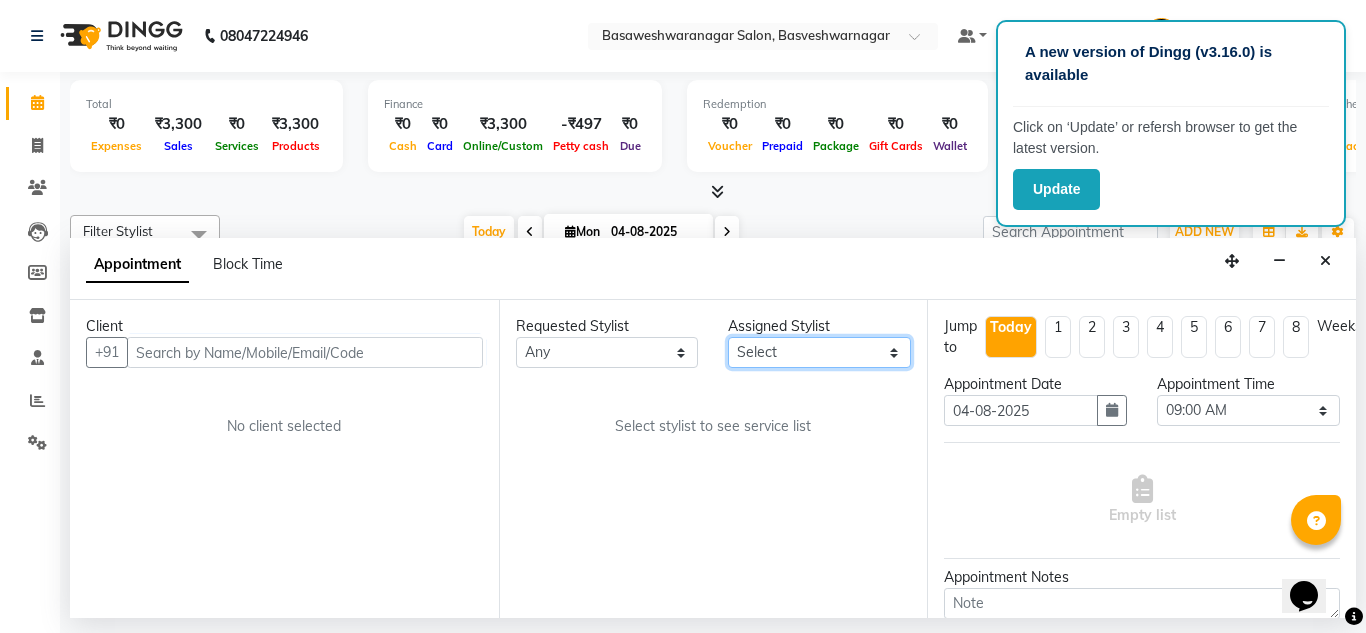 click on "Select ashwini branch manager bsv Dr.Jabin Dr mehzabin GURISH JASSI Jayshree Navya pooja accounts PRATIK RAJEESHA Rasna Sanskruthi shangnimwom SMIRTI SUMITH SUNITHA SUNNY Tanveer  TEZZ The Glam Room theja Trishna urmi" at bounding box center [819, 352] 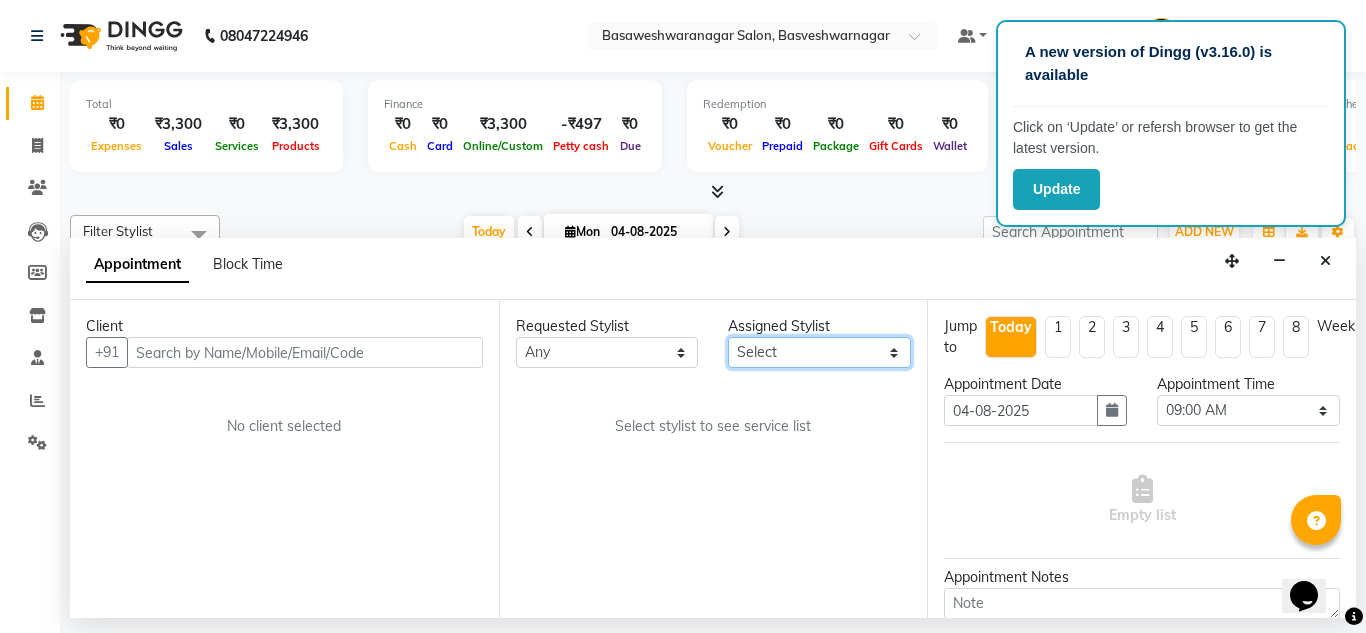 select on "13737" 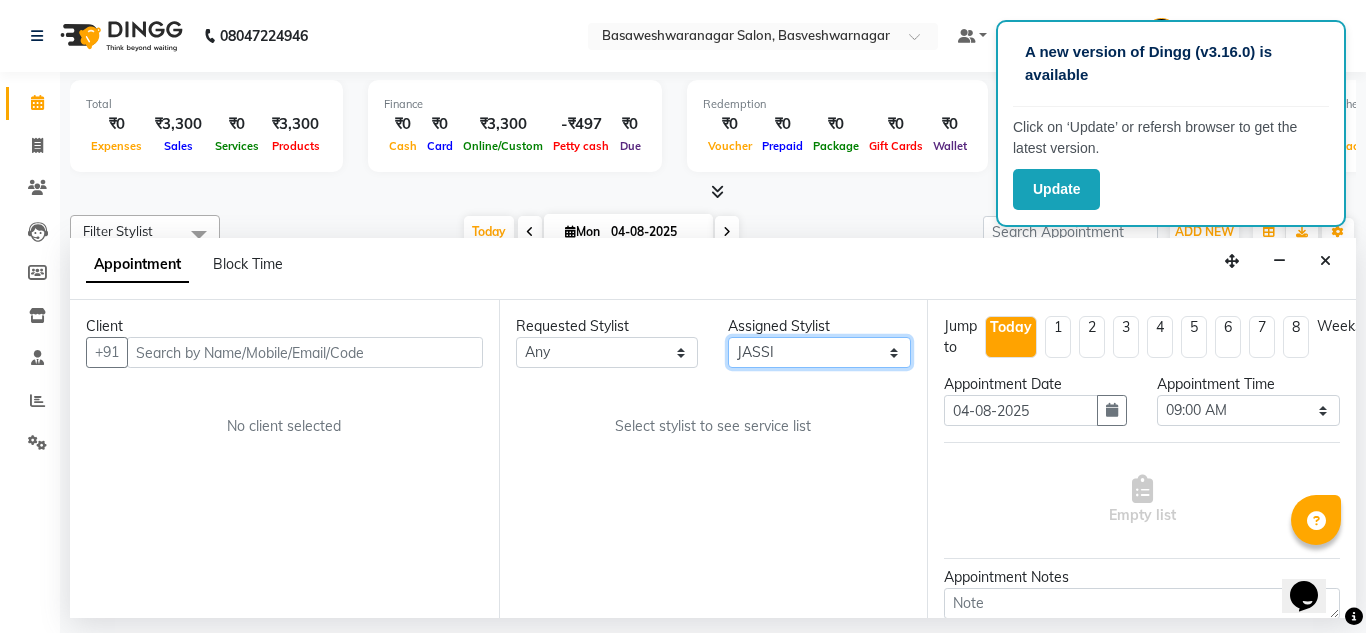 click on "Select ashwini branch manager bsv Dr.Jabin Dr mehzabin GURISH JASSI Jayshree Navya pooja accounts PRATIK RAJEESHA Rasna Sanskruthi shangnimwom SMIRTI SUMITH SUNITHA SUNNY Tanveer  TEZZ The Glam Room theja Trishna urmi" at bounding box center (819, 352) 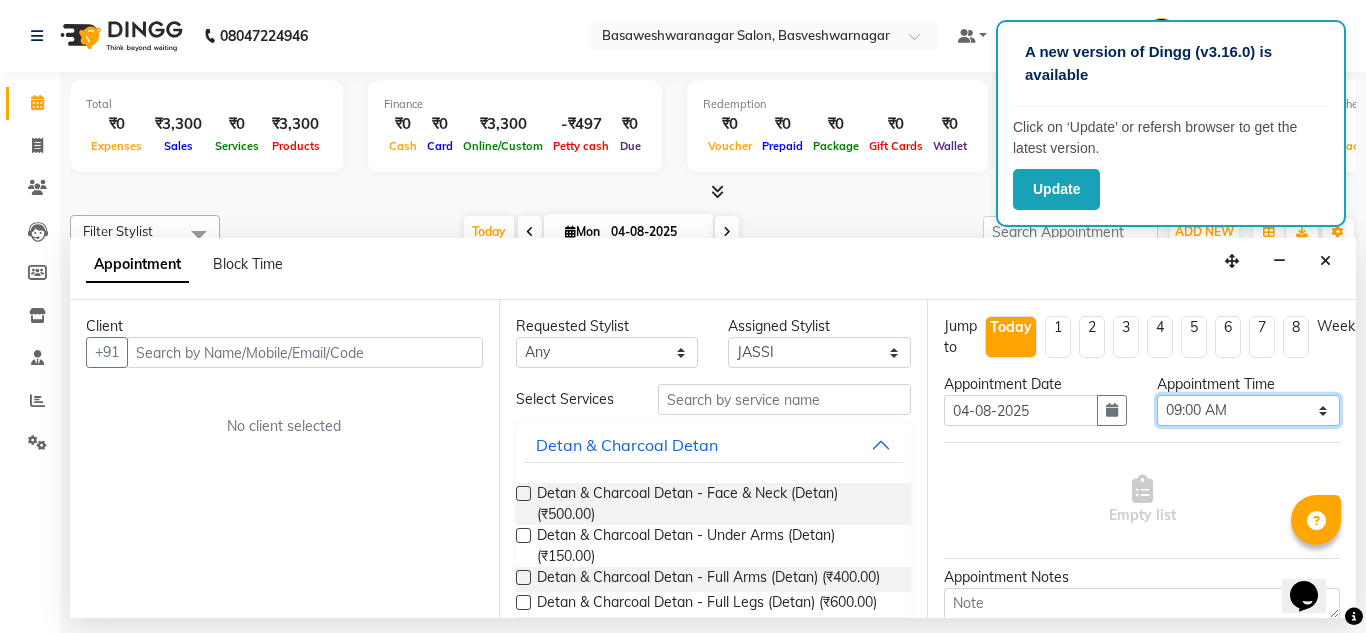 click on "Select 09:00 AM 09:15 AM 09:30 AM 09:45 AM 10:00 AM 10:15 AM 10:30 AM 10:45 AM 11:00 AM 11:15 AM 11:30 AM 11:45 AM 12:00 PM 12:15 PM 12:30 PM 12:45 PM 01:00 PM 01:15 PM 01:30 PM 01:45 PM 02:00 PM 02:15 PM 02:30 PM 02:45 PM 03:00 PM 03:15 PM 03:30 PM 03:45 PM 04:00 PM 04:15 PM 04:30 PM 04:45 PM 05:00 PM 05:15 PM 05:30 PM 05:45 PM 06:00 PM 06:15 PM 06:30 PM 06:45 PM 07:00 PM 07:15 PM 07:30 PM 07:45 PM 08:00 PM" at bounding box center [1248, 410] 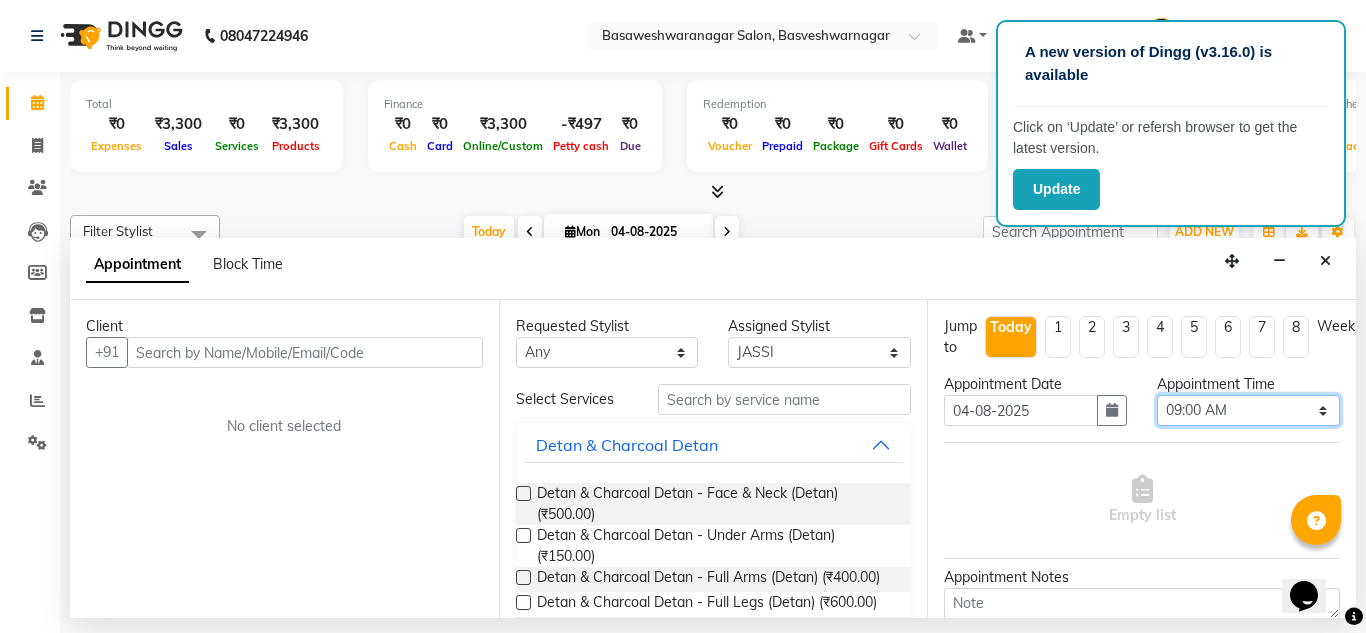 select on "1050" 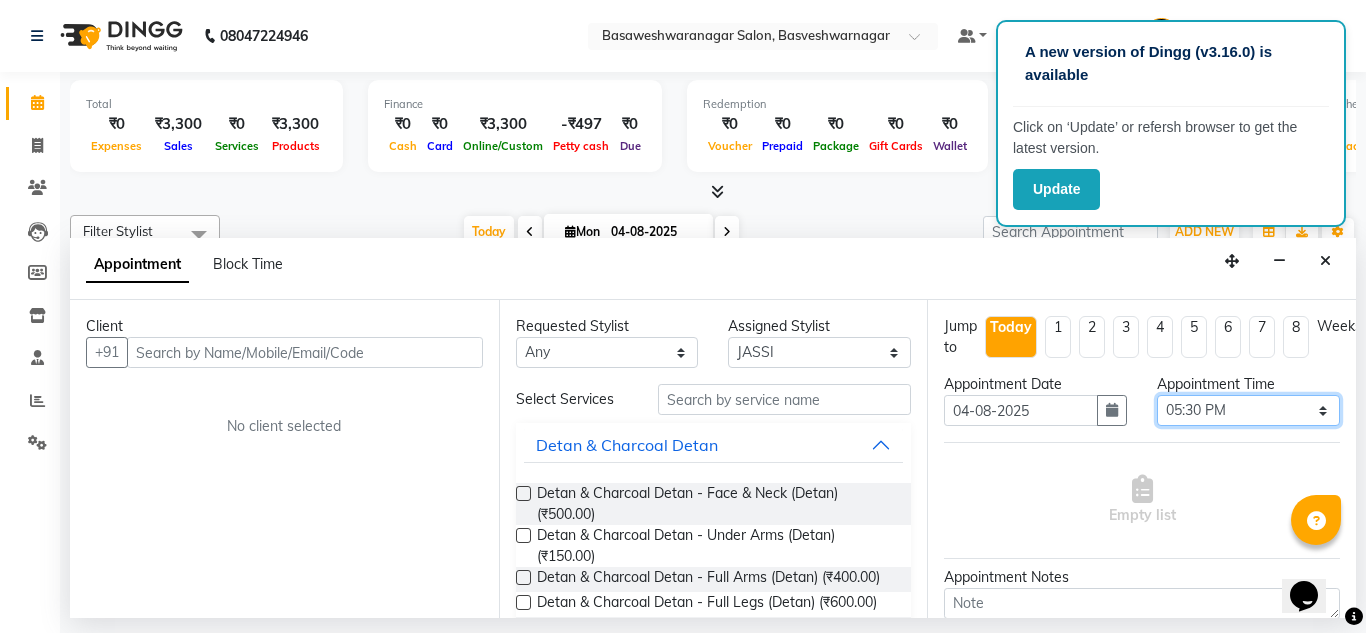 click on "Select 09:00 AM 09:15 AM 09:30 AM 09:45 AM 10:00 AM 10:15 AM 10:30 AM 10:45 AM 11:00 AM 11:15 AM 11:30 AM 11:45 AM 12:00 PM 12:15 PM 12:30 PM 12:45 PM 01:00 PM 01:15 PM 01:30 PM 01:45 PM 02:00 PM 02:15 PM 02:30 PM 02:45 PM 03:00 PM 03:15 PM 03:30 PM 03:45 PM 04:00 PM 04:15 PM 04:30 PM 04:45 PM 05:00 PM 05:15 PM 05:30 PM 05:45 PM 06:00 PM 06:15 PM 06:30 PM 06:45 PM 07:00 PM 07:15 PM 07:30 PM 07:45 PM 08:00 PM" at bounding box center (1248, 410) 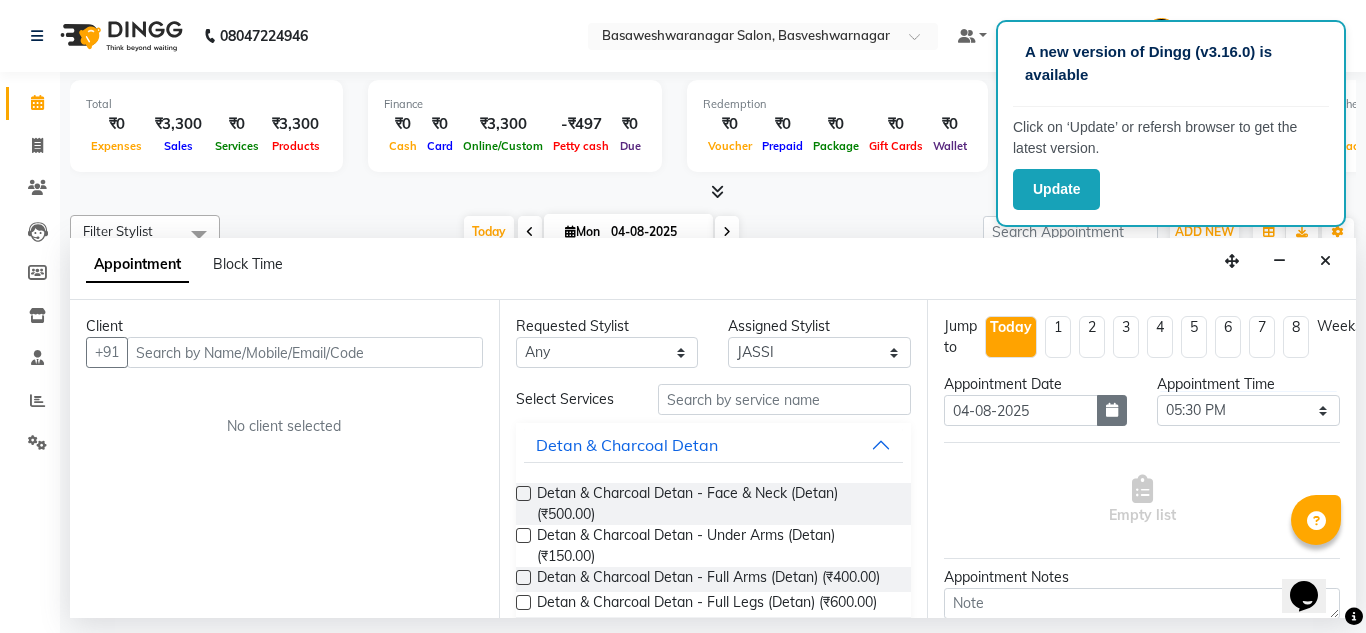 click at bounding box center (1112, 410) 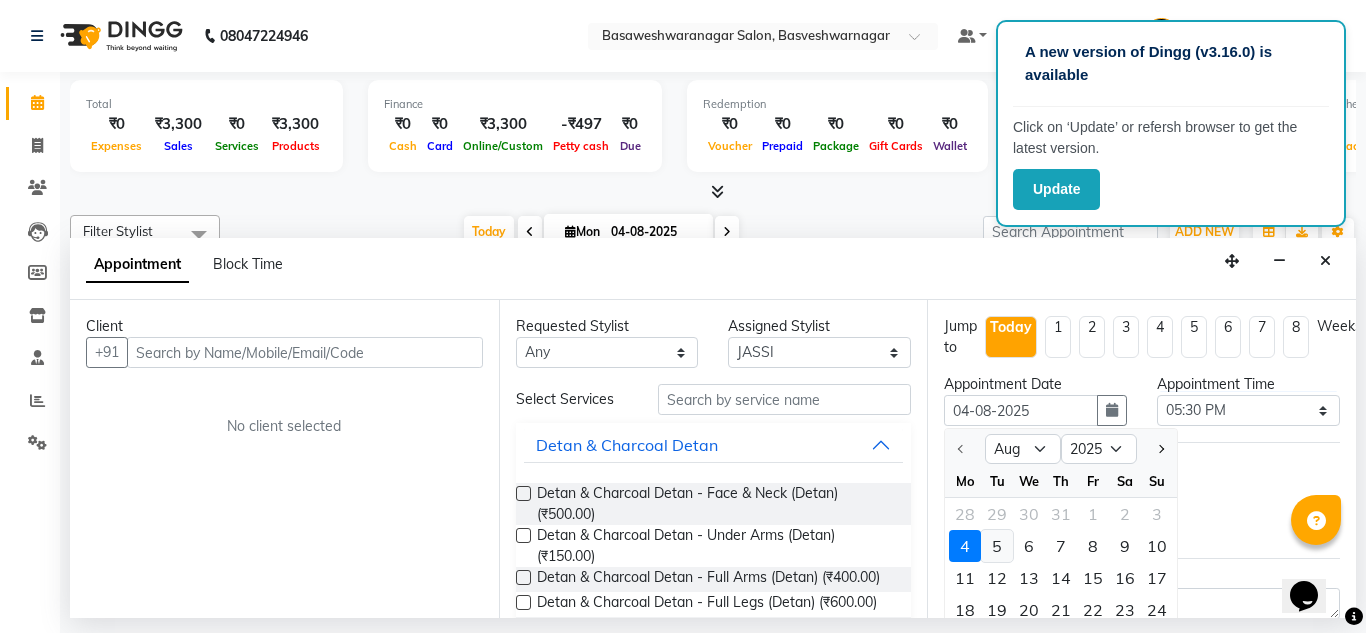 click on "5" at bounding box center [997, 546] 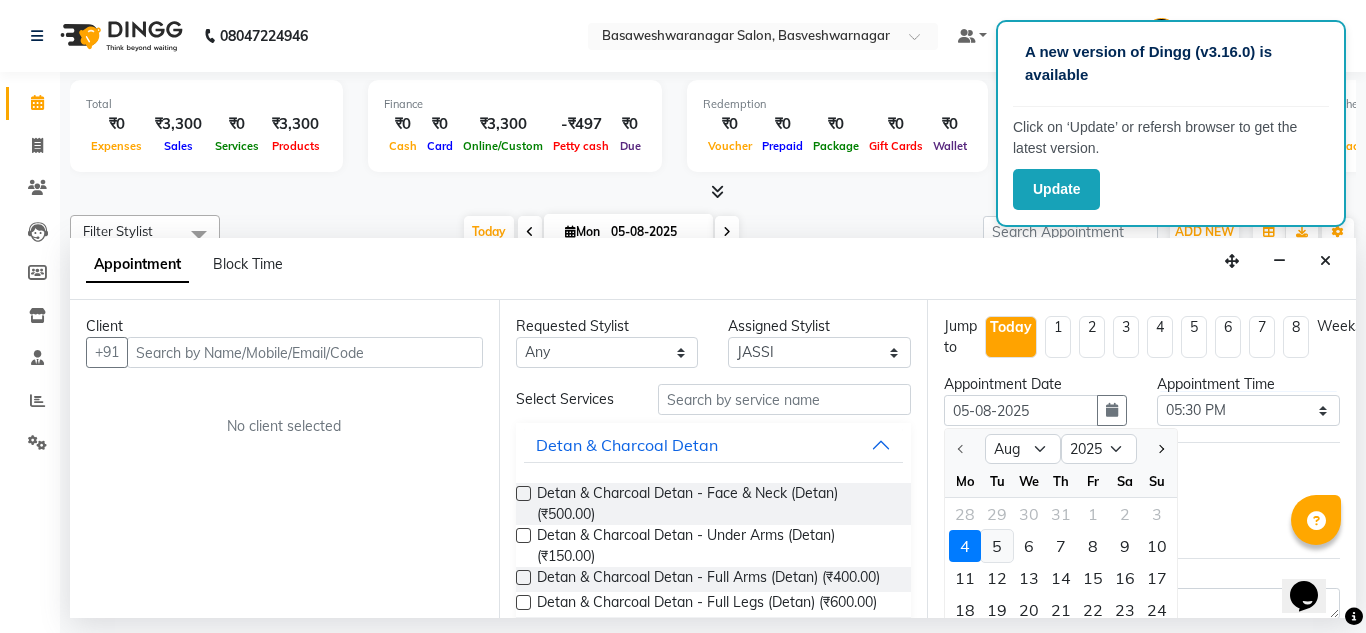 select on "1050" 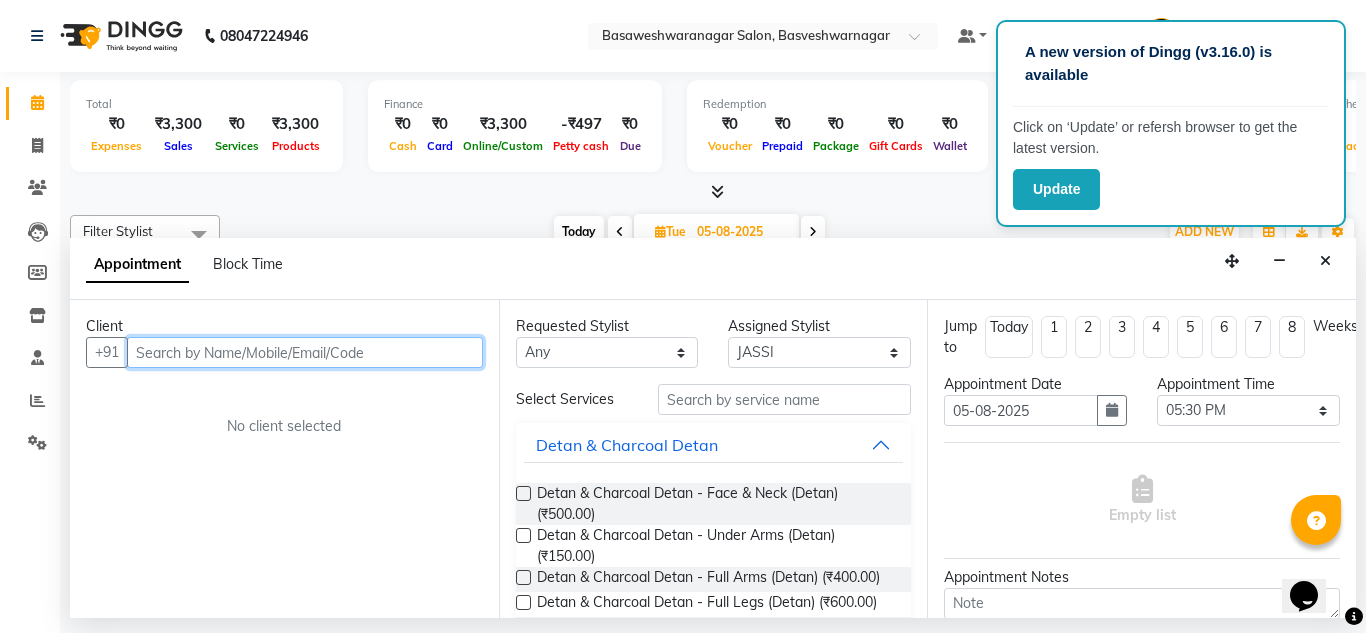 click at bounding box center (305, 352) 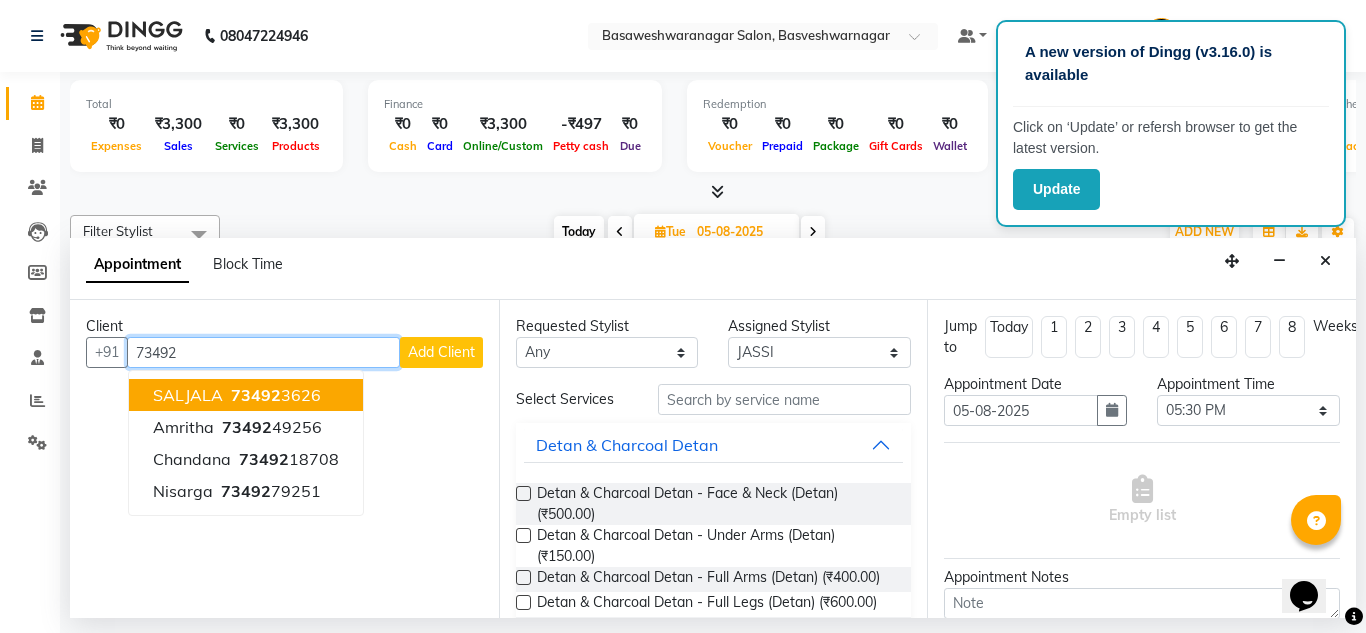 click on "SALJALA   [PHONE]" at bounding box center (246, 395) 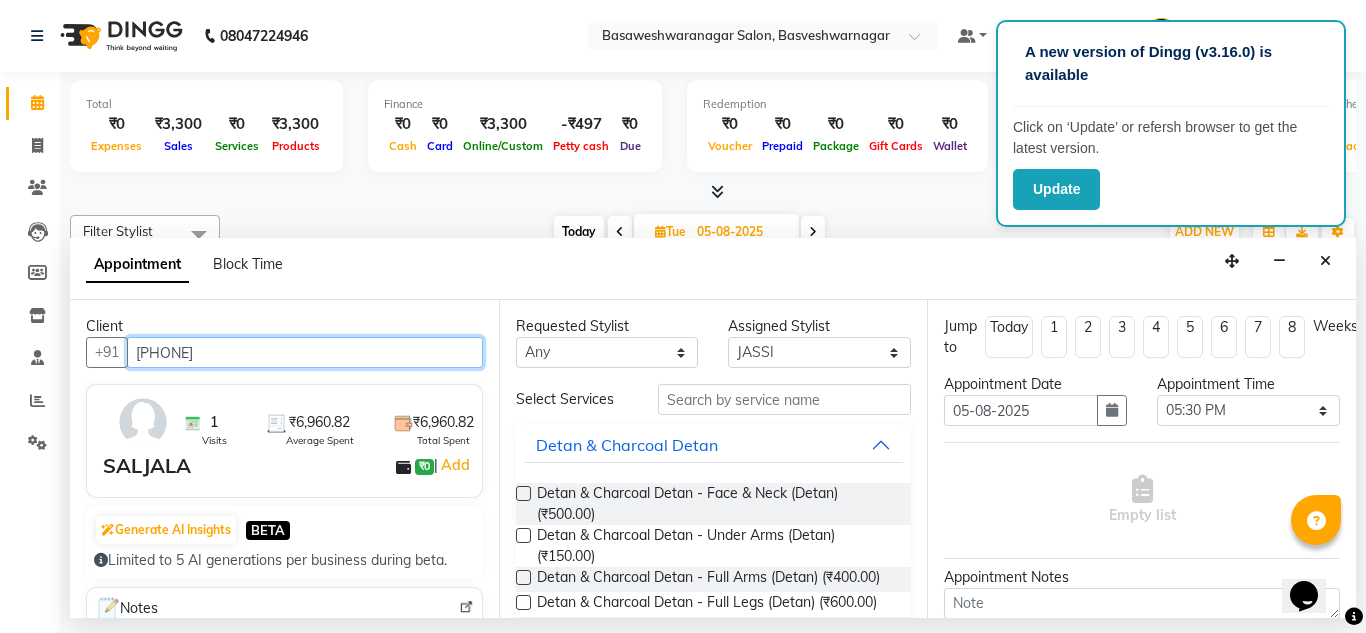 type on "[PHONE]" 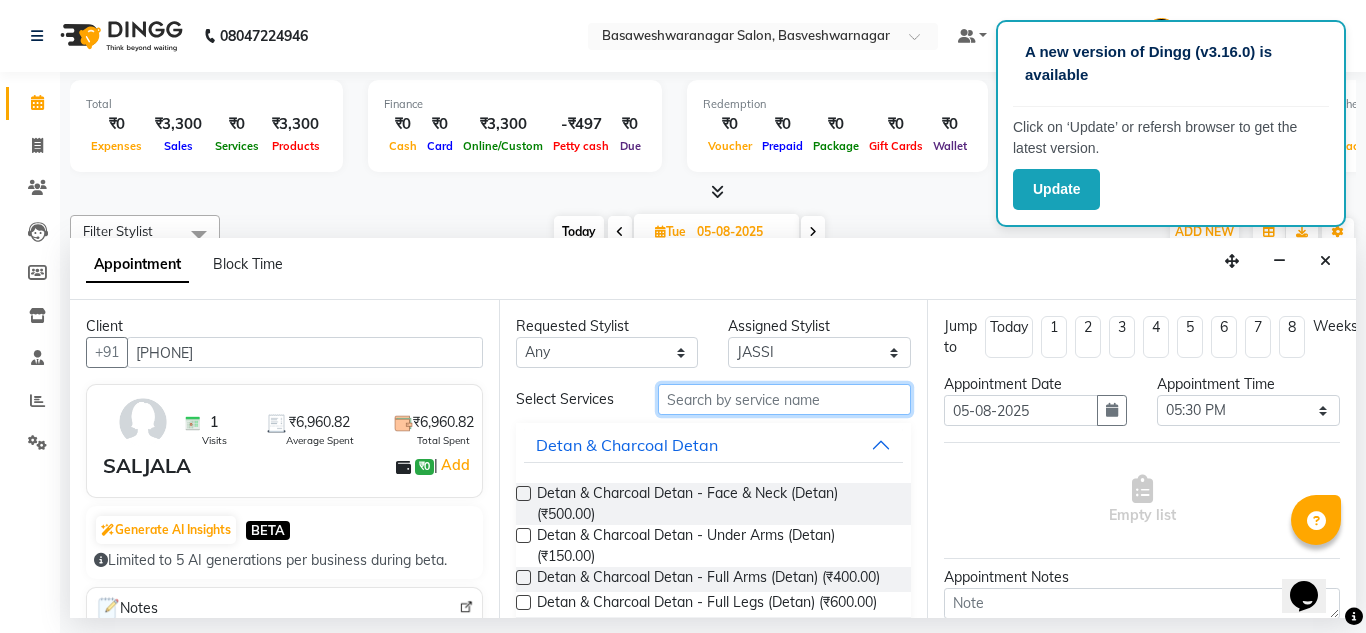 click at bounding box center (785, 399) 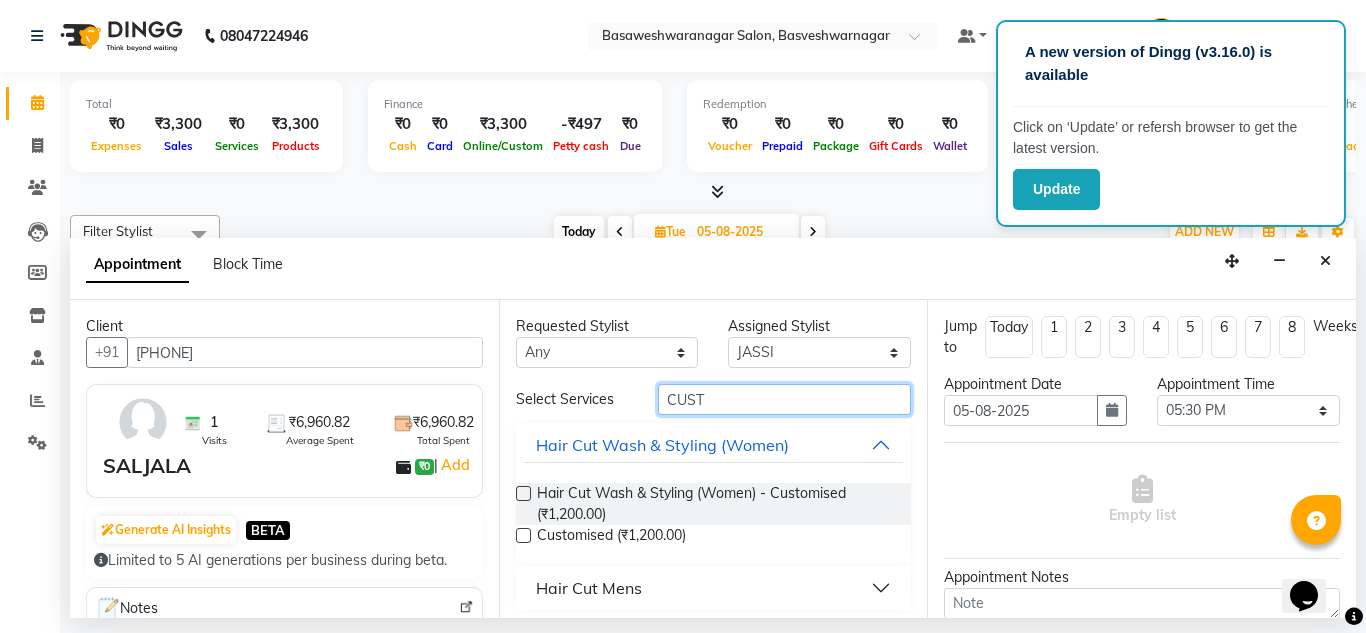 type on "CUST" 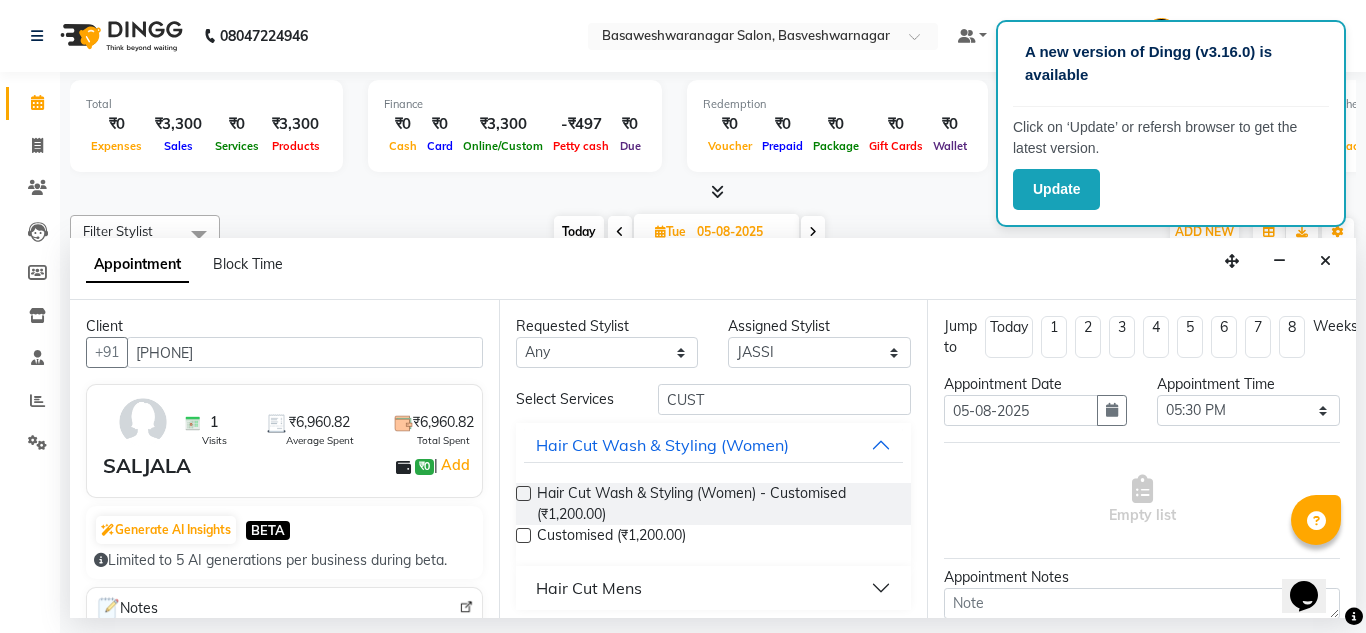 click at bounding box center [523, 493] 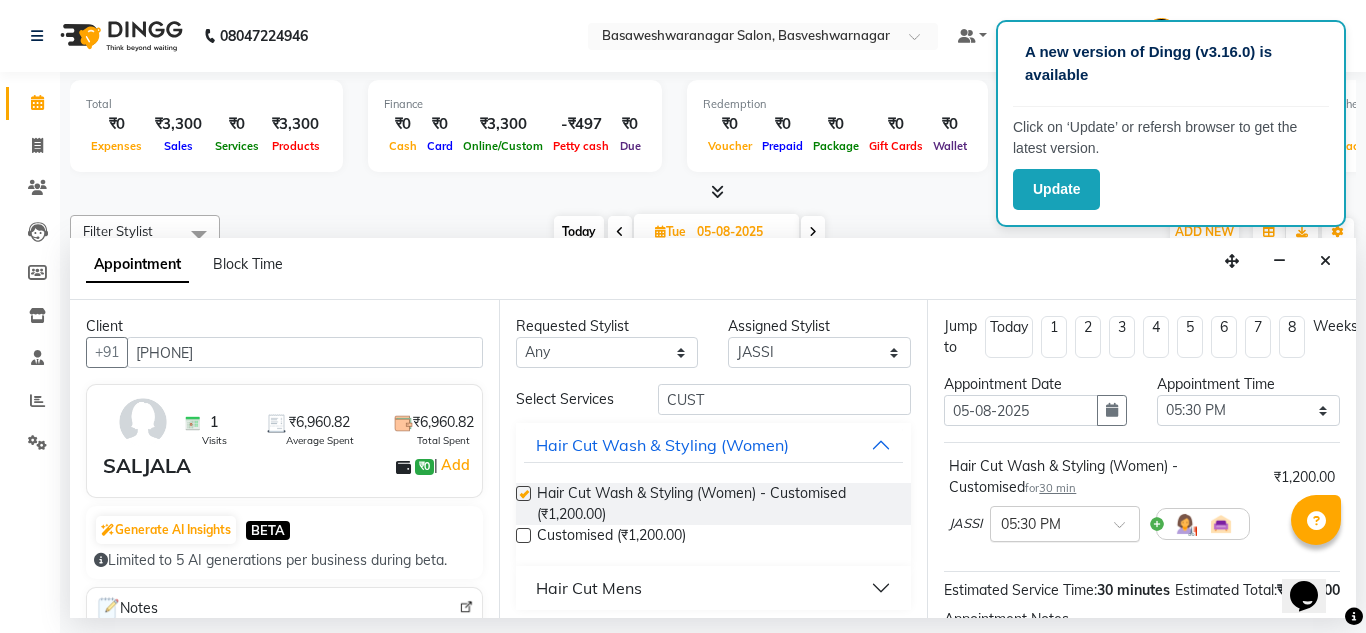 checkbox on "false" 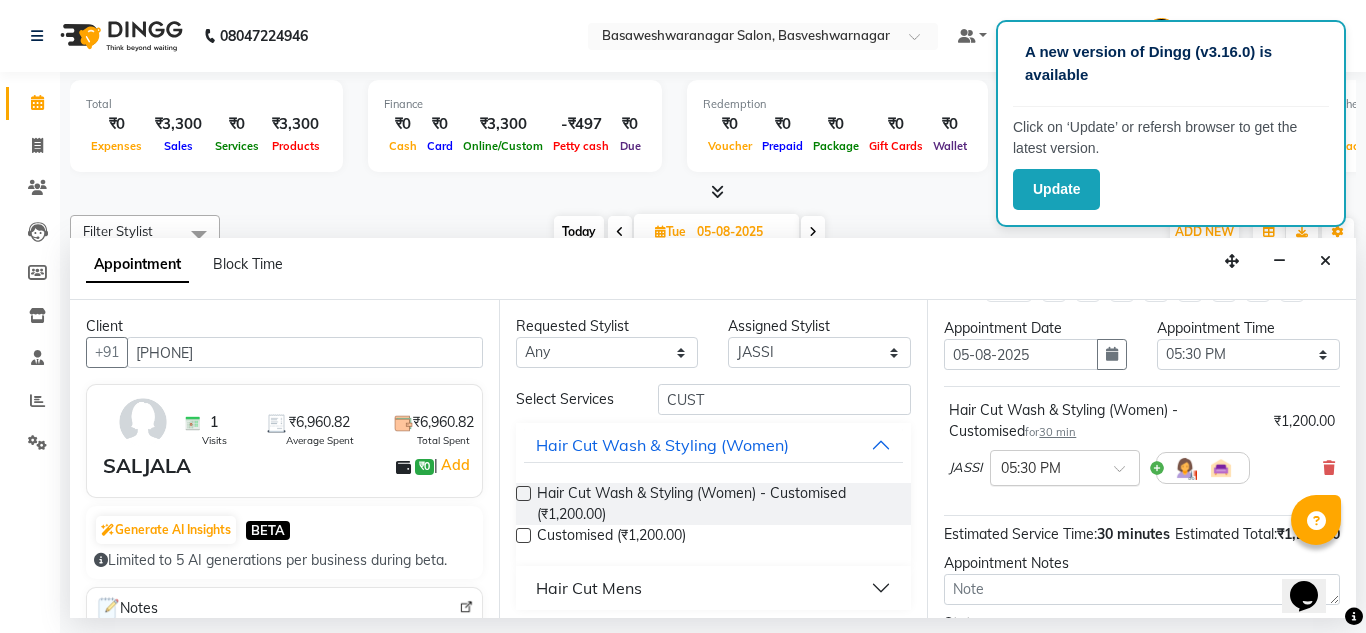 scroll, scrollTop: 35, scrollLeft: 0, axis: vertical 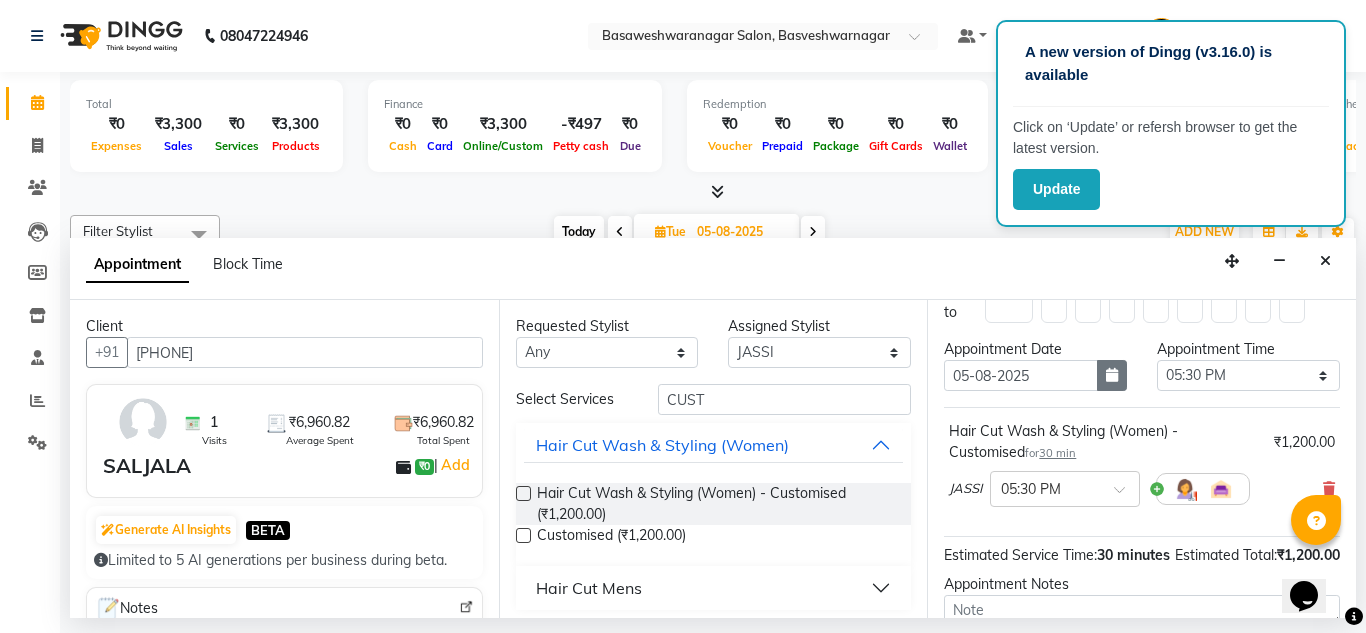 click at bounding box center (1112, 375) 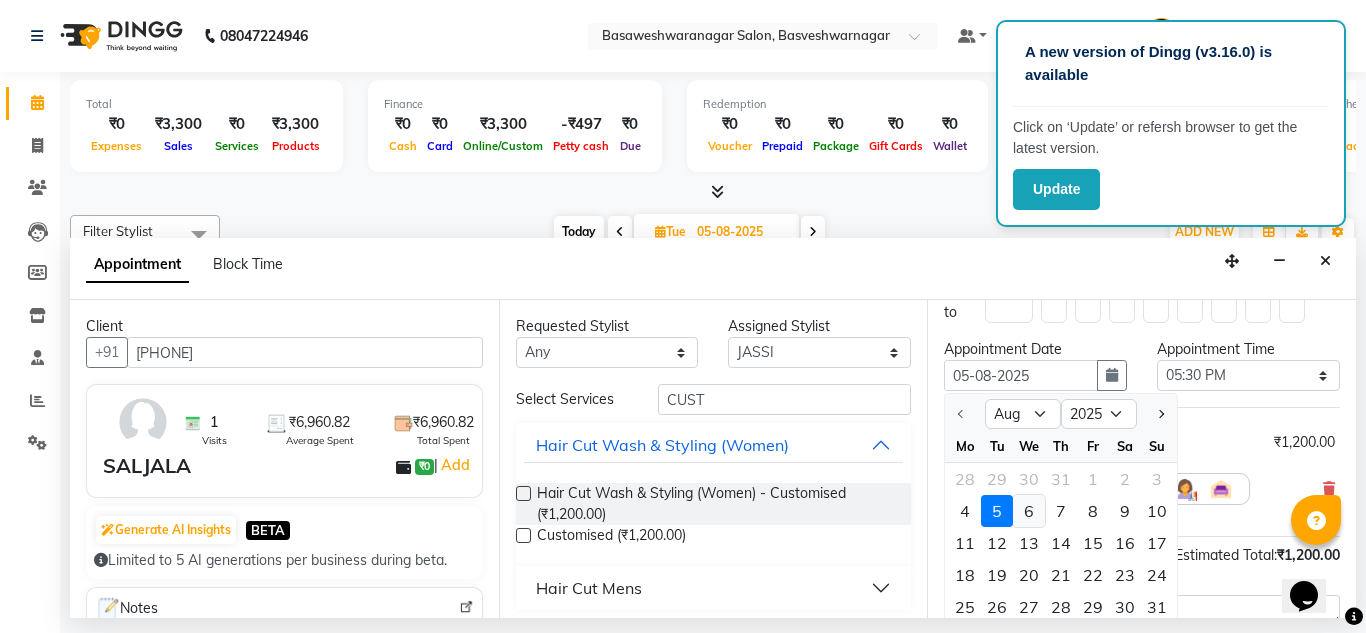 click on "6" at bounding box center (1029, 511) 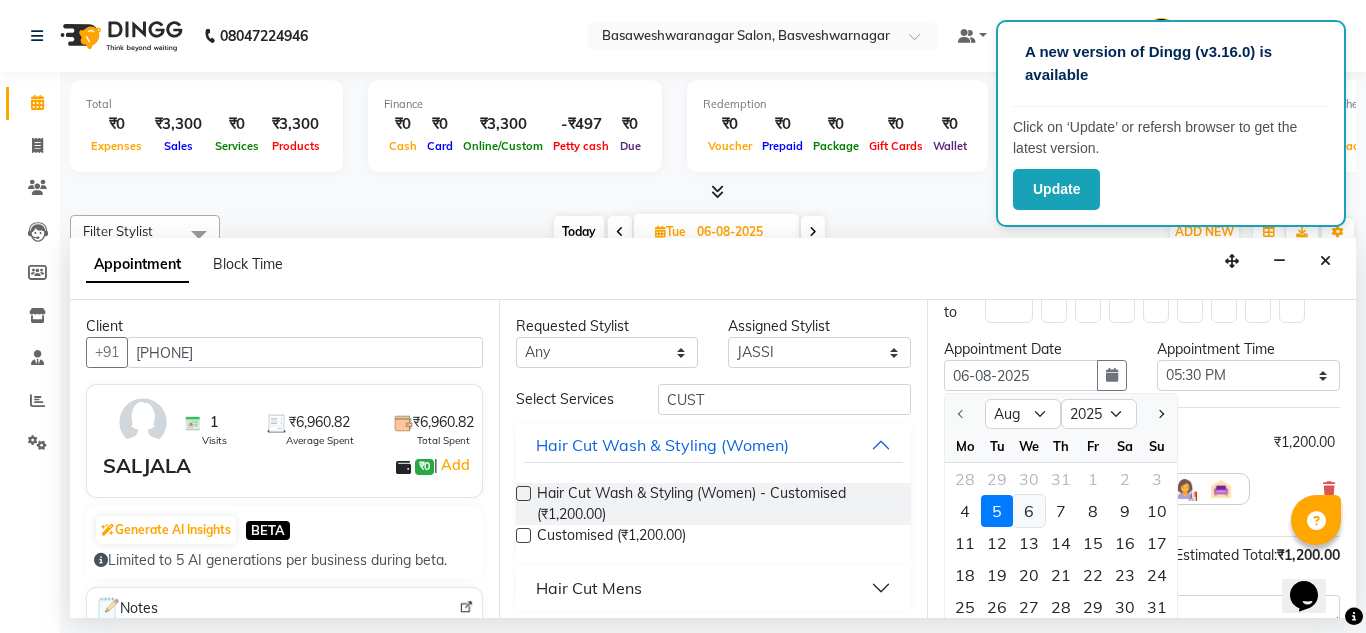 select on "1050" 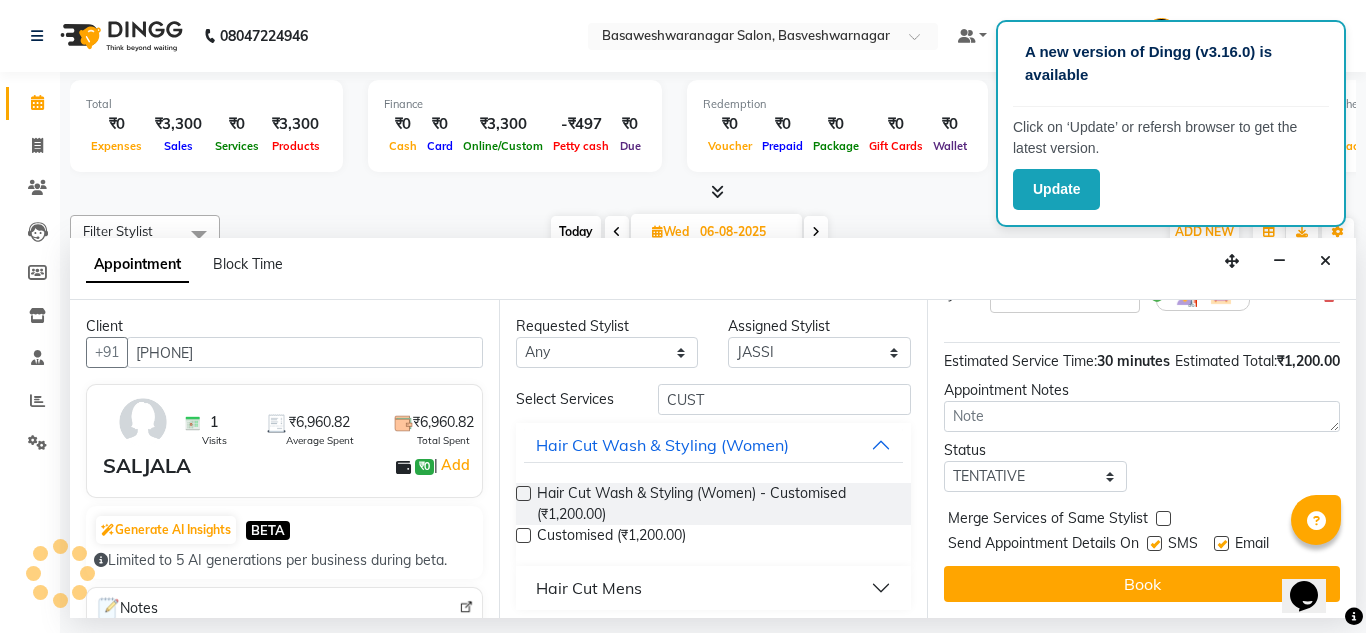 scroll, scrollTop: 265, scrollLeft: 0, axis: vertical 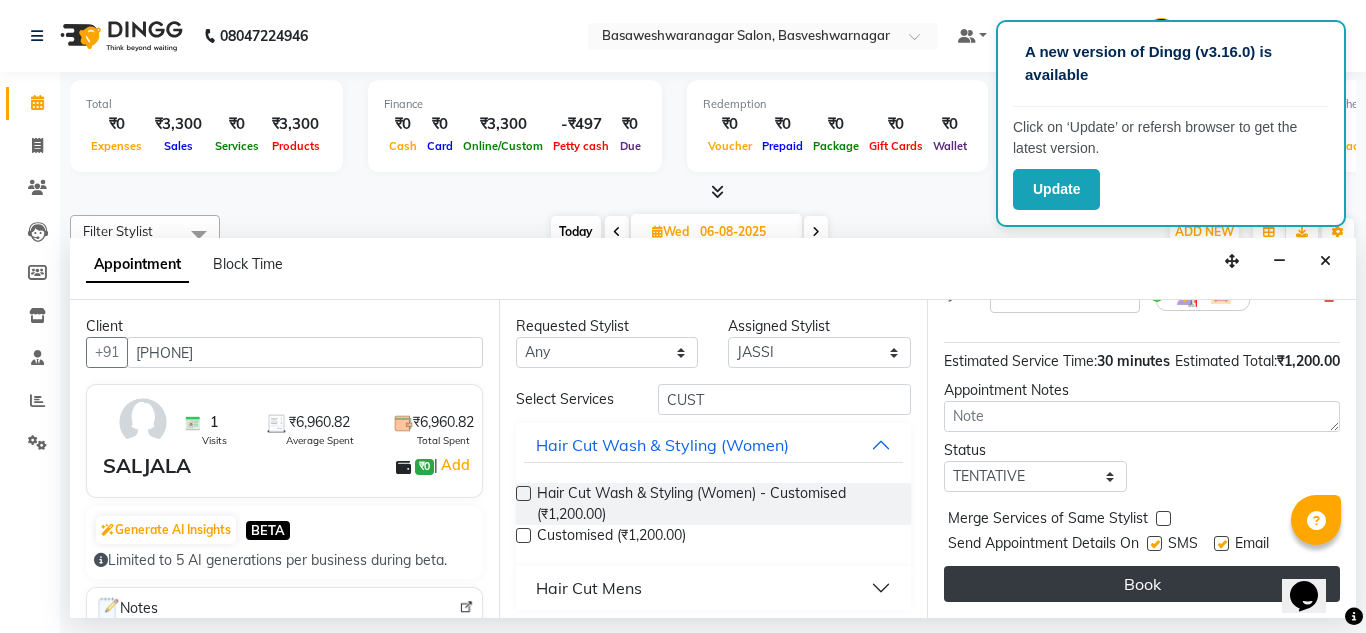 click on "Book" at bounding box center [1142, 584] 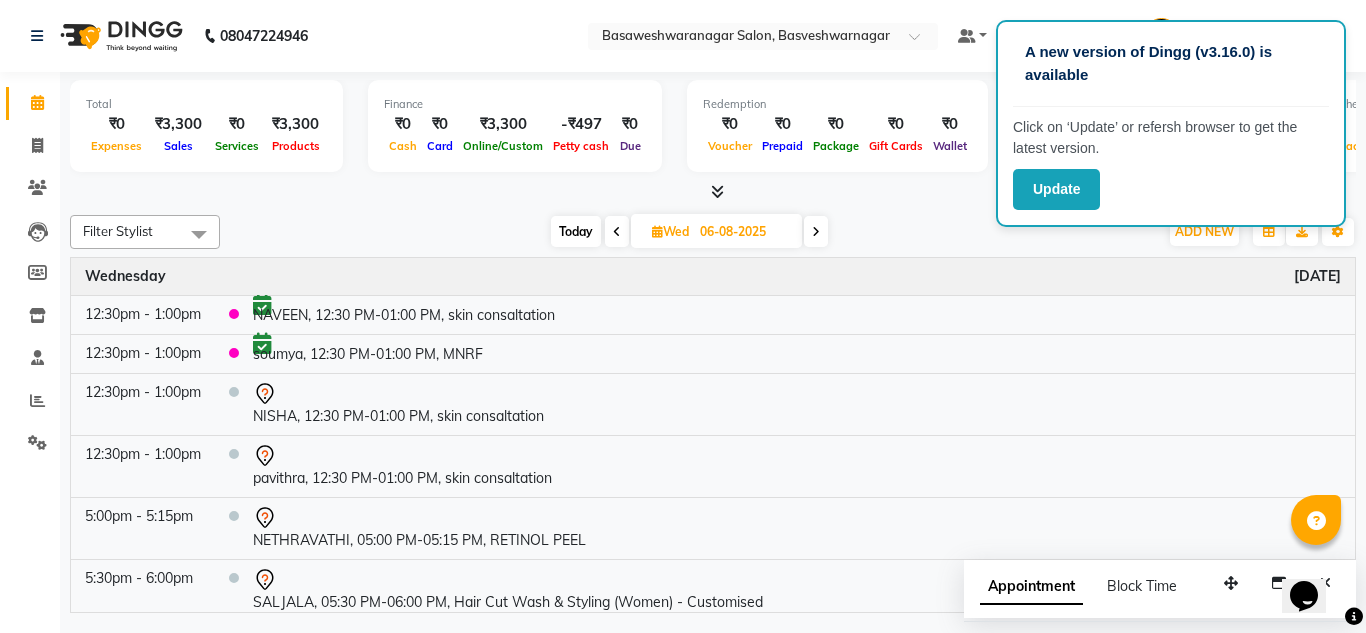 click on "Appointment Block Time" at bounding box center (1160, 591) 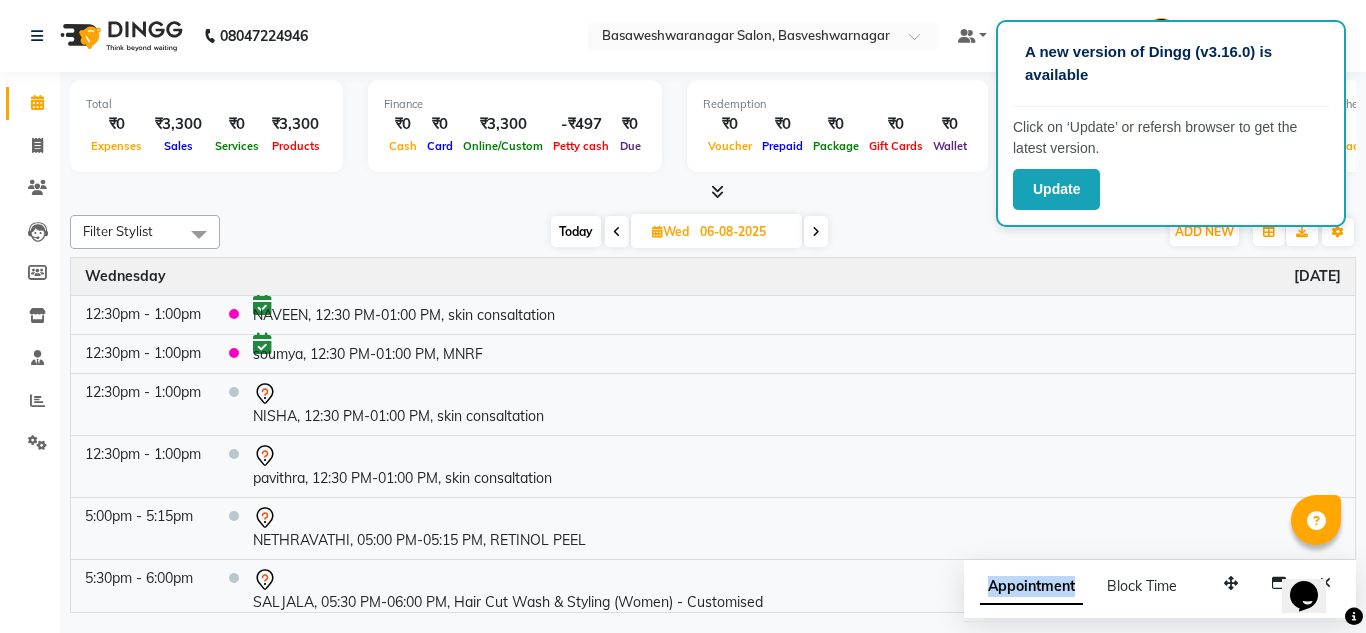 click on "Appointment Block Time" at bounding box center (1160, 591) 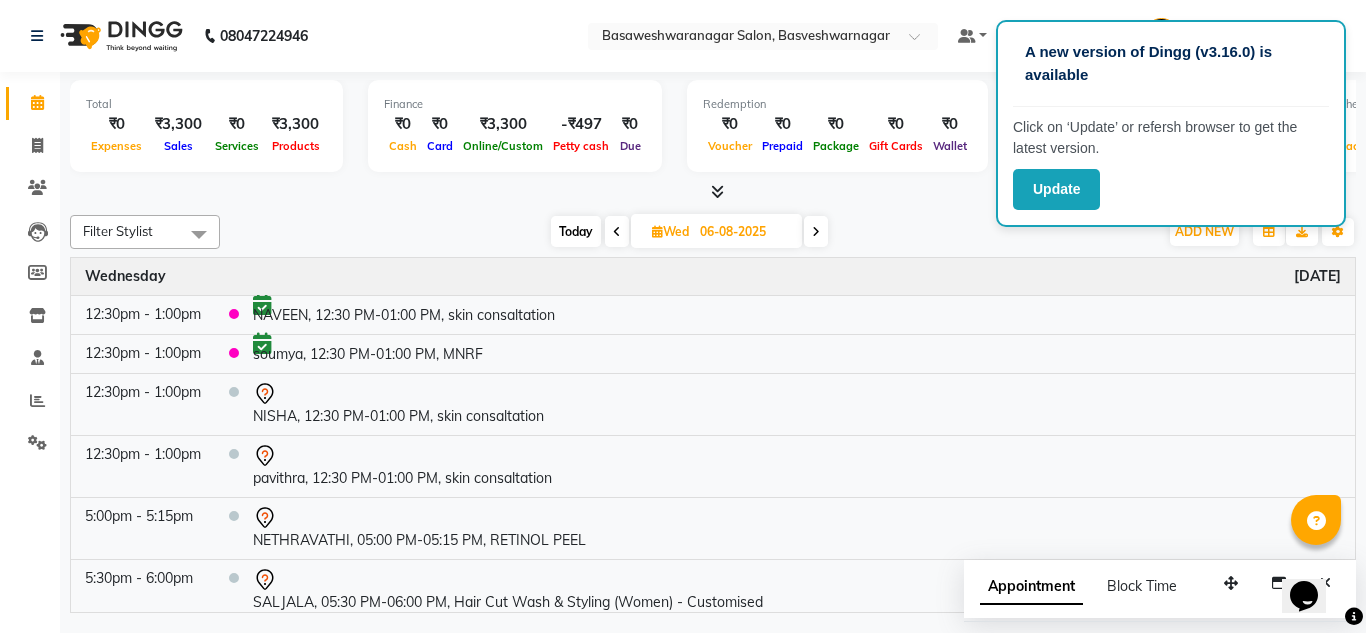 click on "Today" at bounding box center [576, 231] 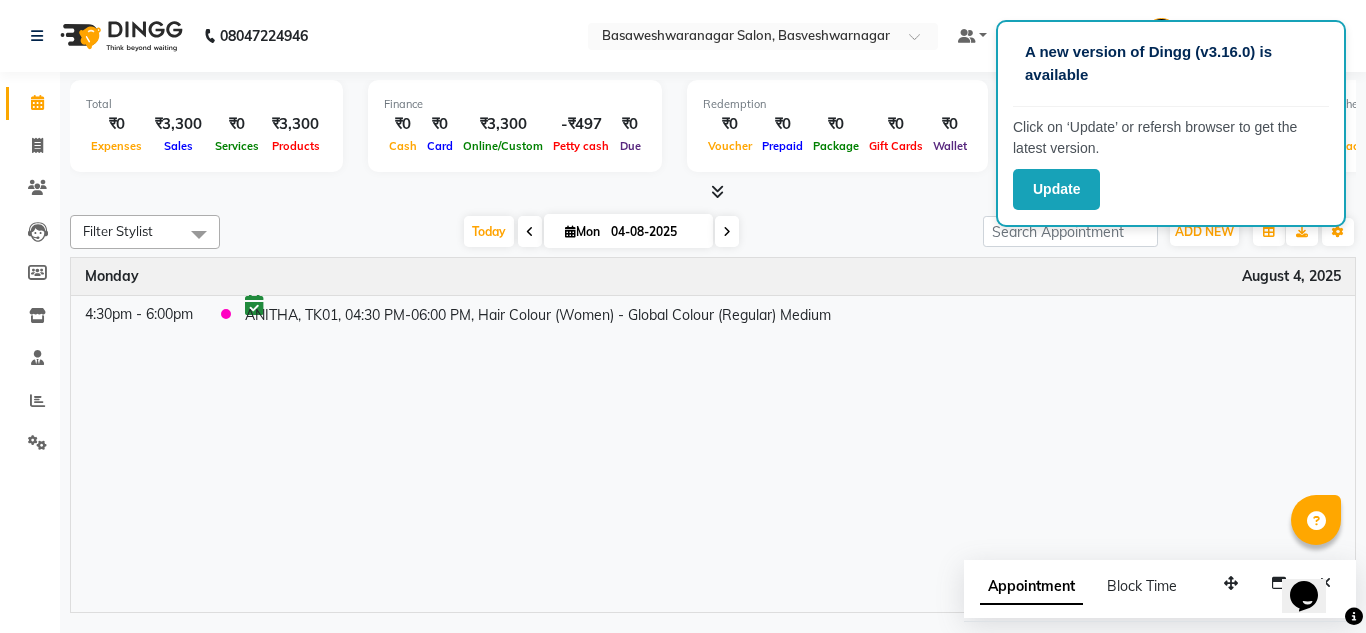 click at bounding box center (727, 231) 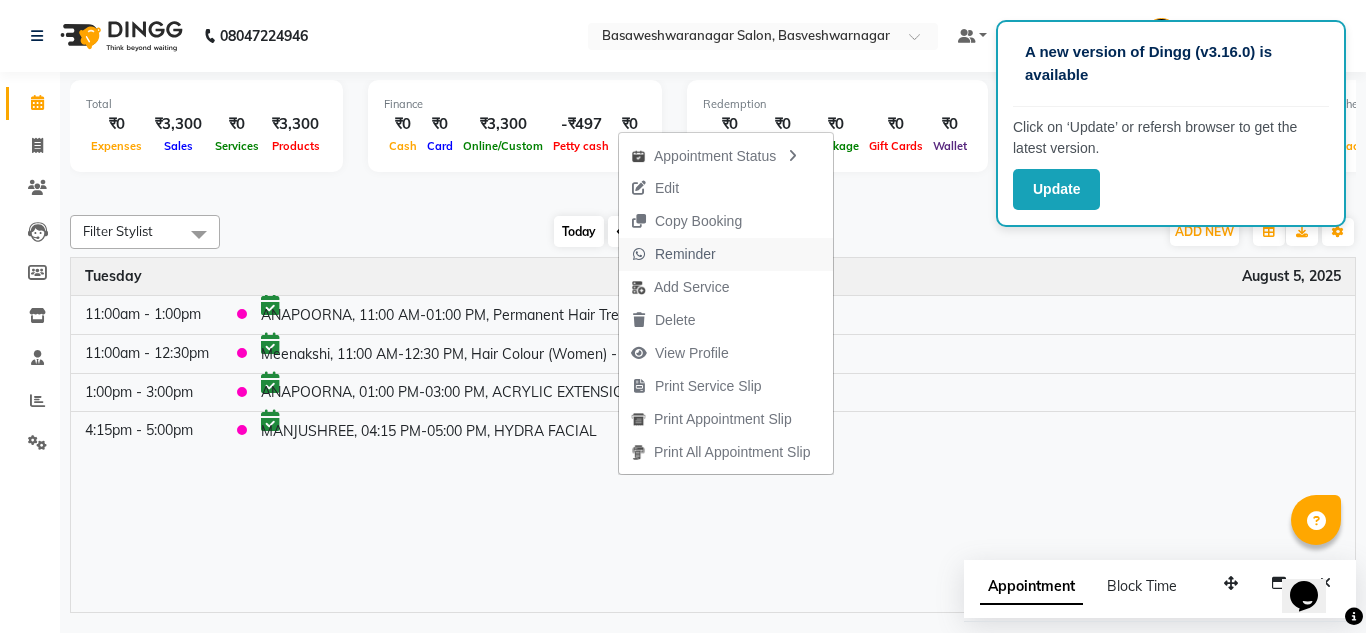 click on "Reminder" at bounding box center (685, 254) 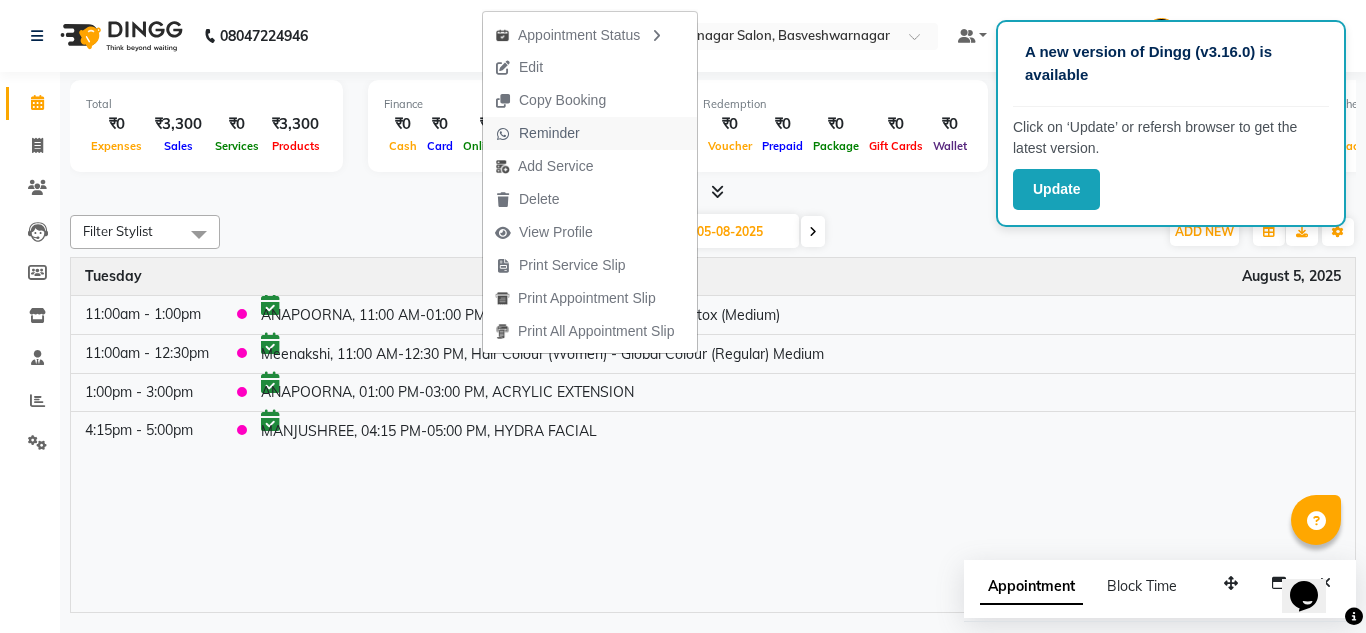 click on "Reminder" at bounding box center [549, 133] 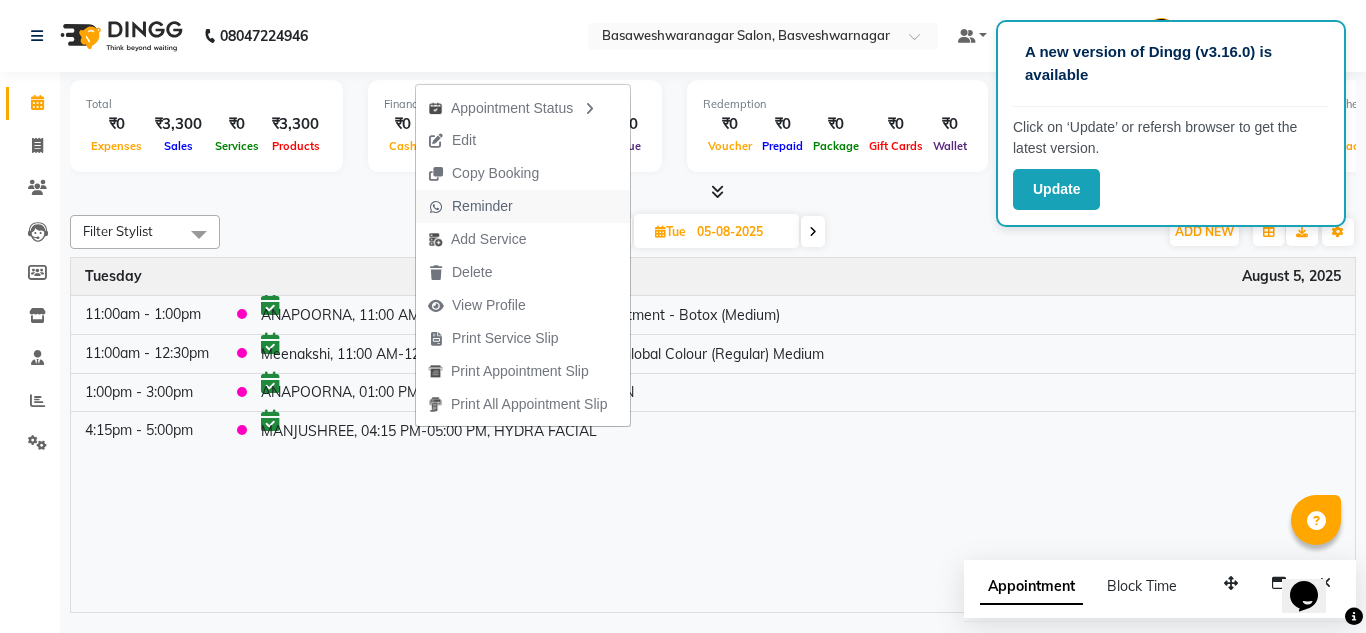 click on "Reminder" at bounding box center (482, 206) 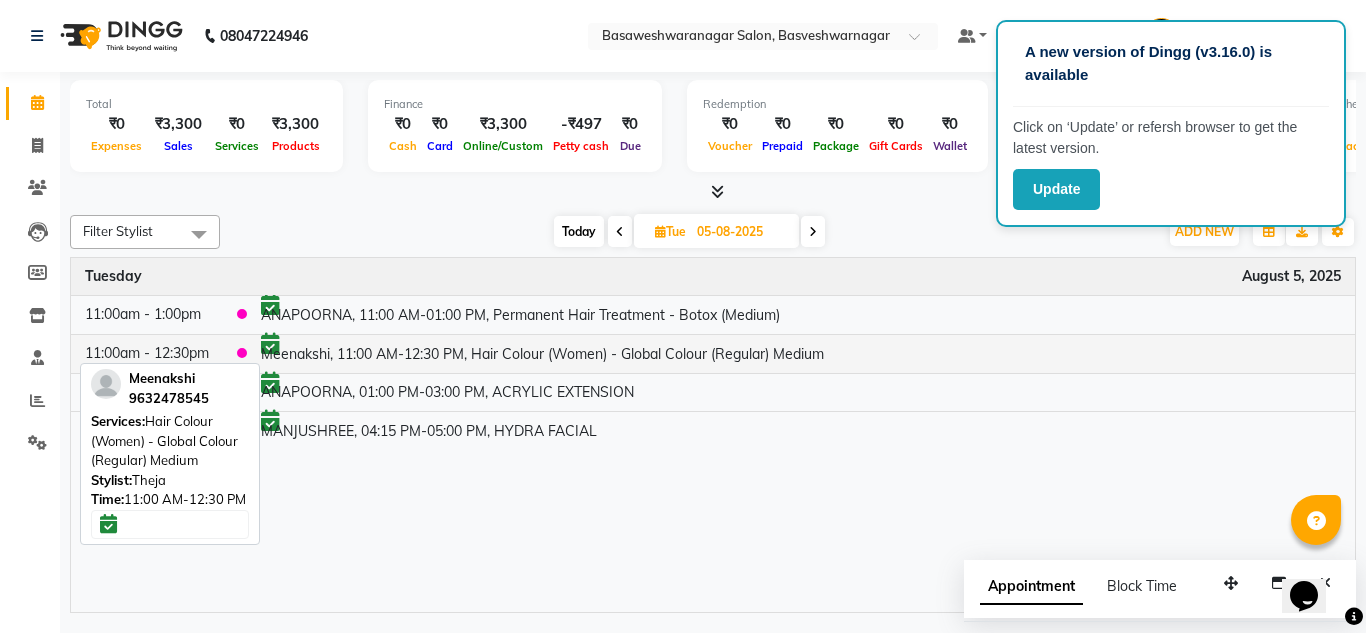 click on "Meenakshi, 11:00 AM-12:30 PM, Hair Colour (Women) - Global Colour (Regular) Medium" at bounding box center [801, 353] 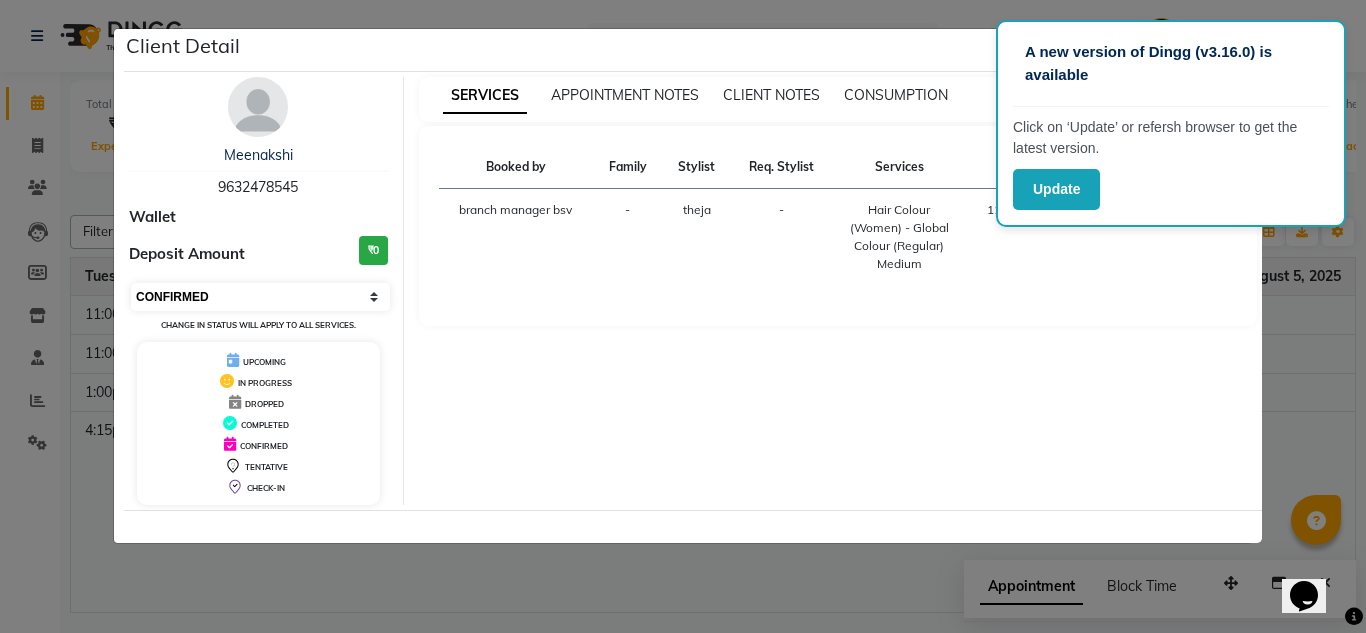 click on "Select CONFIRMED TENTATIVE" at bounding box center (260, 297) 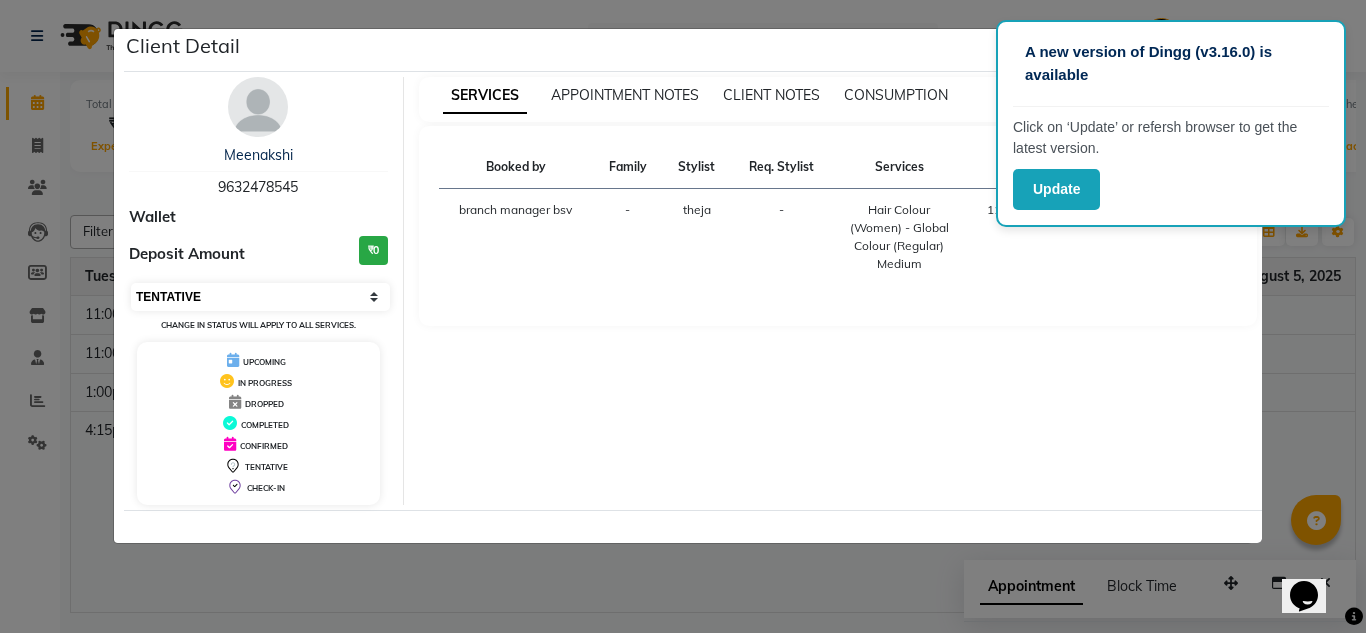 click on "Select CONFIRMED TENTATIVE" at bounding box center (260, 297) 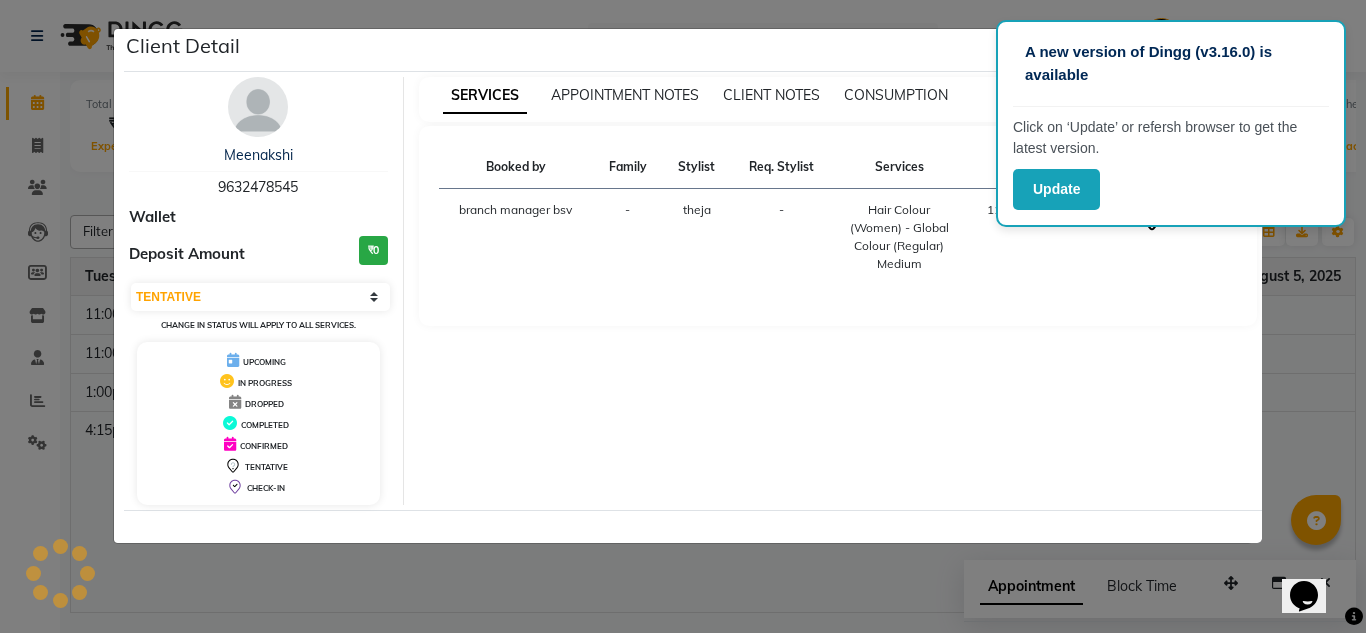 click on "Client Detail  Meenakshi    [PHONE] Wallet Deposit Amount  ₹0  Select CONFIRMED TENTATIVE Change in status will apply to all services. UPCOMING IN PROGRESS DROPPED COMPLETED CONFIRMED TENTATIVE CHECK-IN SERVICES APPOINTMENT NOTES CLIENT NOTES CONSUMPTION Booked by Family Stylist Req. Stylist Services Time Status  branch manager bsv  - theja -  Hair Colour (Women) - Global Colour (Regular) Medium   11:00 AM-12:30 PM" 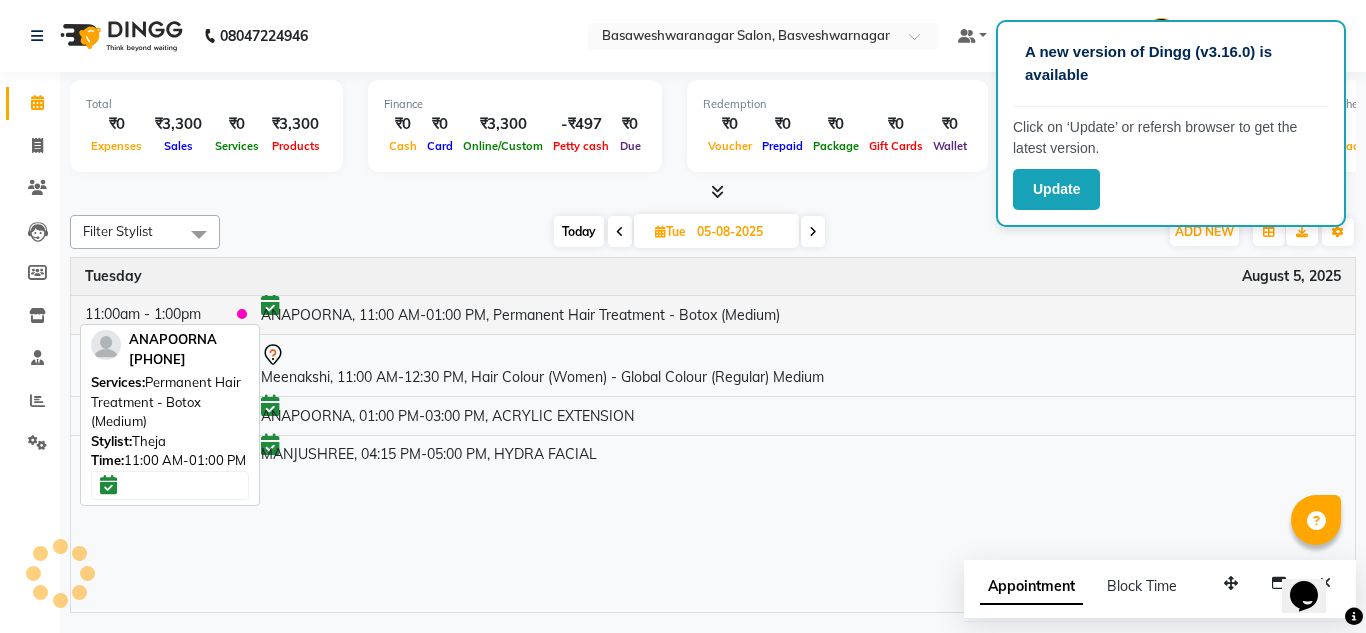 click on "ANAPOORNA, 11:00 AM-01:00 PM, Permanent Hair Treatment - Botox (Medium)" at bounding box center [801, 314] 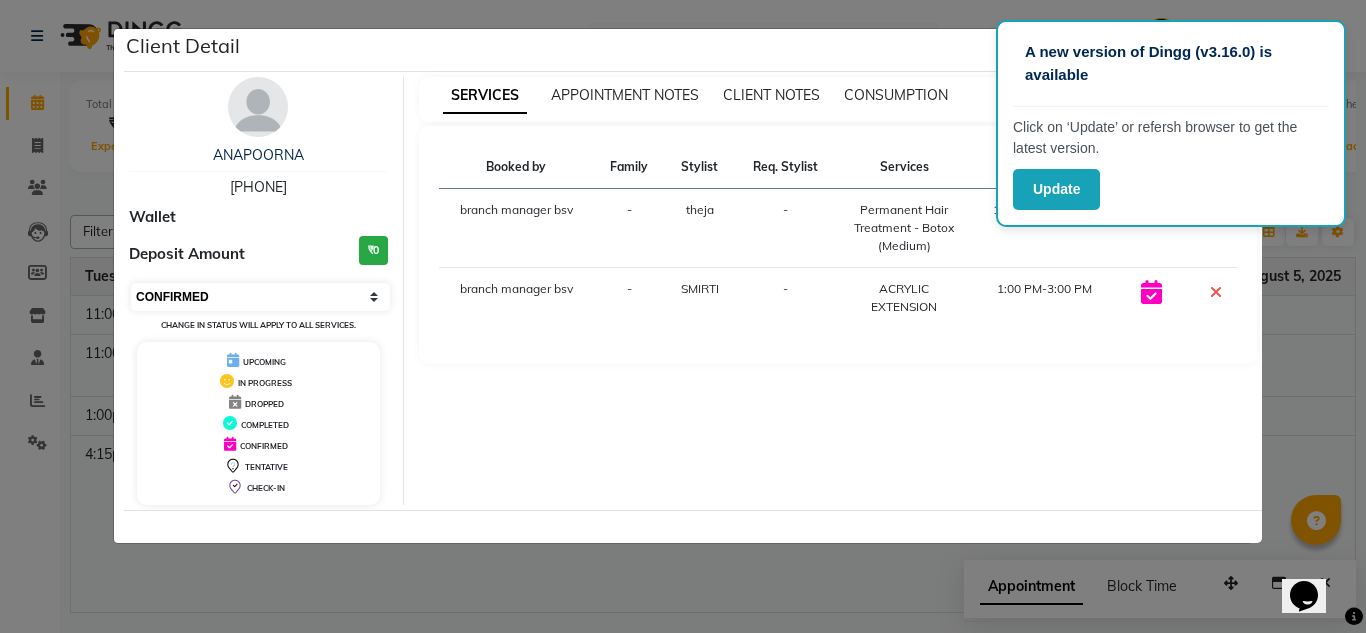click on "Select CONFIRMED TENTATIVE" at bounding box center [260, 297] 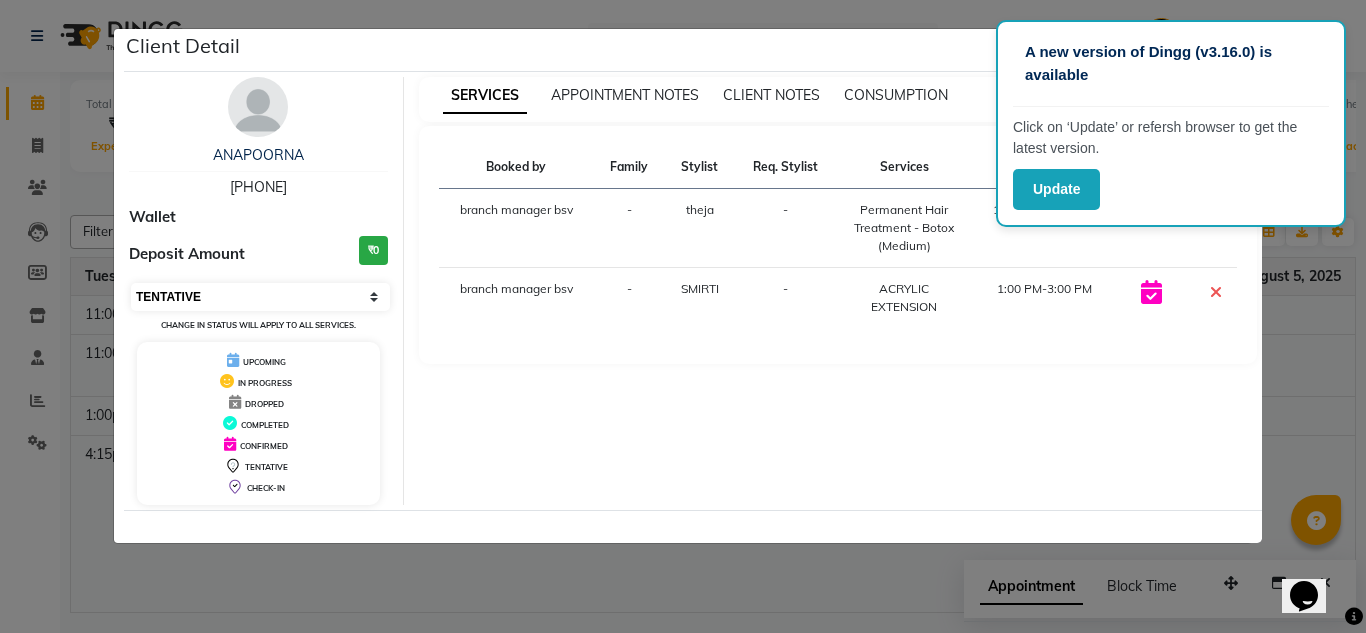 click on "Select CONFIRMED TENTATIVE" at bounding box center (260, 297) 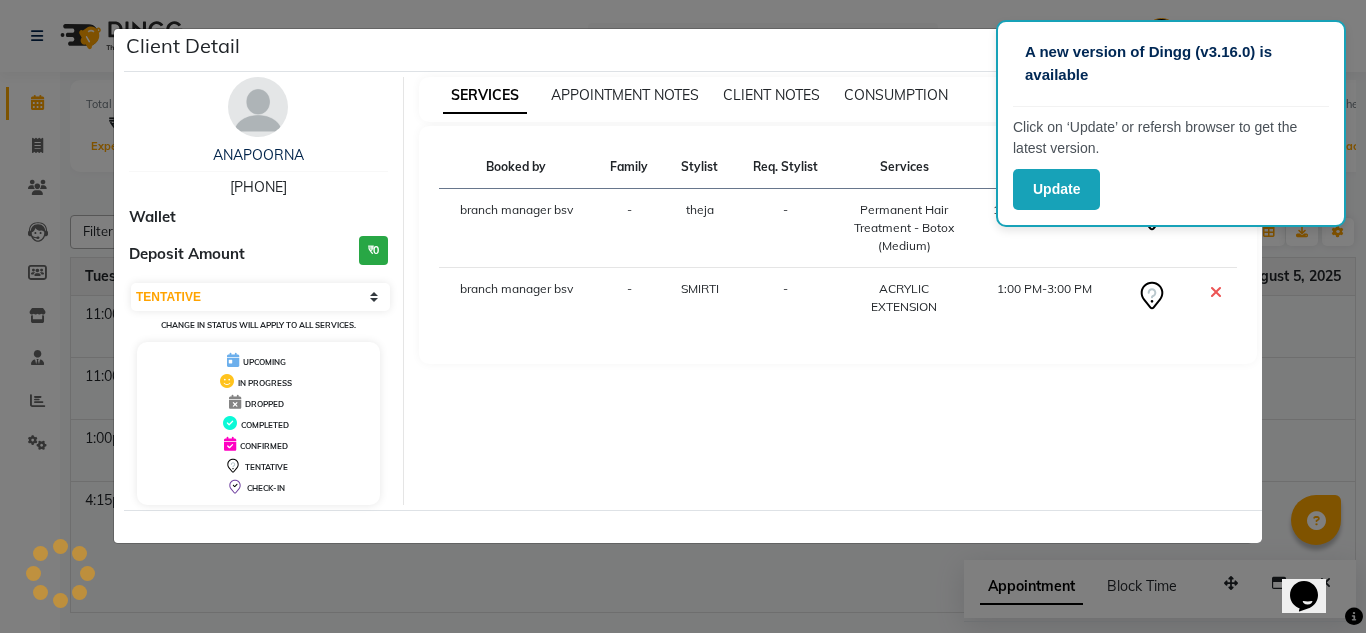 click on "Client Detail  ANAPOORNA    [PHONE] Wallet Deposit Amount  ₹0  Select CONFIRMED TENTATIVE Change in status will apply to all services. UPCOMING IN PROGRESS DROPPED COMPLETED CONFIRMED TENTATIVE CHECK-IN SERVICES APPOINTMENT NOTES CLIENT NOTES CONSUMPTION Booked by Family Stylist Req. Stylist Services Time Status  branch manager bsv  - theja -  Permanent Hair Treatment - Botox (Medium)   11:00 AM-1:00 PM   branch manager bsv  - SMIRTI -  ACRYLIC EXTENSION   1:00 PM-3:00 PM" 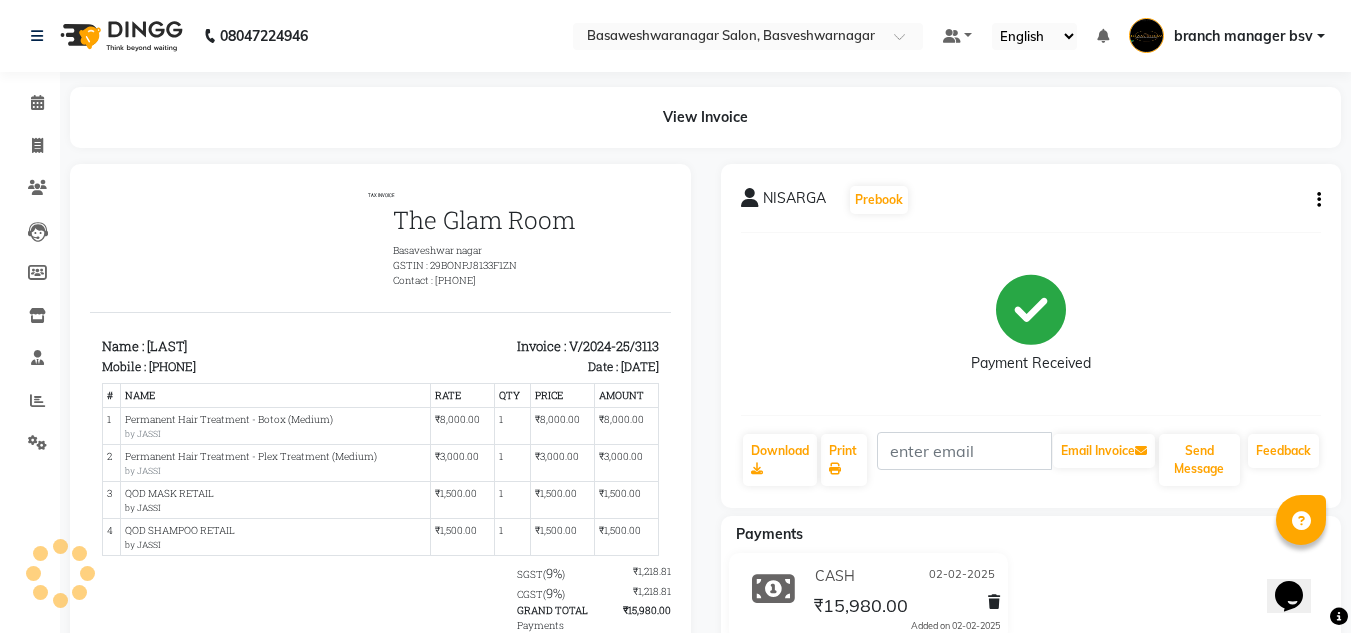 scroll, scrollTop: 0, scrollLeft: 0, axis: both 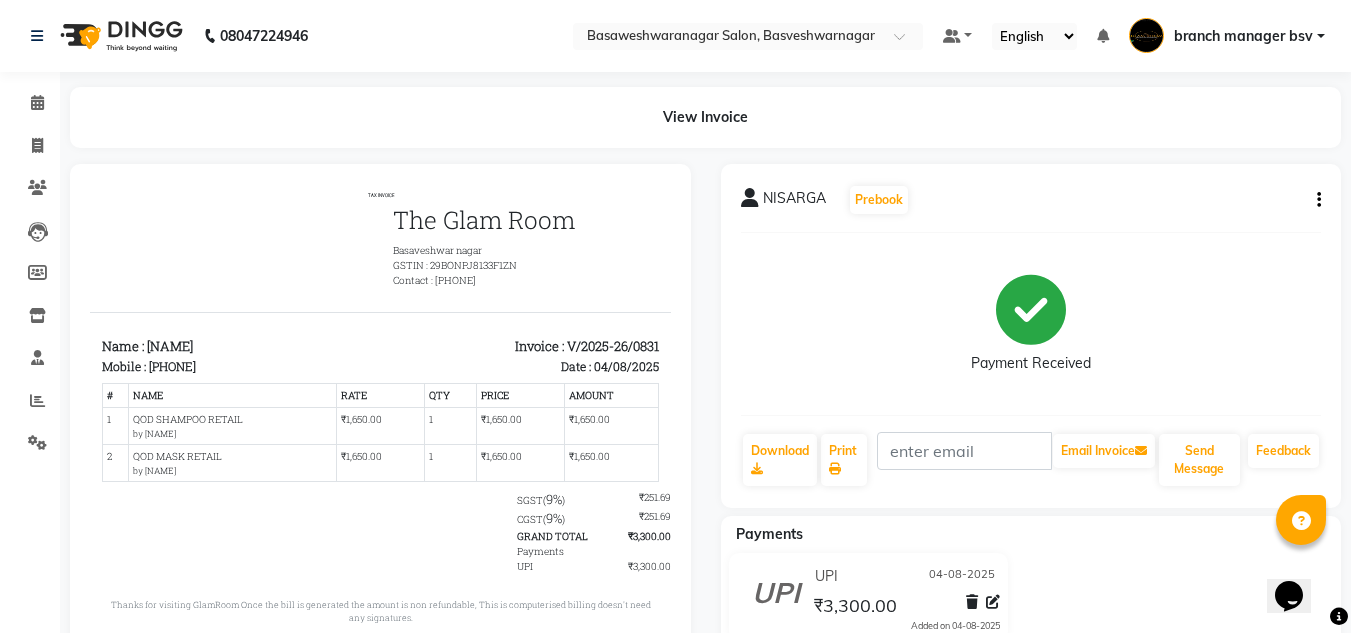 click 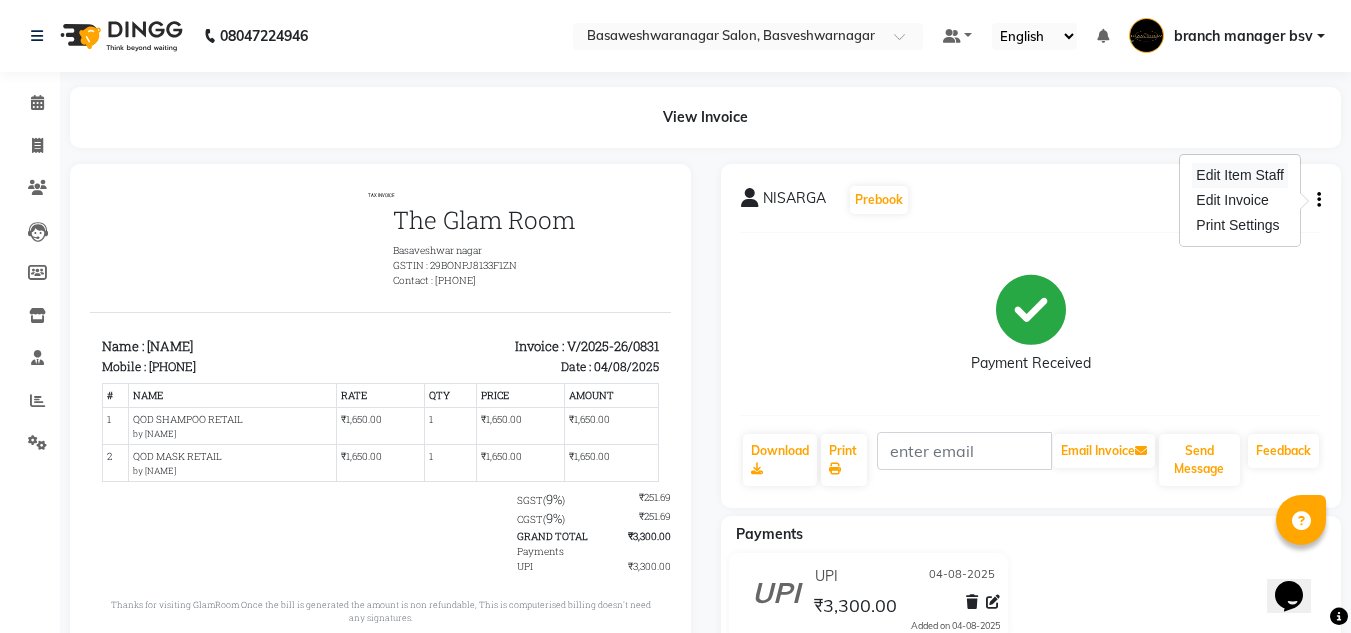 click on "Edit Item Staff" at bounding box center [1240, 175] 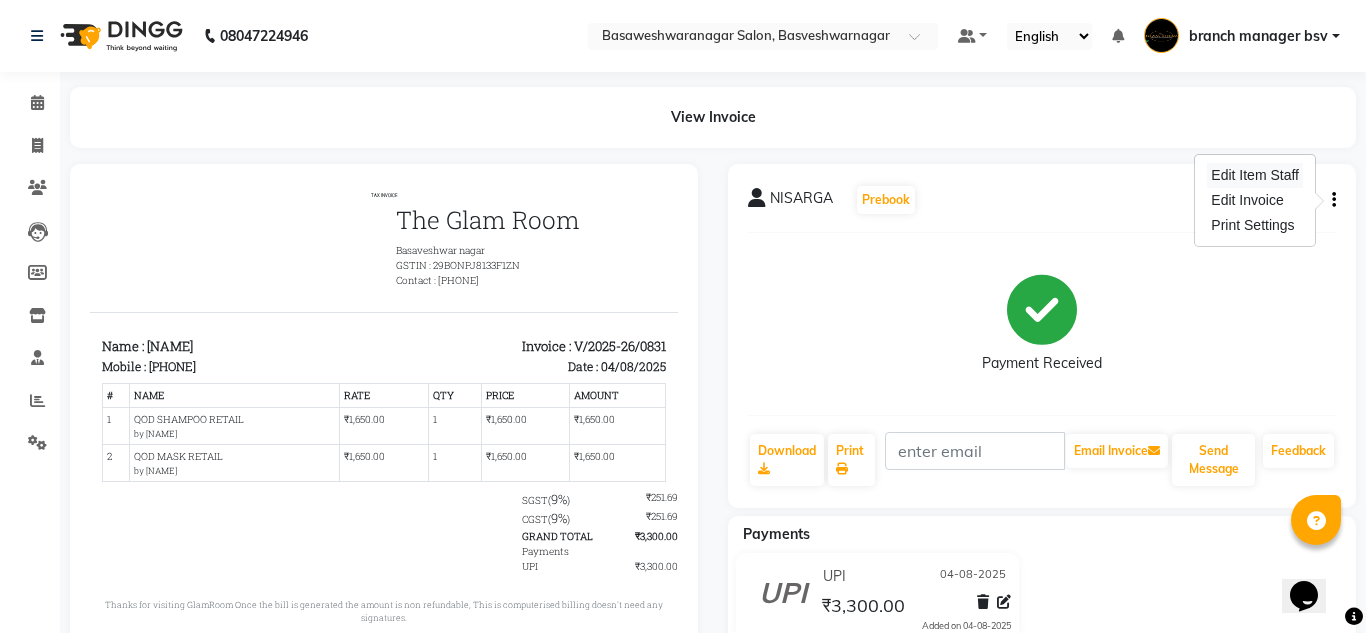 select on "78674" 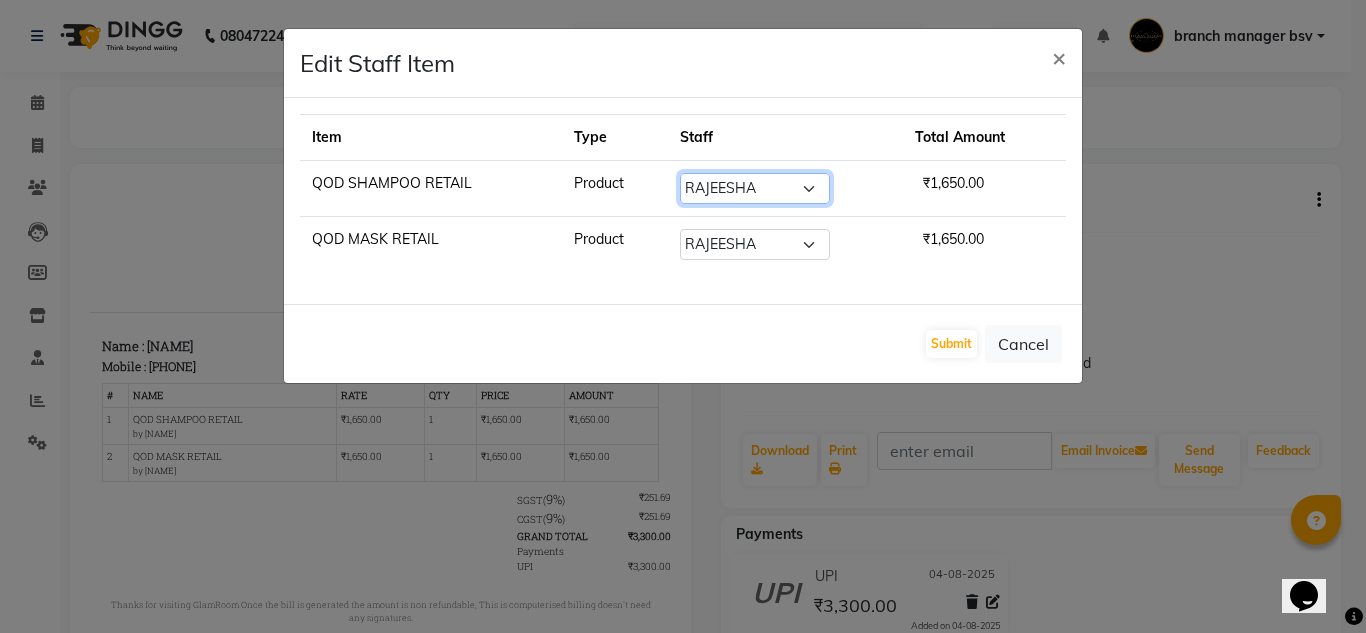 click on "Select  ashwini   branch manager bsv   Dr.Jabin   Dr mehzabin   GURISH   JASSI   Jayshree   Navya   pooja accounts   PRATIK   RAJEESHA   Rasna   Sanskruthi   shangnimwom   SMIRTI   SUMITH   SUNITHA   SUNNY   Tanveer    TEZZ   The Glam Room   theja   Trishna   urmi" 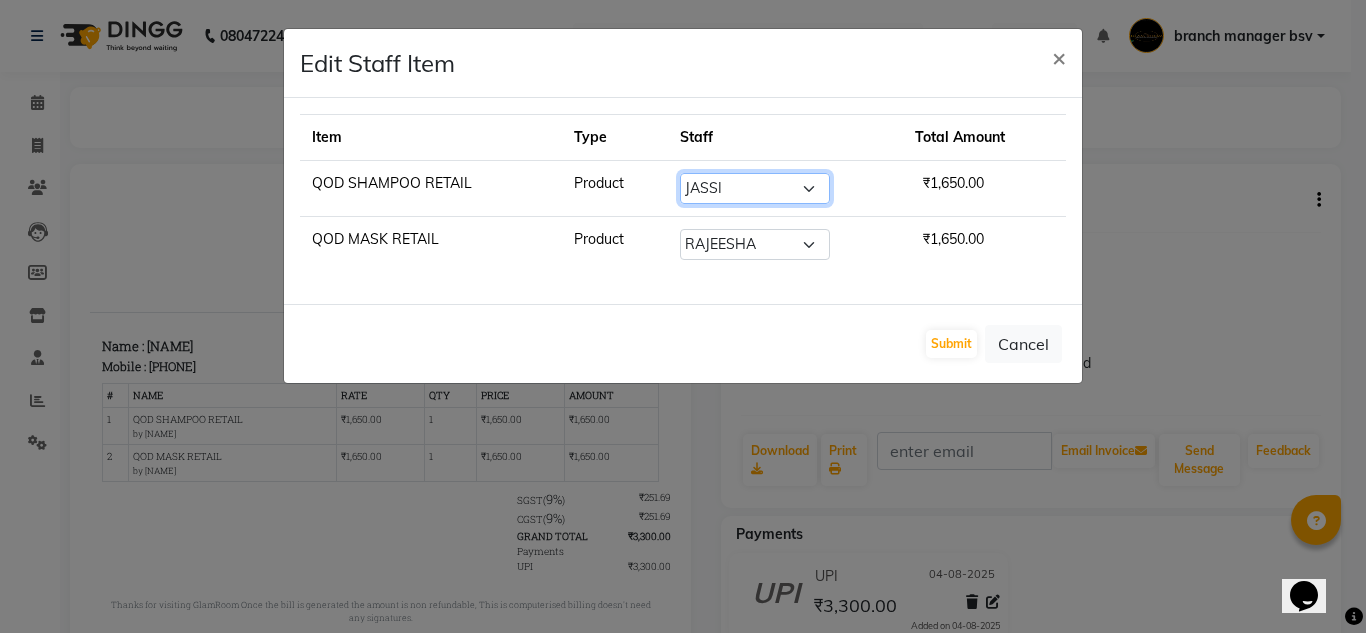 click on "Select  ashwini   branch manager bsv   Dr.Jabin   Dr mehzabin   GURISH   JASSI   Jayshree   Navya   pooja accounts   PRATIK   RAJEESHA   Rasna   Sanskruthi   shangnimwom   SMIRTI   SUMITH   SUNITHA   SUNNY   Tanveer    TEZZ   The Glam Room   theja   Trishna   urmi" 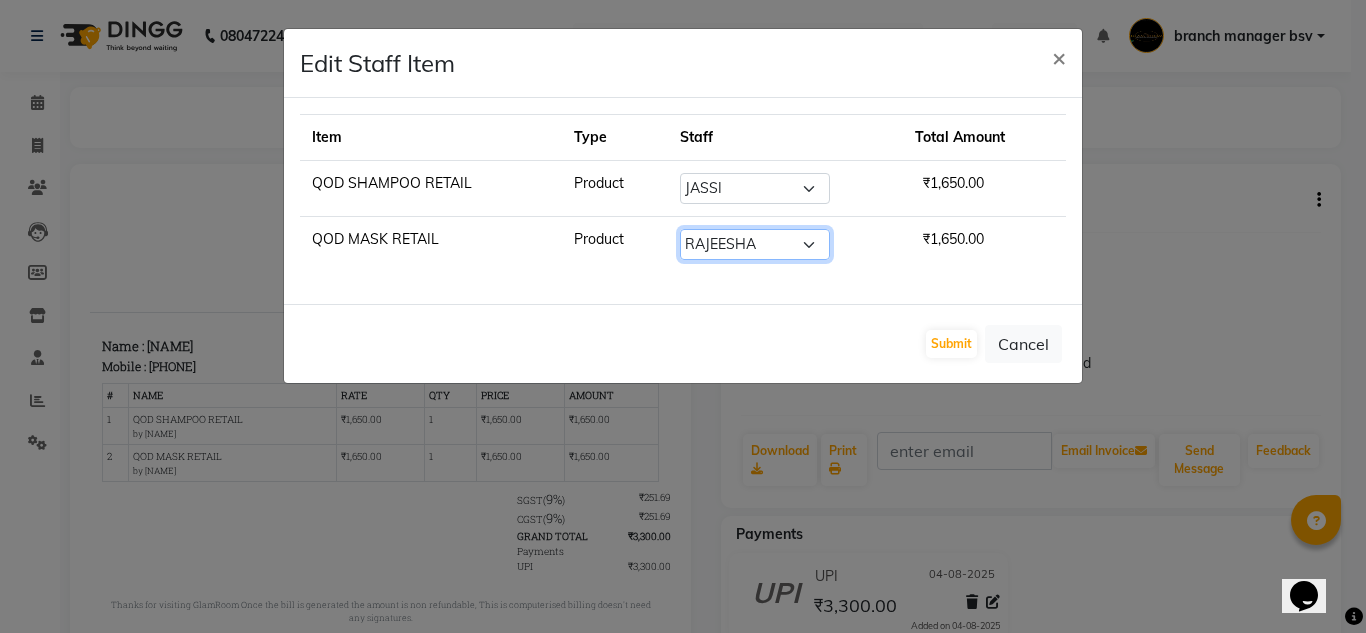 click on "Select  ashwini   branch manager bsv   Dr.Jabin   Dr mehzabin   GURISH   JASSI   Jayshree   Navya   pooja accounts   PRATIK   RAJEESHA   Rasna   Sanskruthi   shangnimwom   SMIRTI   SUMITH   SUNITHA   SUNNY   Tanveer    TEZZ   The Glam Room   theja   Trishna   urmi" 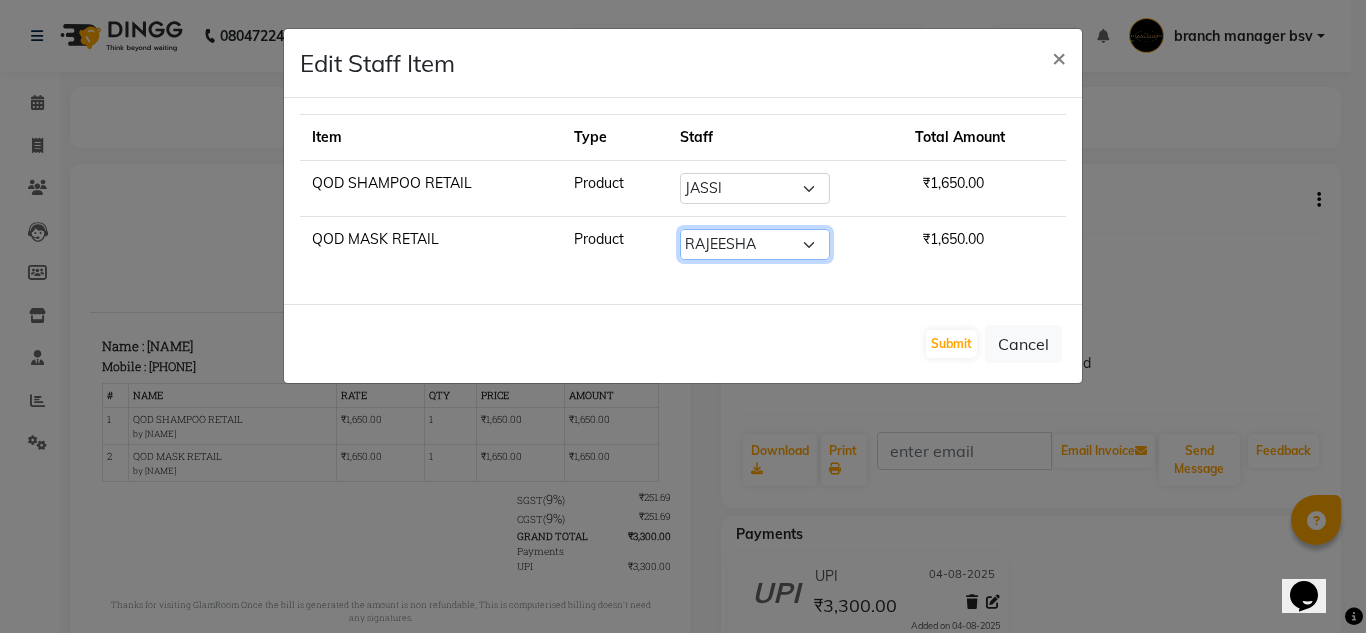 select on "13737" 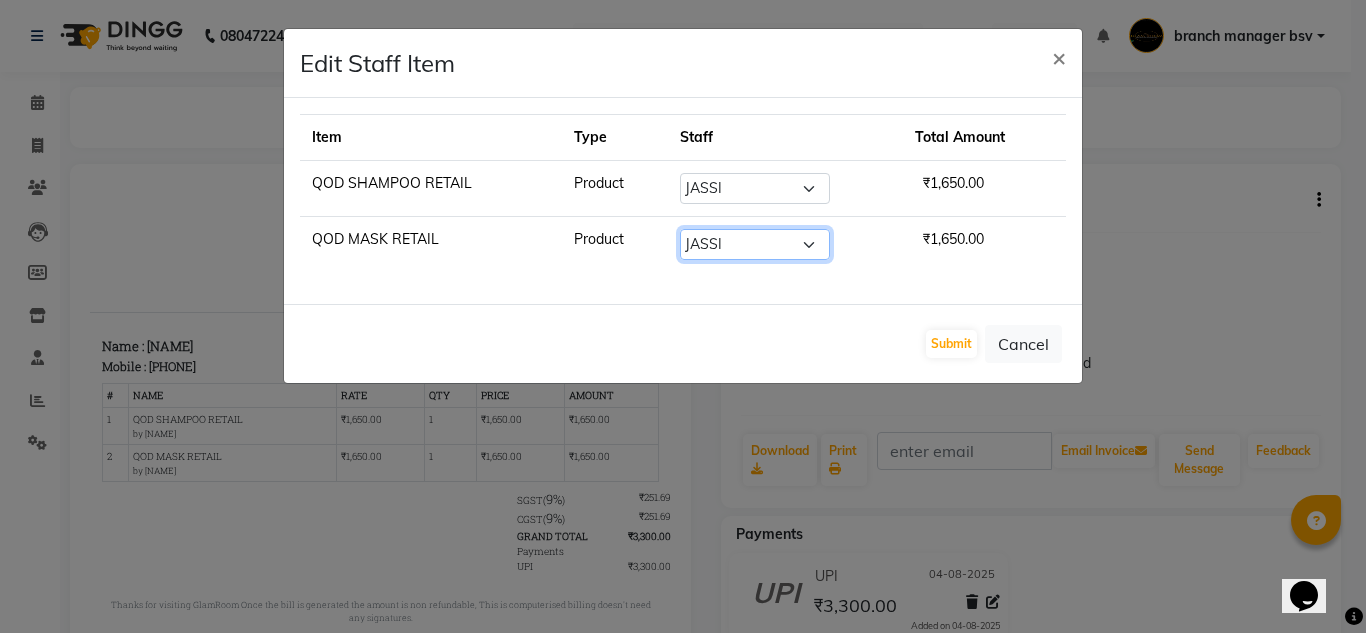 click on "Select  ashwini   branch manager bsv   Dr.Jabin   Dr mehzabin   GURISH   JASSI   Jayshree   Navya   pooja accounts   PRATIK   RAJEESHA   Rasna   Sanskruthi   shangnimwom   SMIRTI   SUMITH   SUNITHA   SUNNY   Tanveer    TEZZ   The Glam Room   theja   Trishna   urmi" 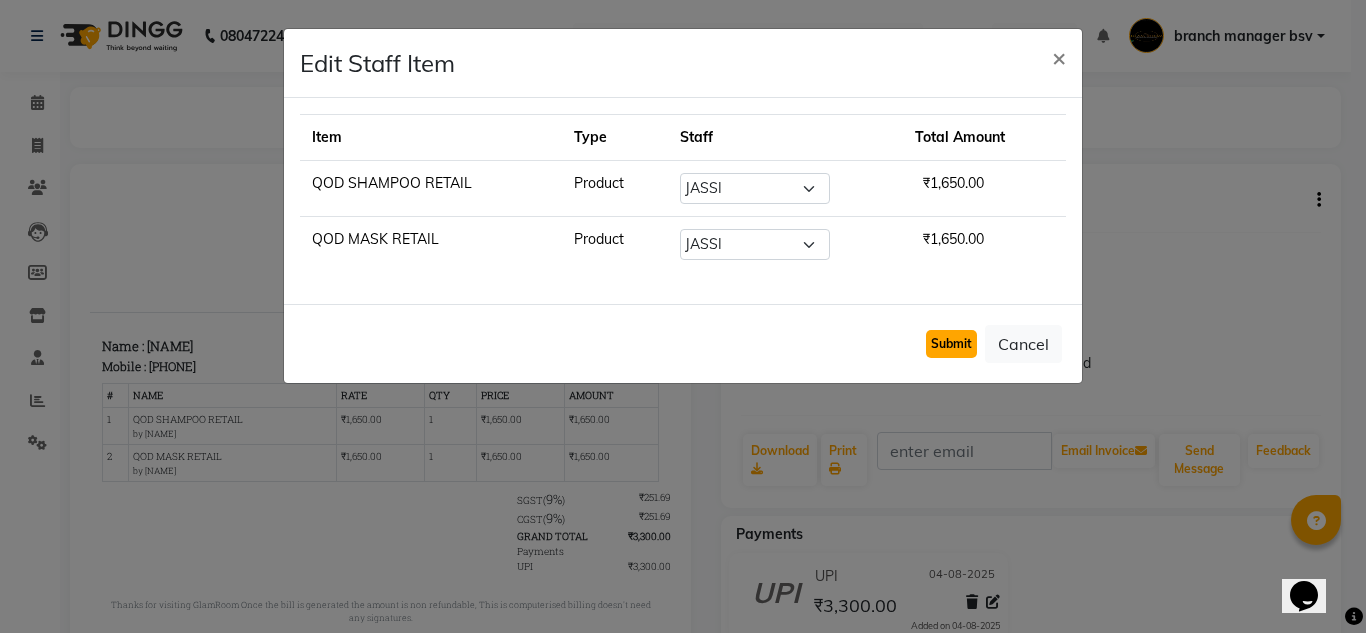 click on "Submit" 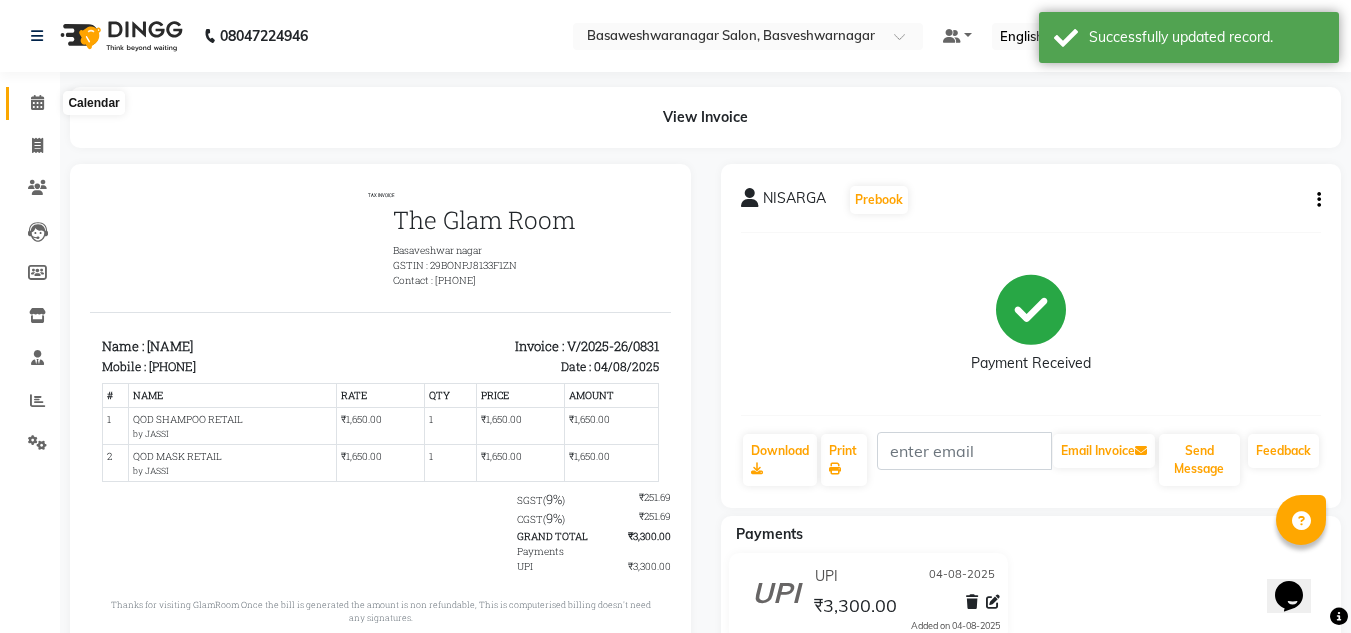 click 